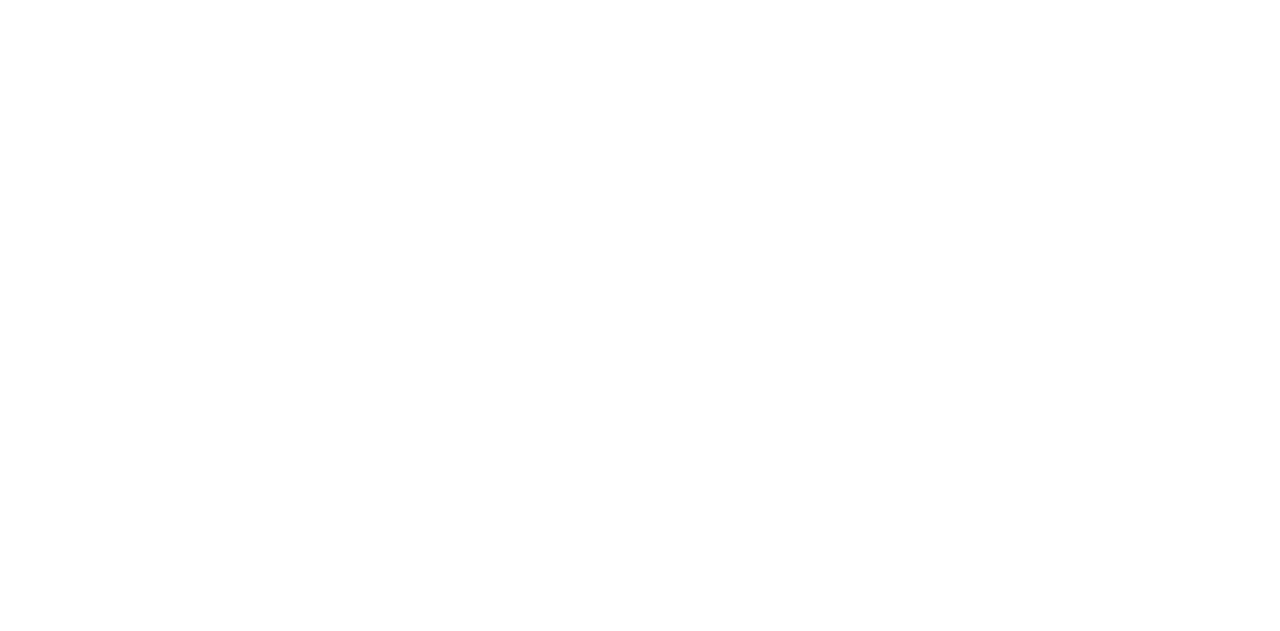 scroll, scrollTop: 0, scrollLeft: 0, axis: both 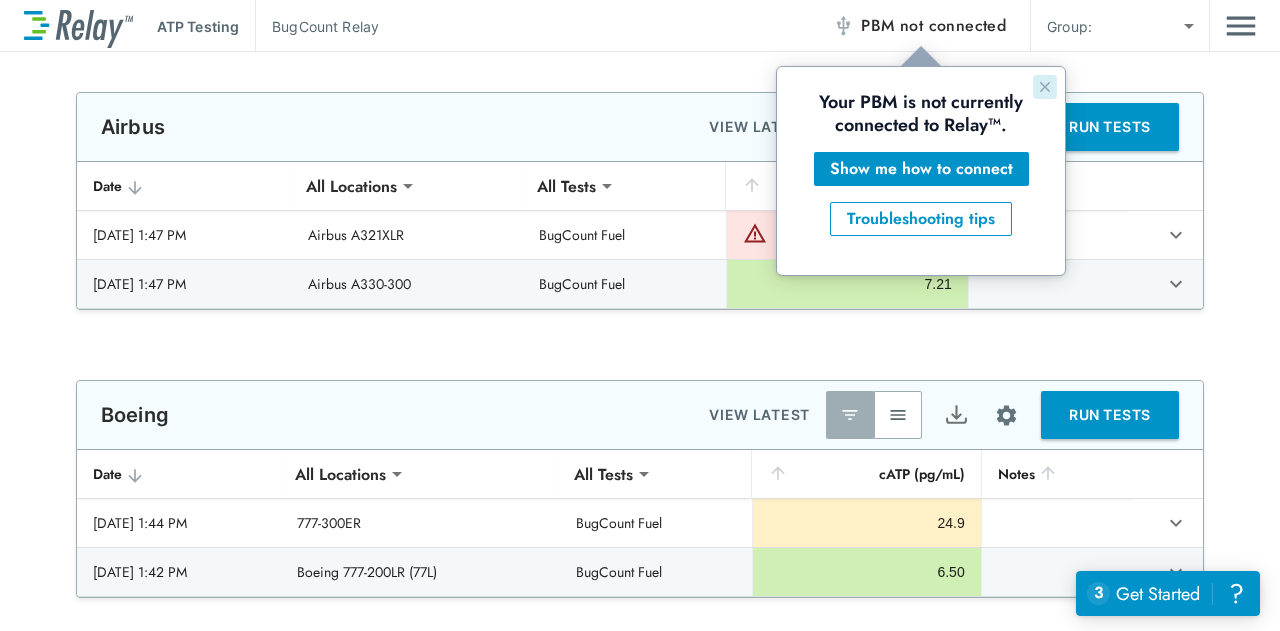 click 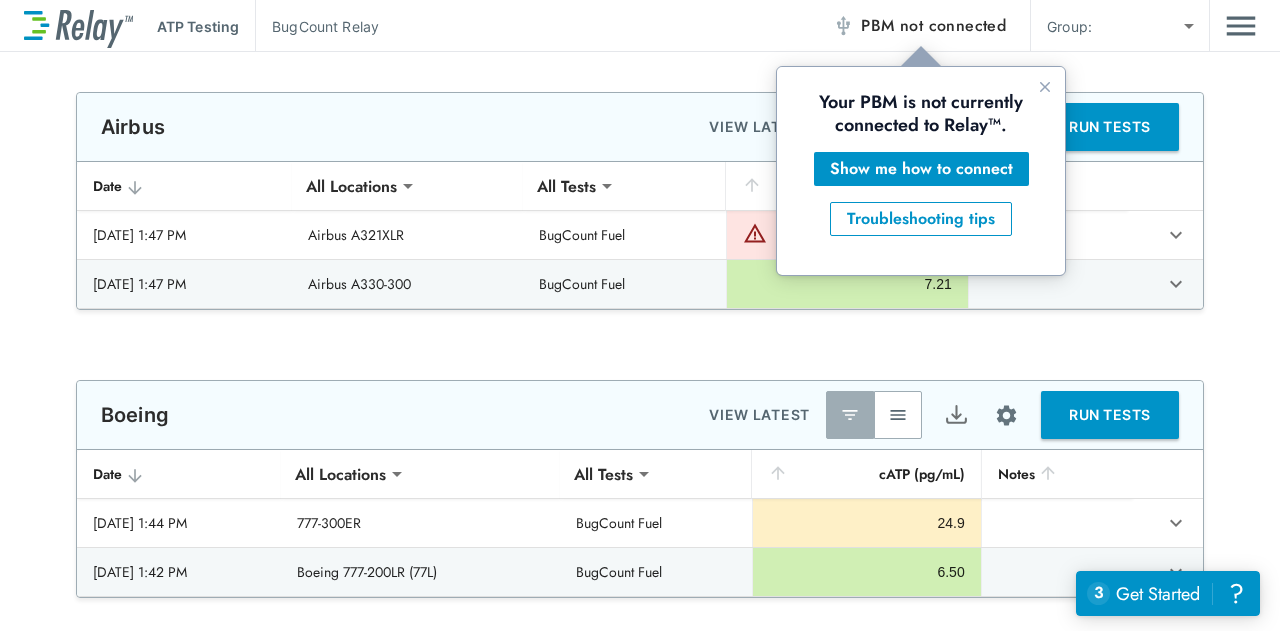 scroll, scrollTop: 0, scrollLeft: 0, axis: both 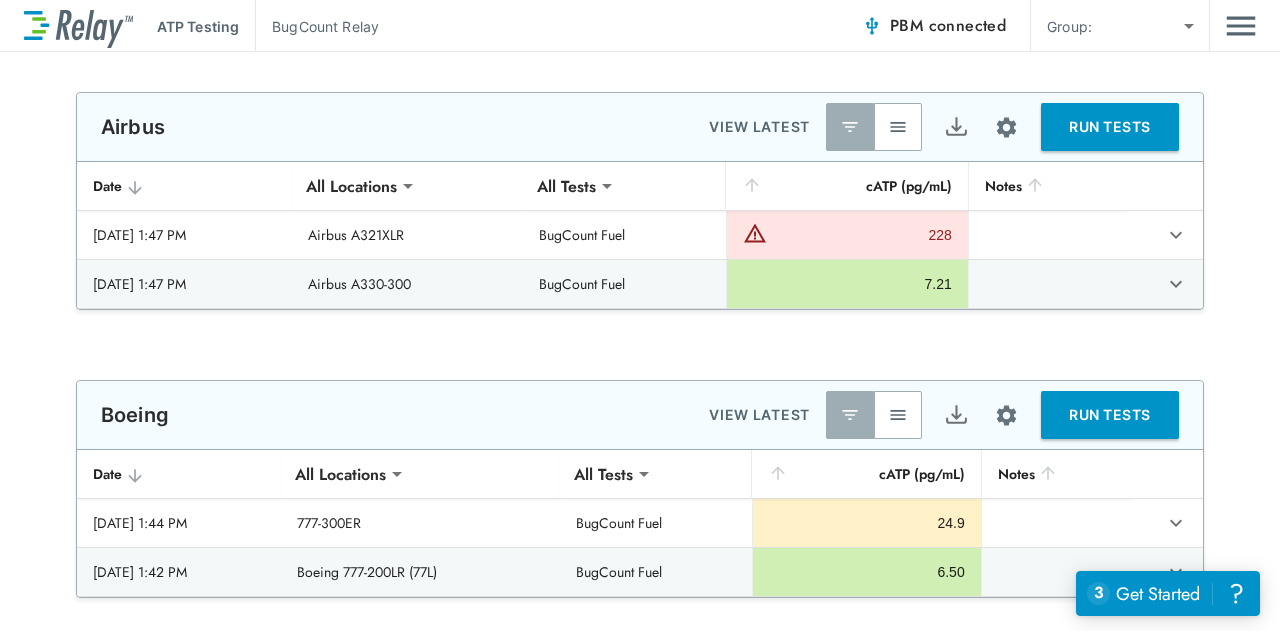 click on "RUN TESTS" at bounding box center (1110, 127) 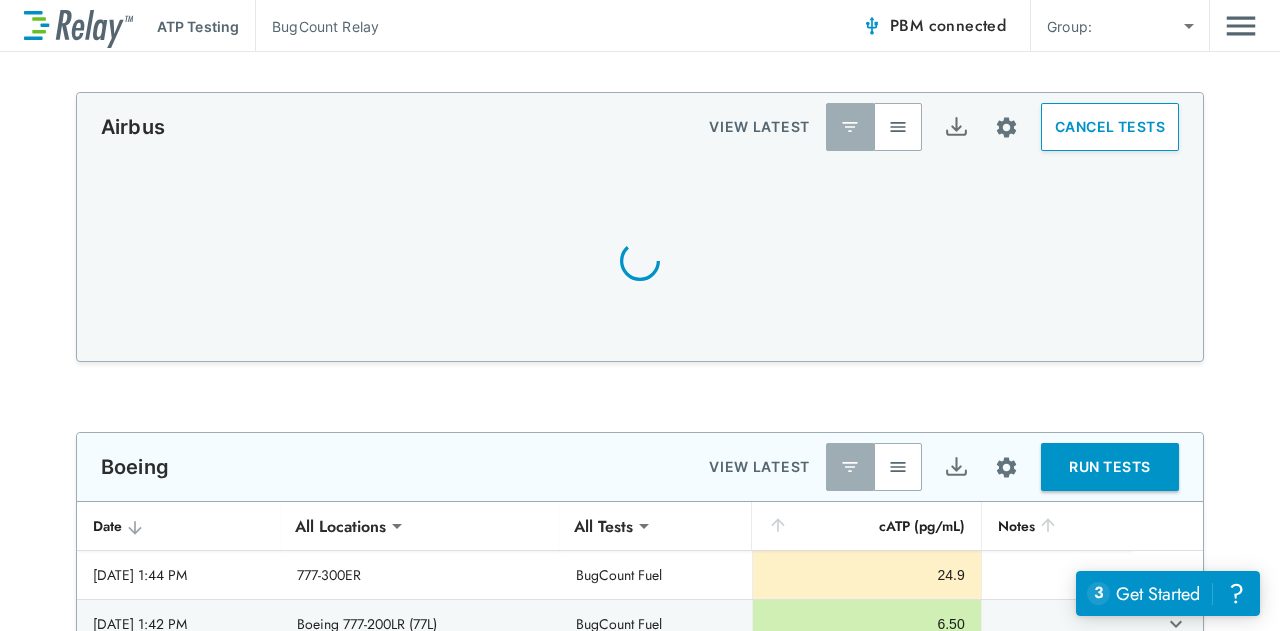 scroll, scrollTop: 0, scrollLeft: 0, axis: both 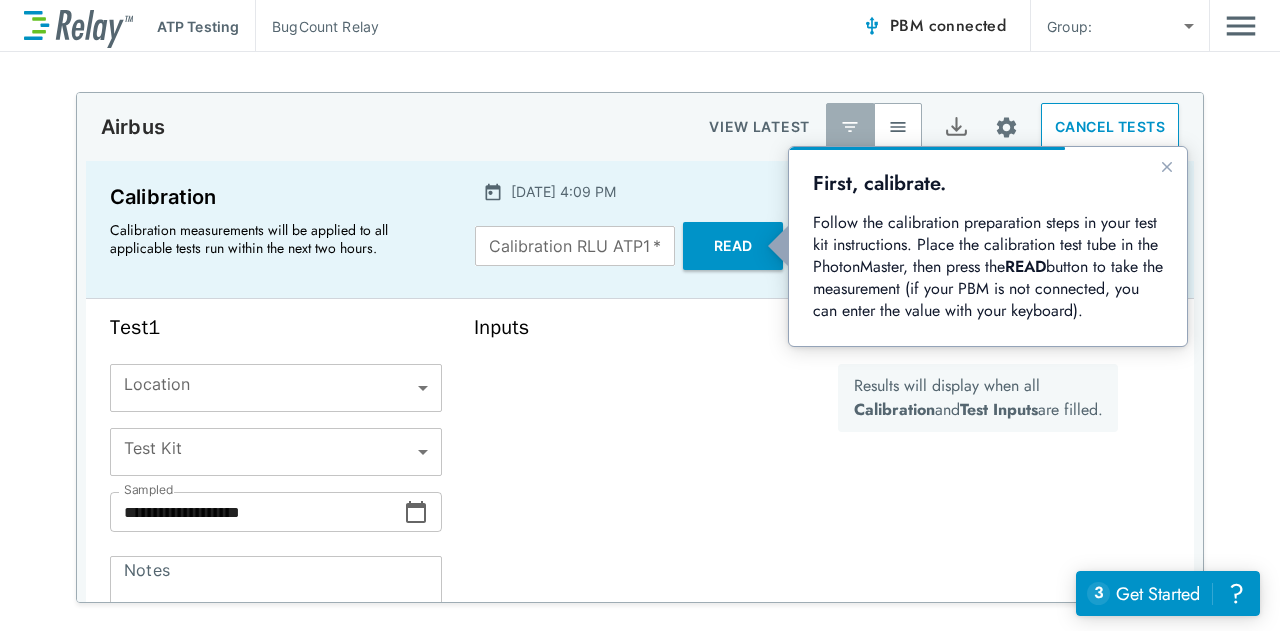 click on "Calibration RLU ATP1   *" at bounding box center [575, 246] 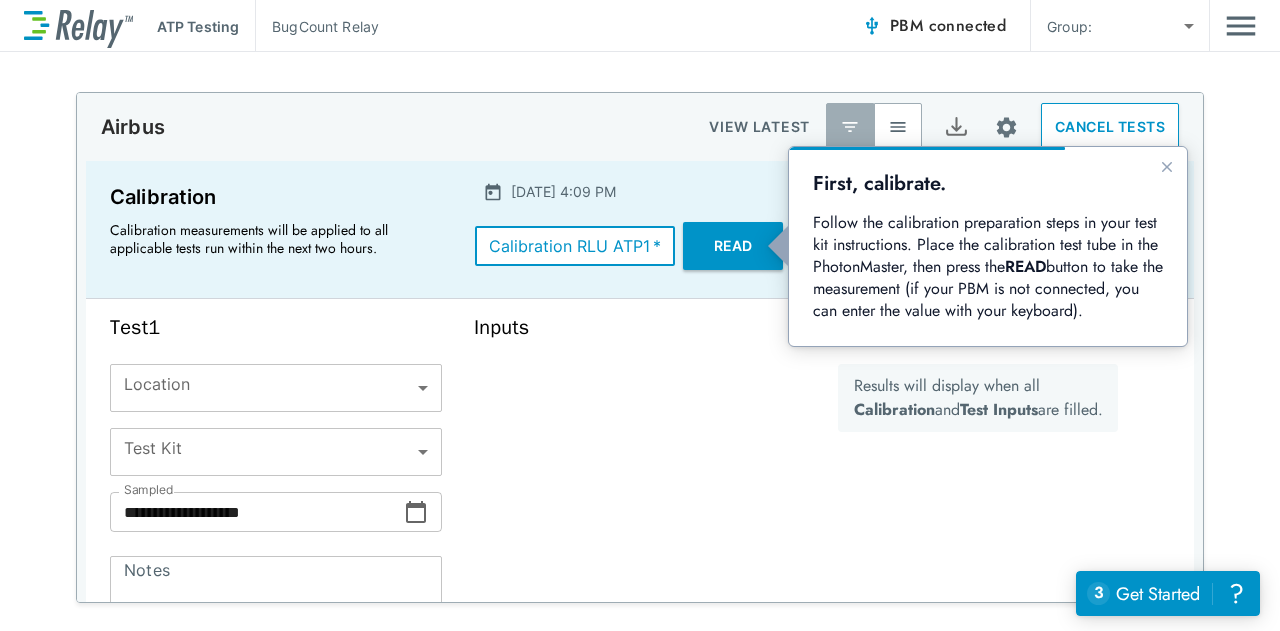 click on "**********" at bounding box center (640, 347) 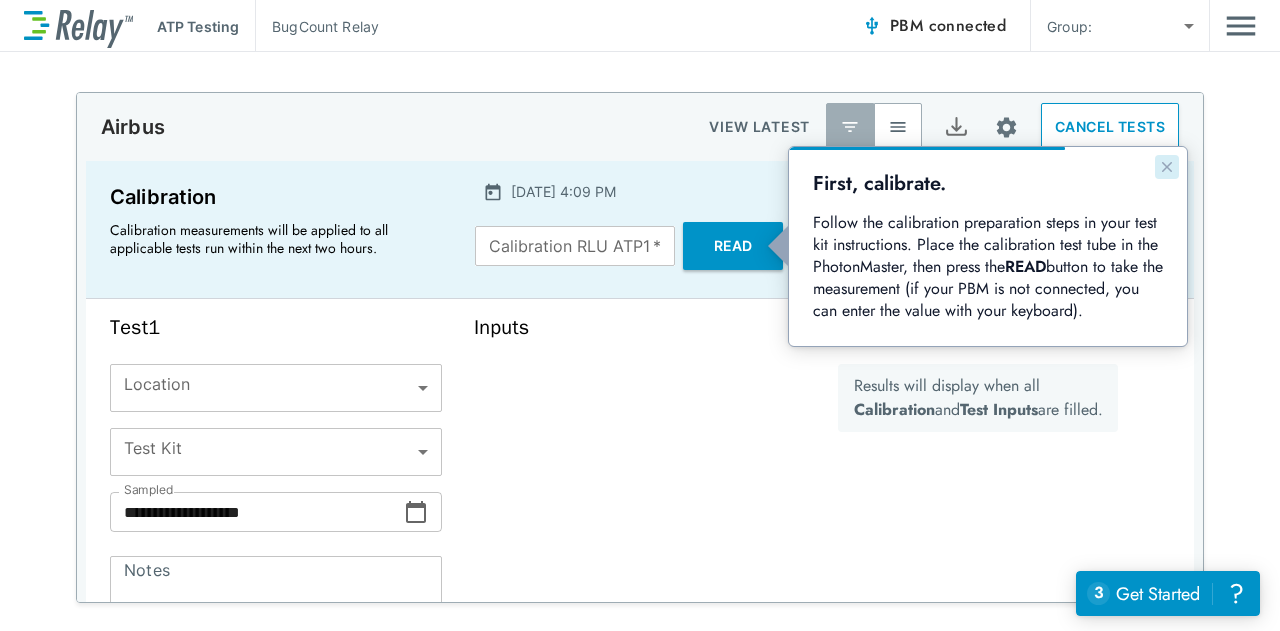 click 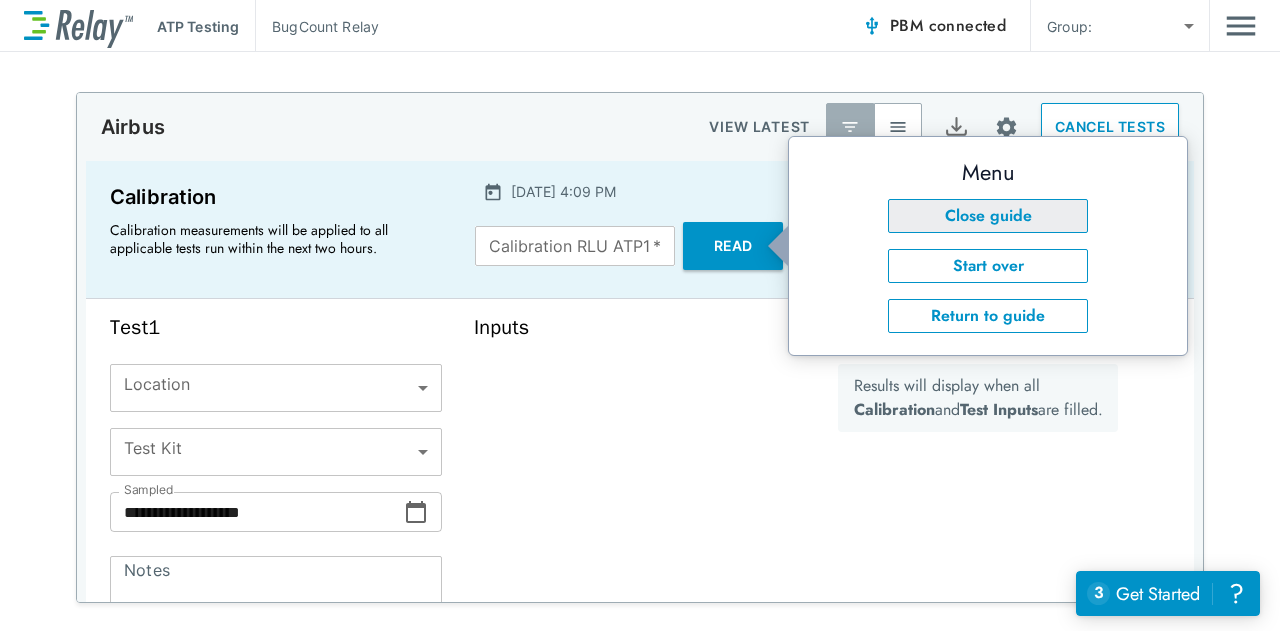 click on "Close guide" at bounding box center (988, 216) 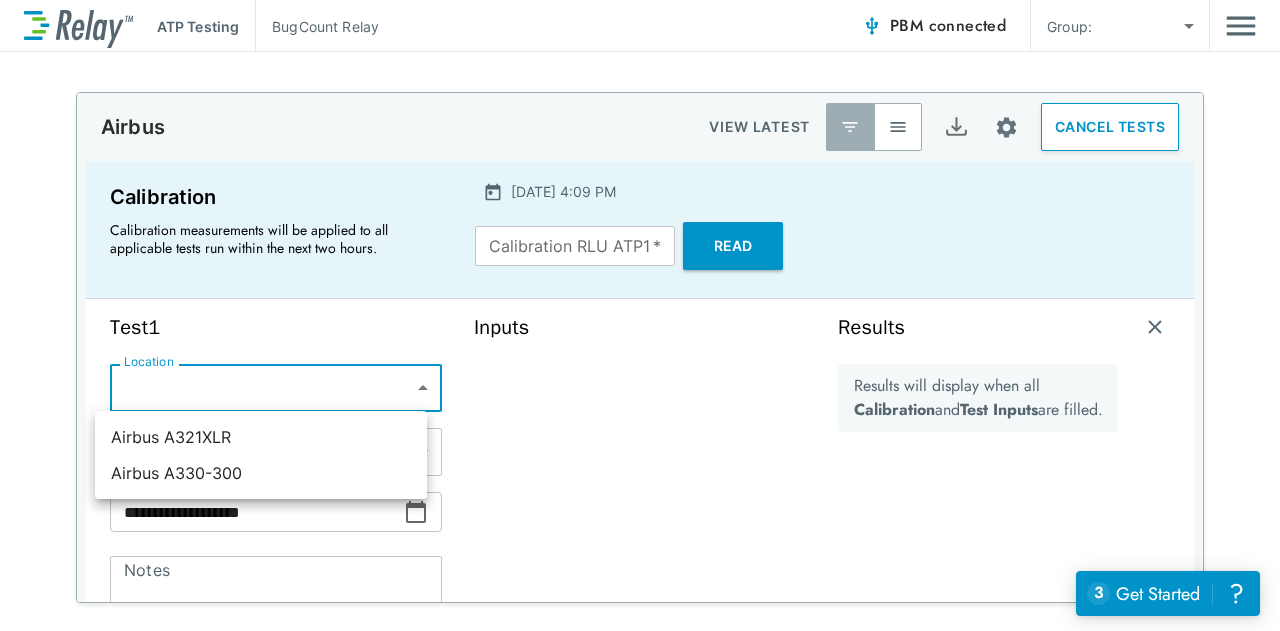 click on "**********" at bounding box center [640, 315] 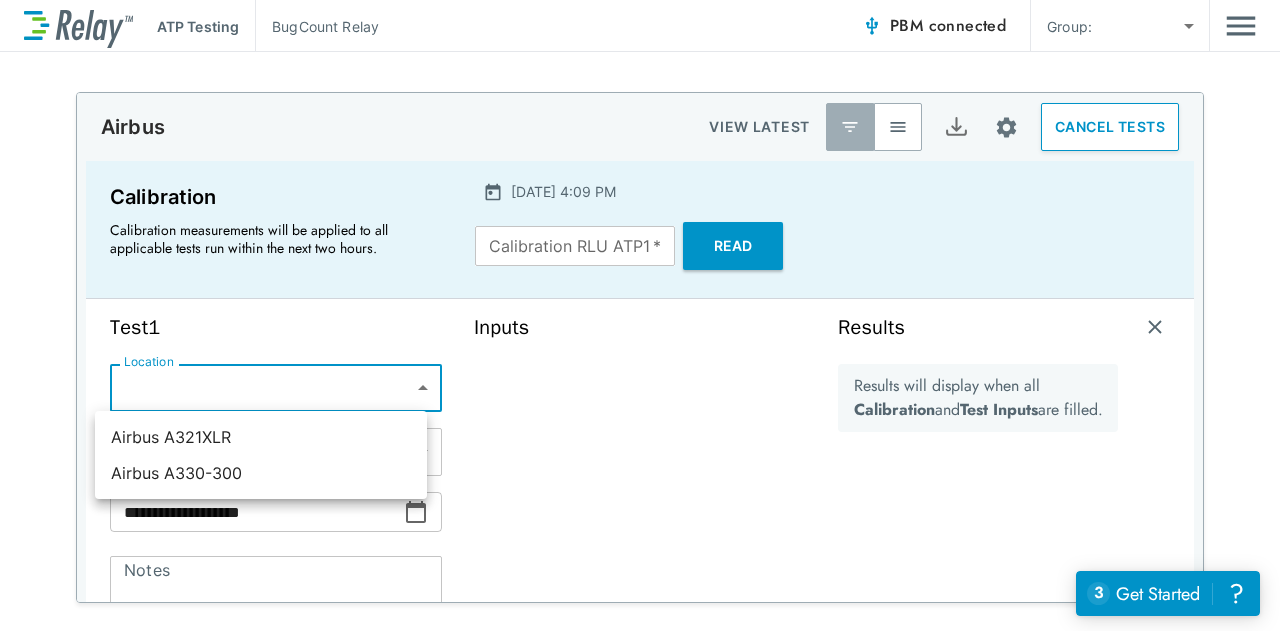 click at bounding box center [640, 315] 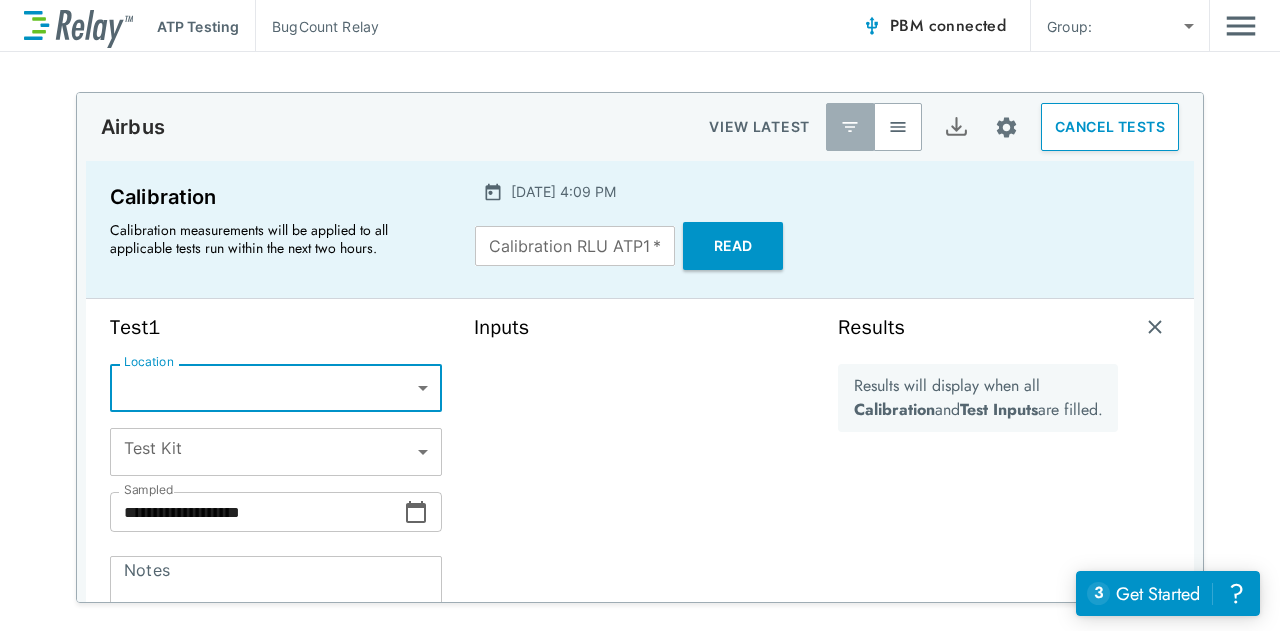 click on "Inputs" at bounding box center (640, 504) 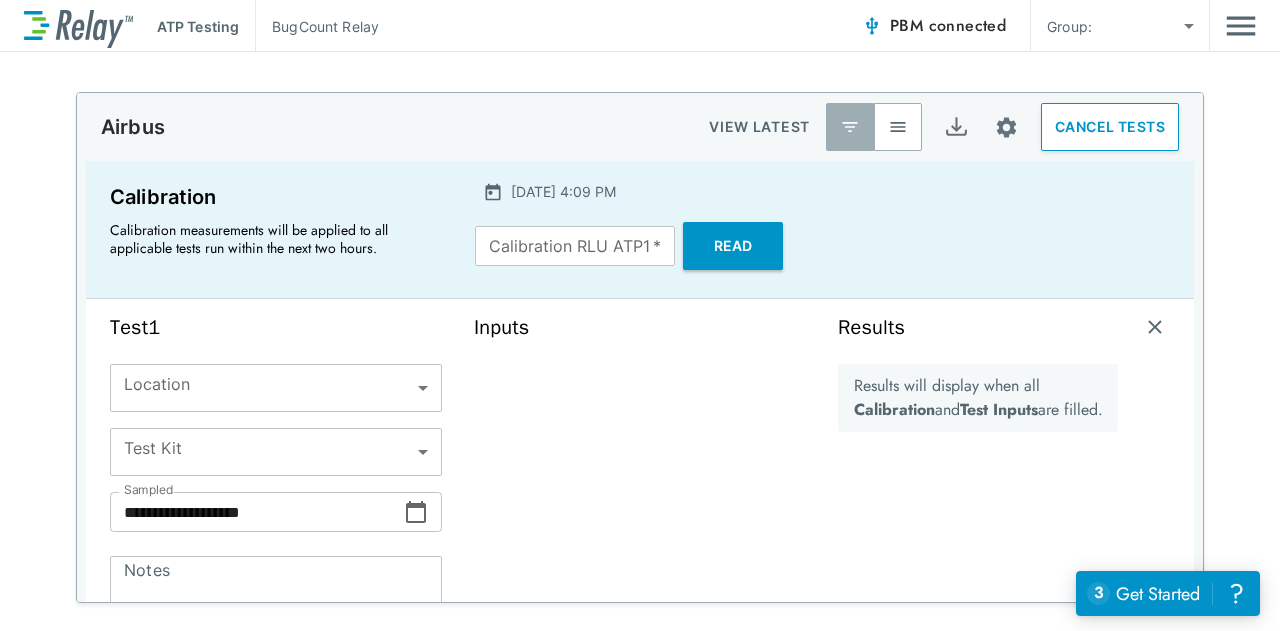 scroll, scrollTop: 56, scrollLeft: 0, axis: vertical 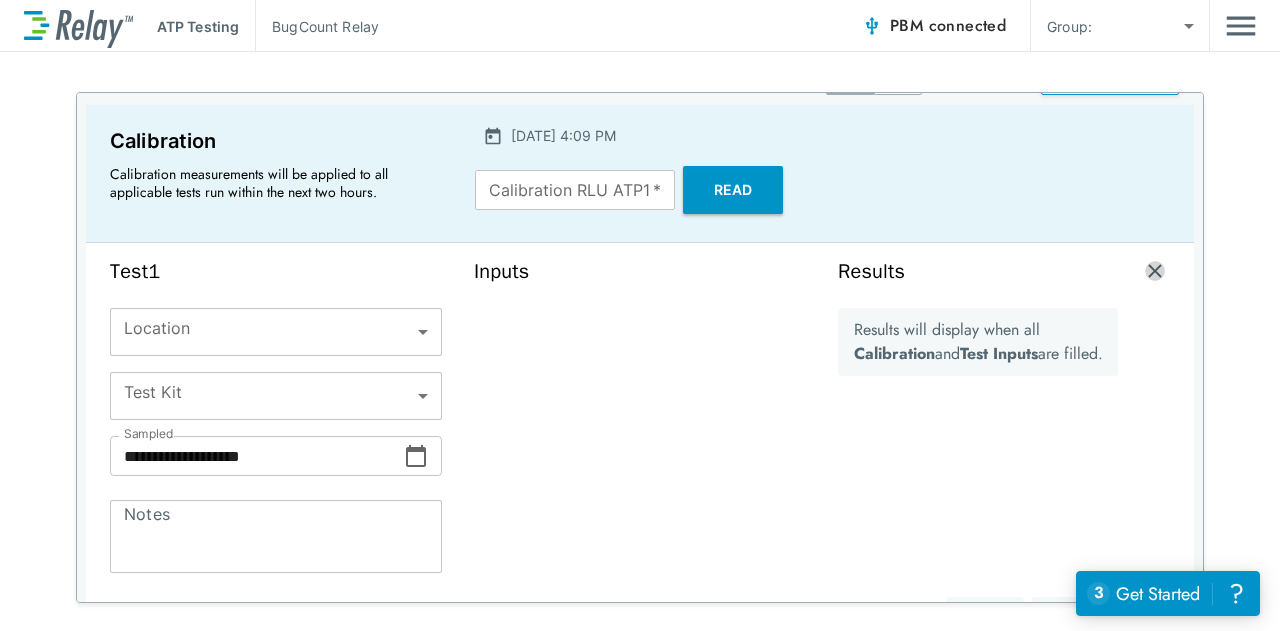 click at bounding box center [1155, 271] 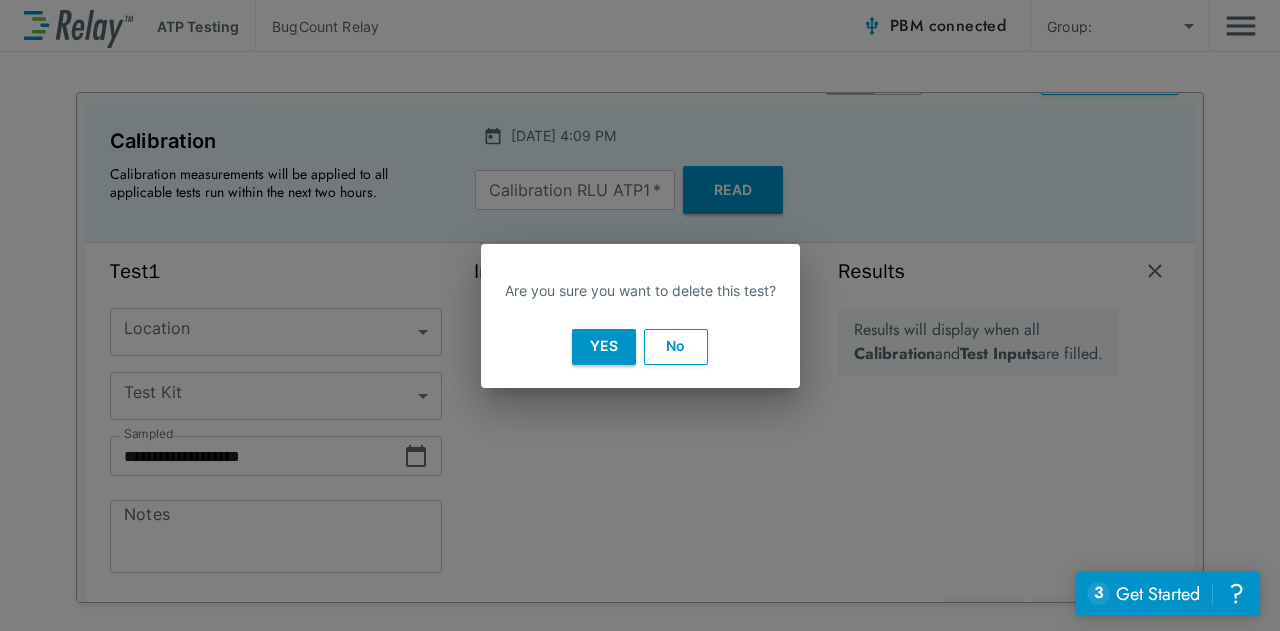 click on "No" at bounding box center (676, 347) 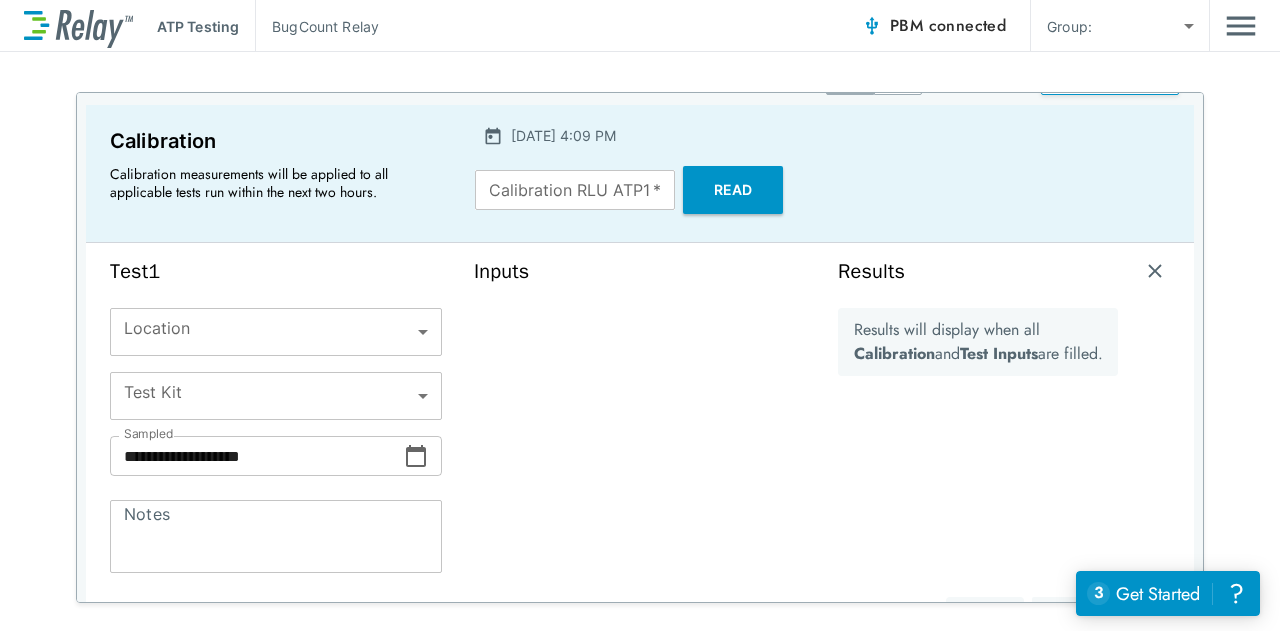 scroll, scrollTop: 0, scrollLeft: 0, axis: both 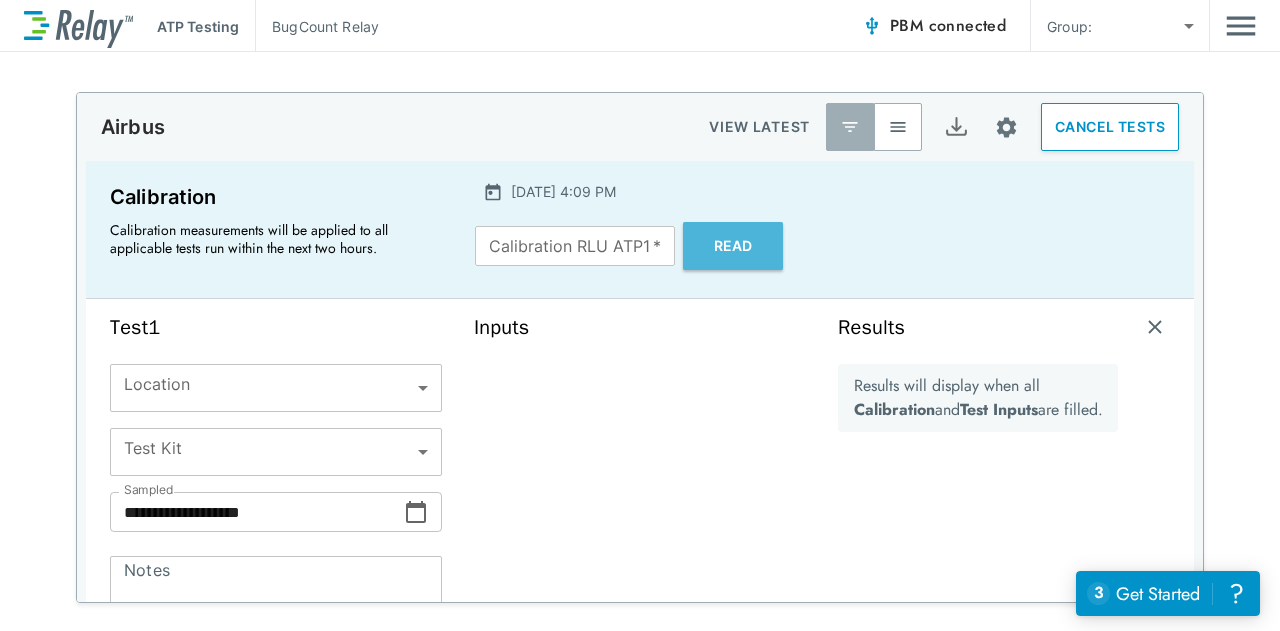 click on "Read" at bounding box center (733, 246) 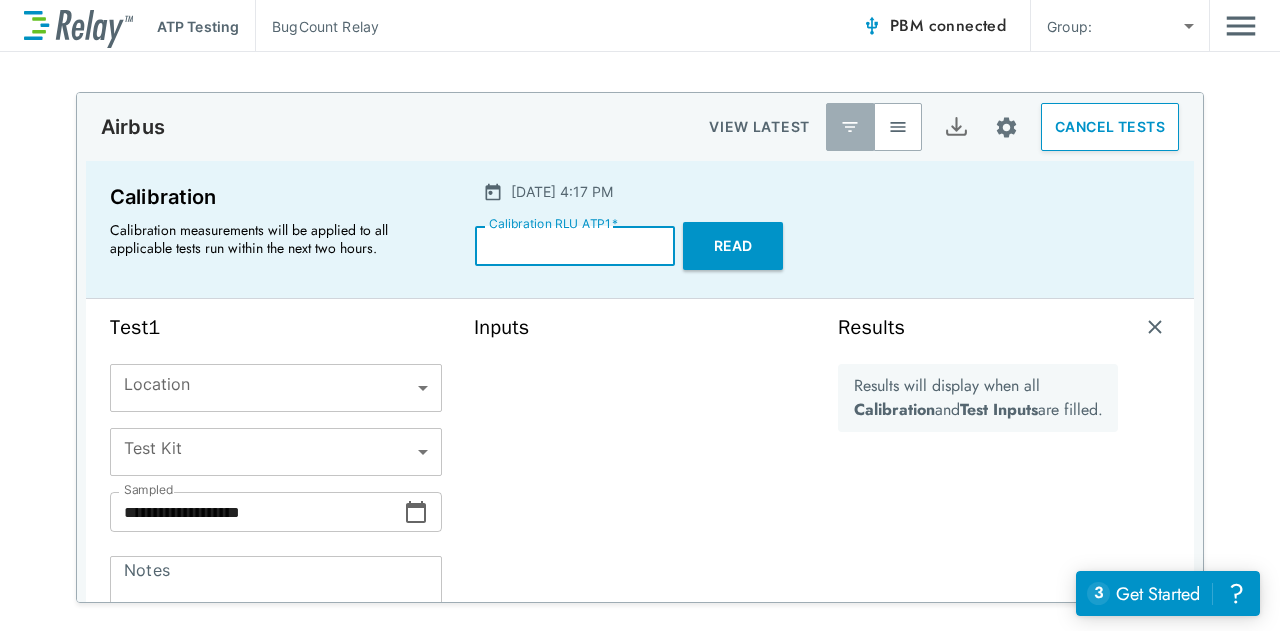 click on "***" at bounding box center (575, 246) 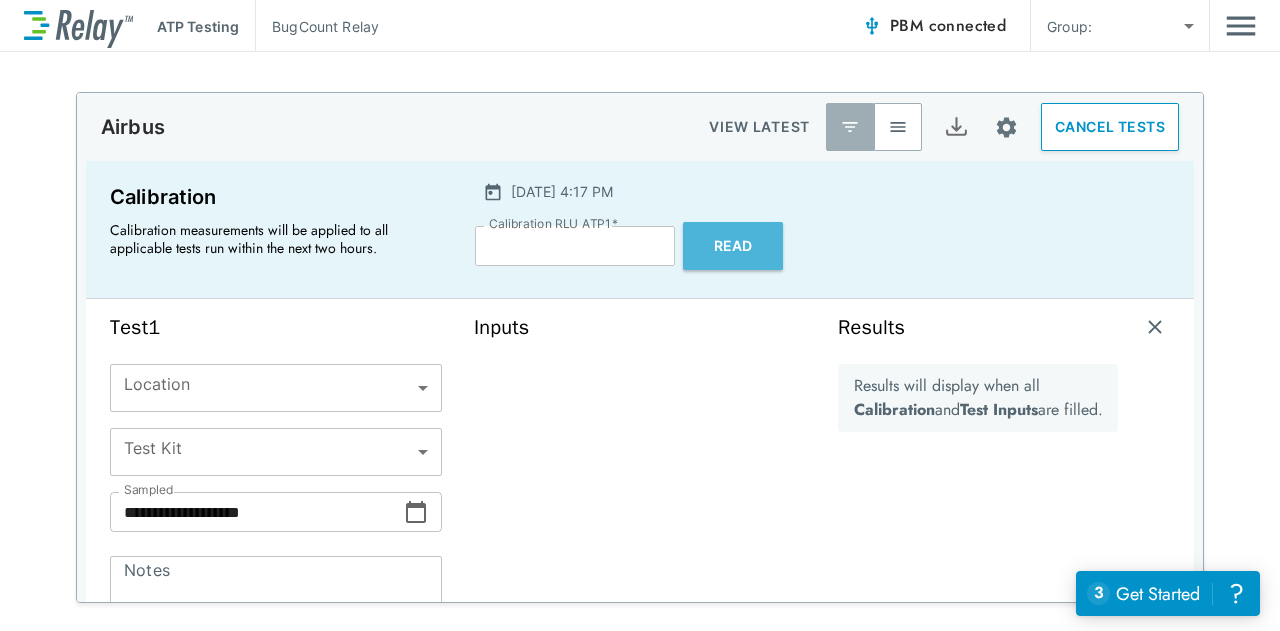 click on "Read" at bounding box center [733, 246] 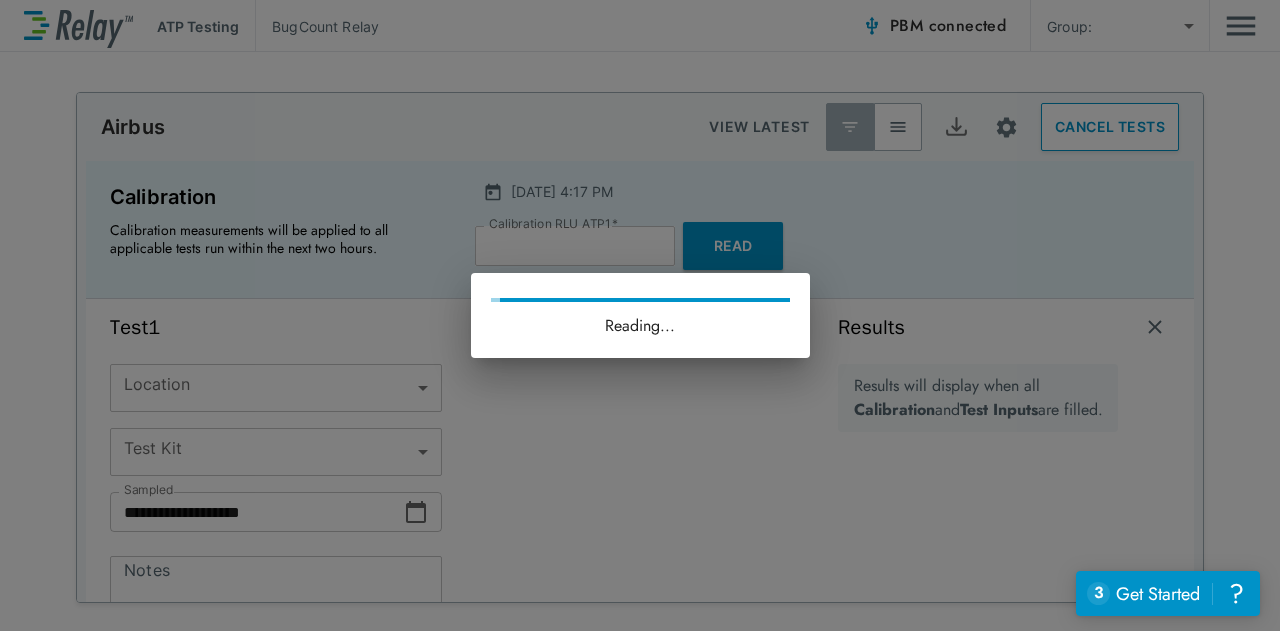 type on "******" 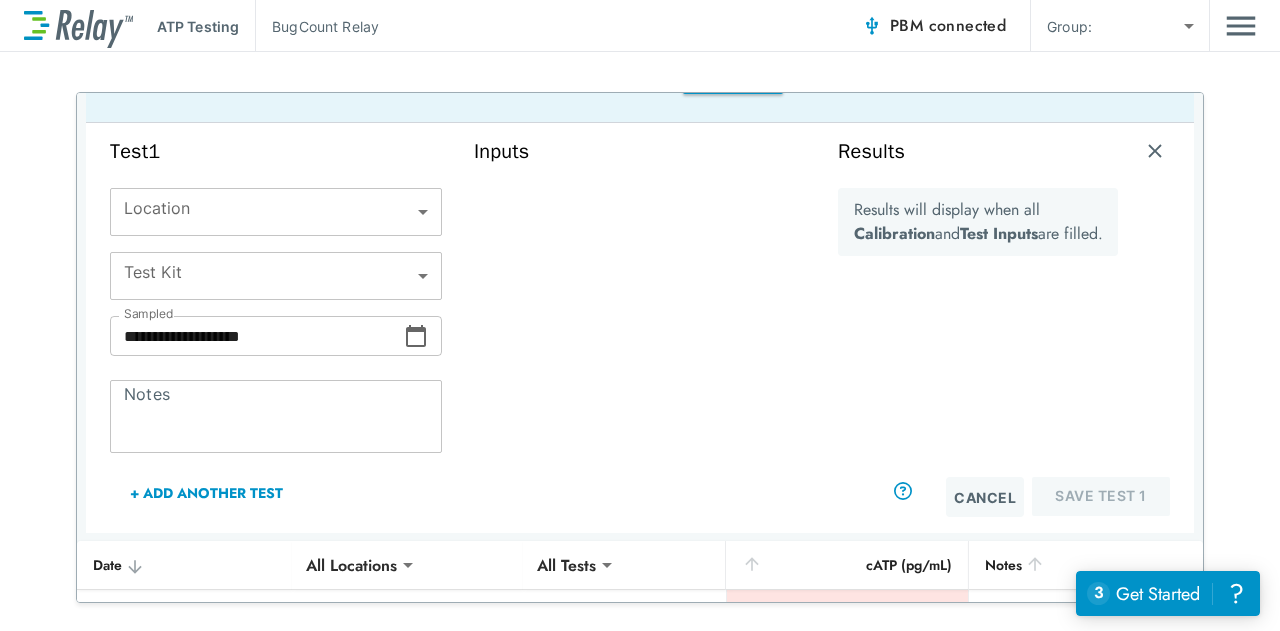 scroll, scrollTop: 189, scrollLeft: 0, axis: vertical 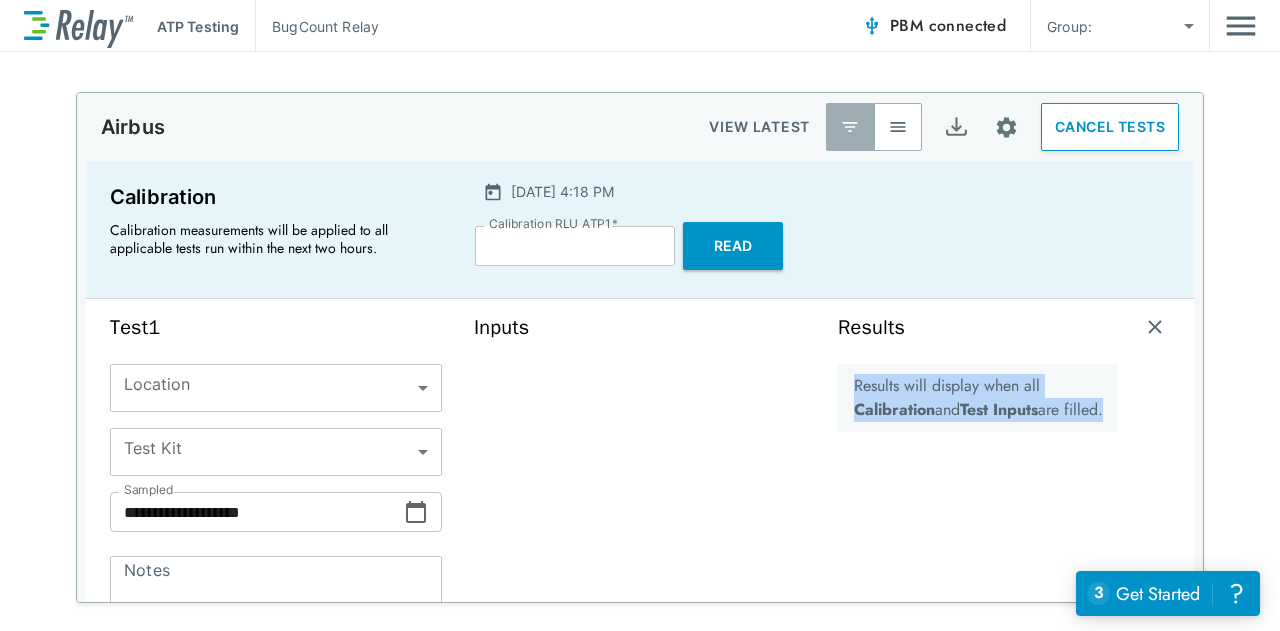 drag, startPoint x: 1178, startPoint y: 327, endPoint x: 1178, endPoint y: 347, distance: 20 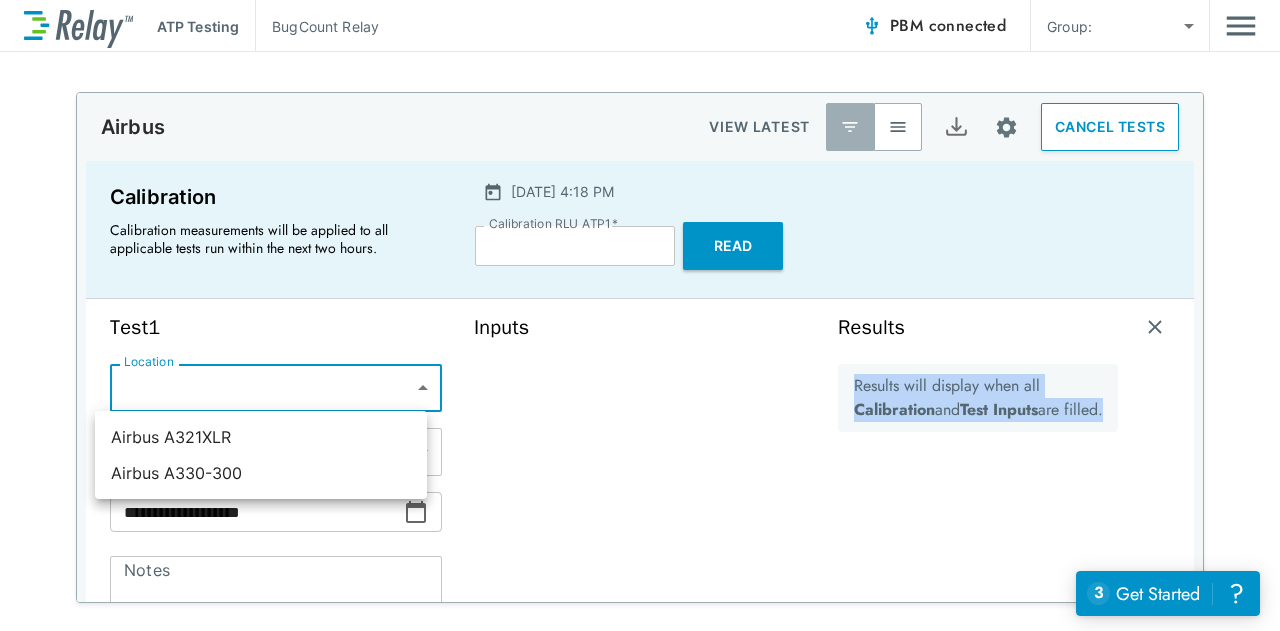 click on "**********" at bounding box center (640, 315) 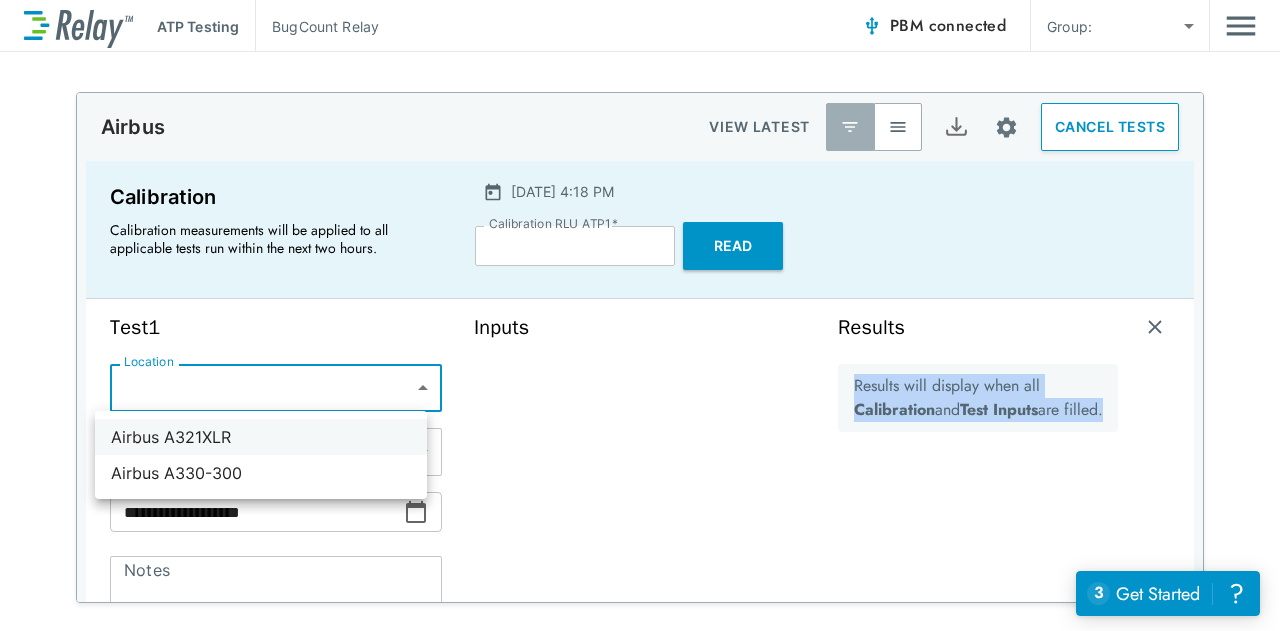 click on "Airbus A321XLR" at bounding box center (261, 437) 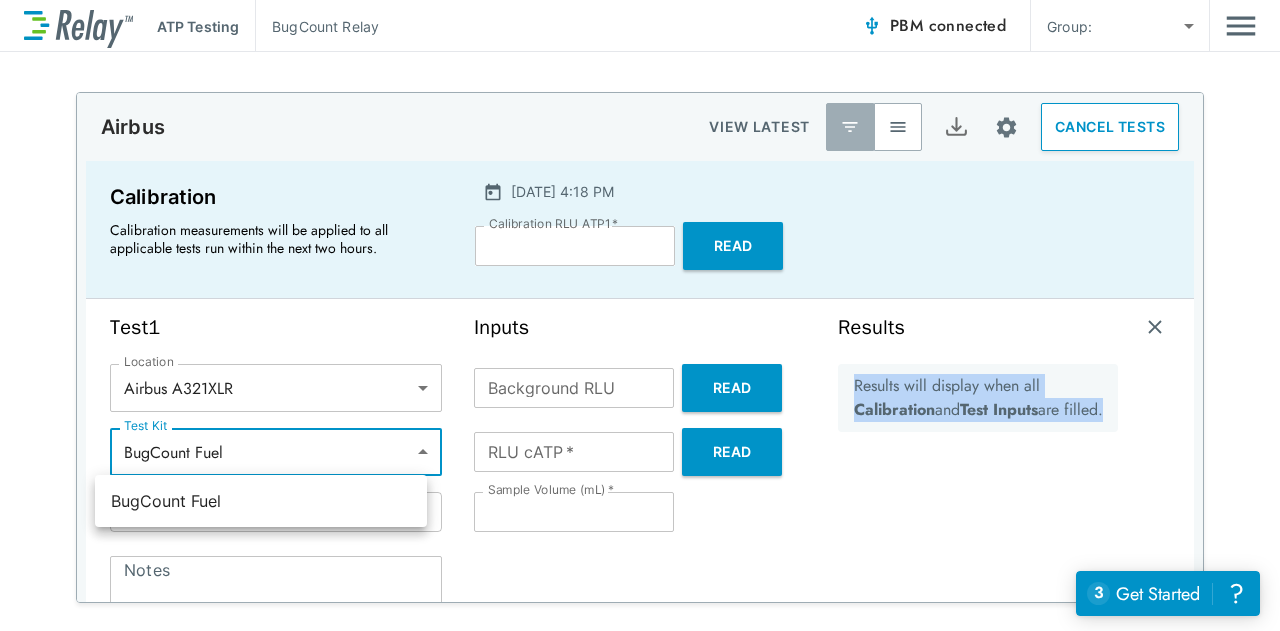 click on "**********" at bounding box center [640, 315] 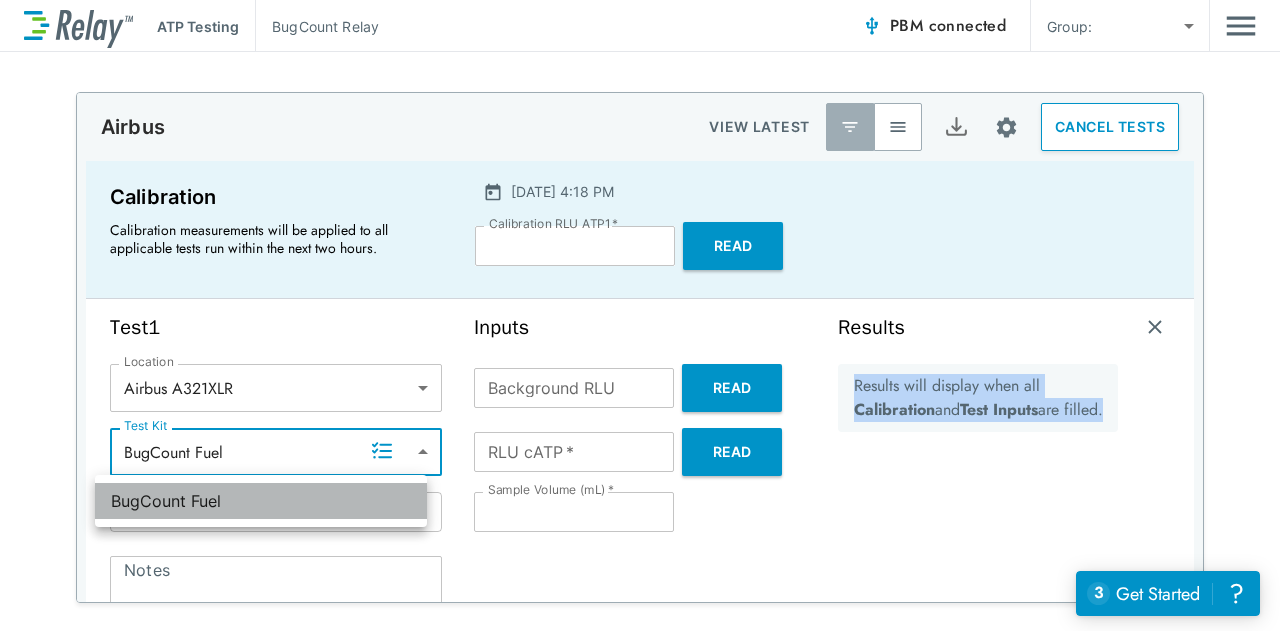 click on "BugCount Fuel" at bounding box center [261, 501] 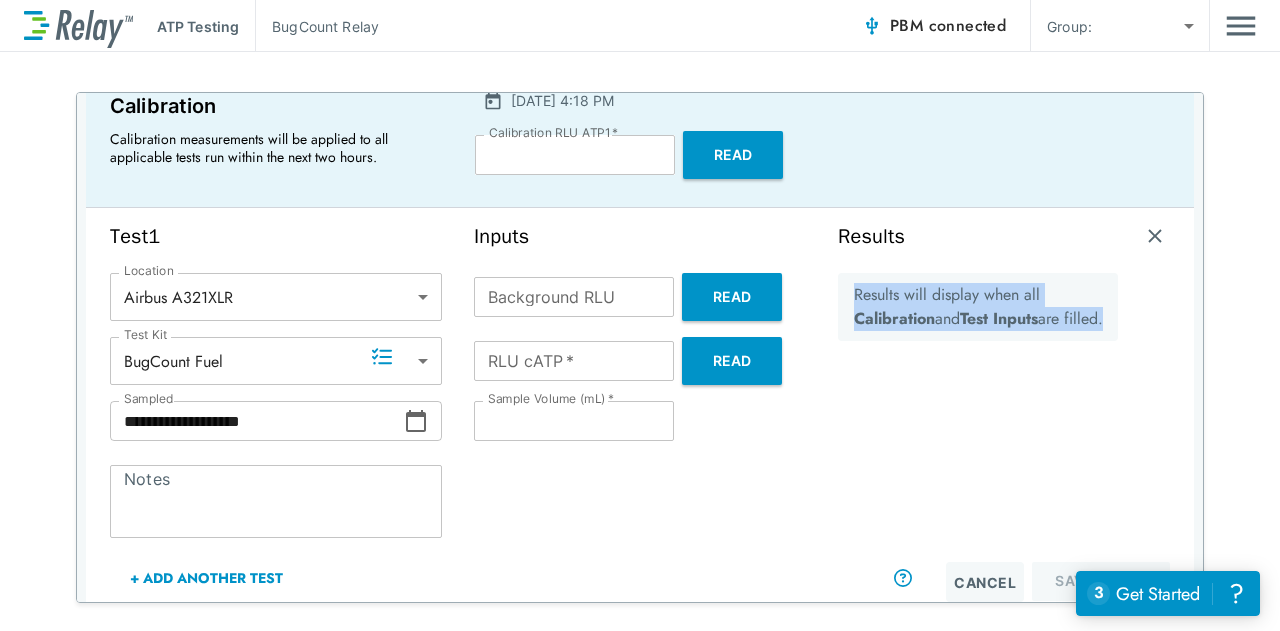 scroll, scrollTop: 94, scrollLeft: 0, axis: vertical 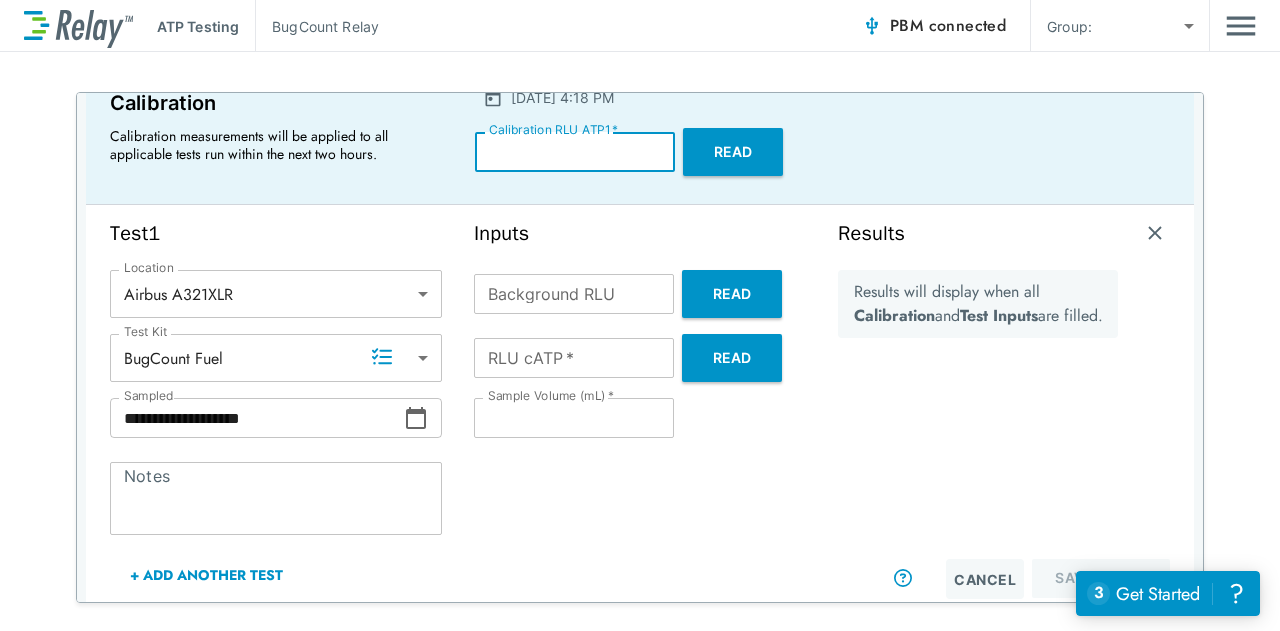 click on "******" at bounding box center (575, 152) 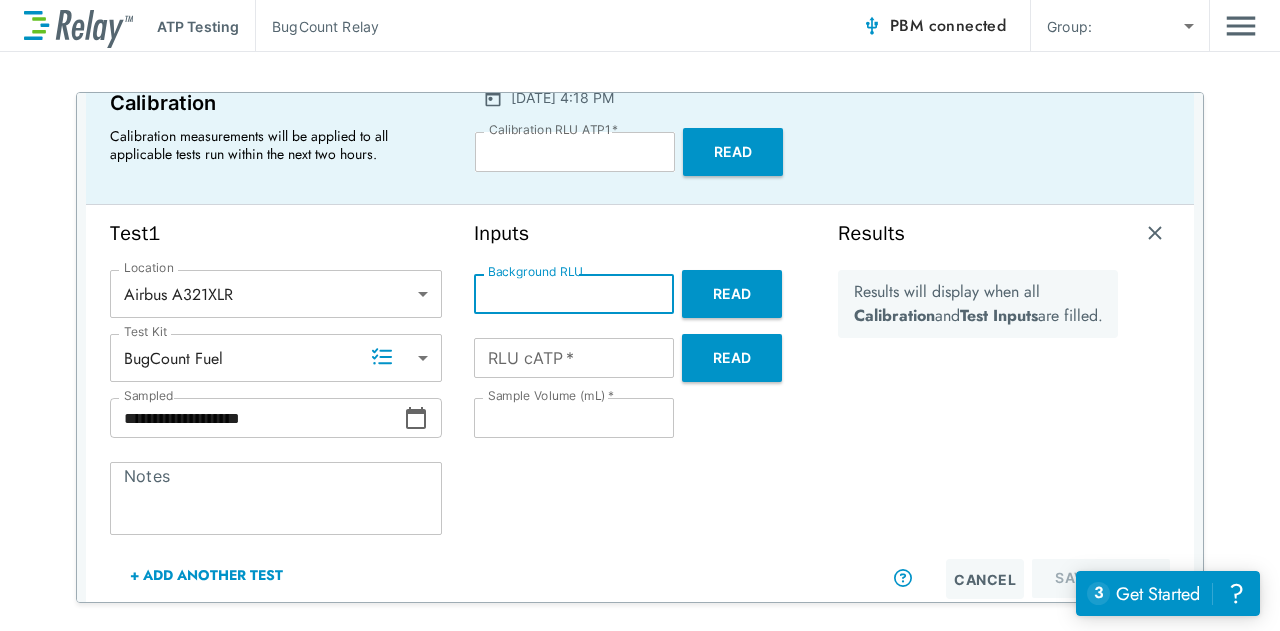 type on "*" 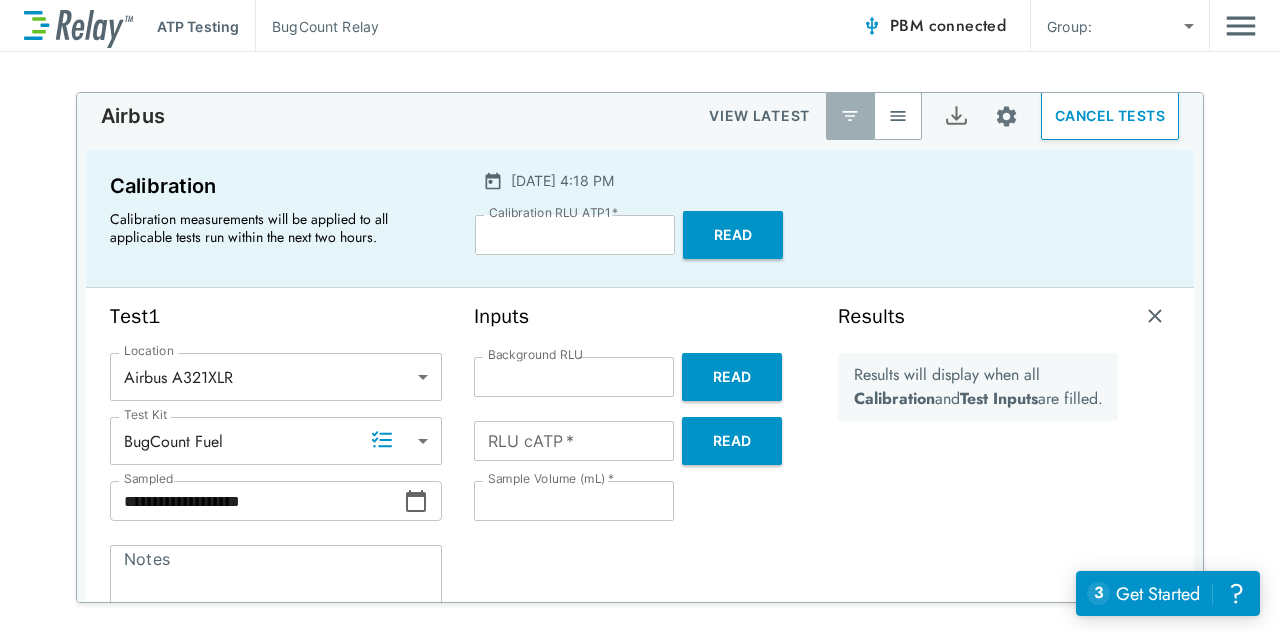 scroll, scrollTop: 25, scrollLeft: 0, axis: vertical 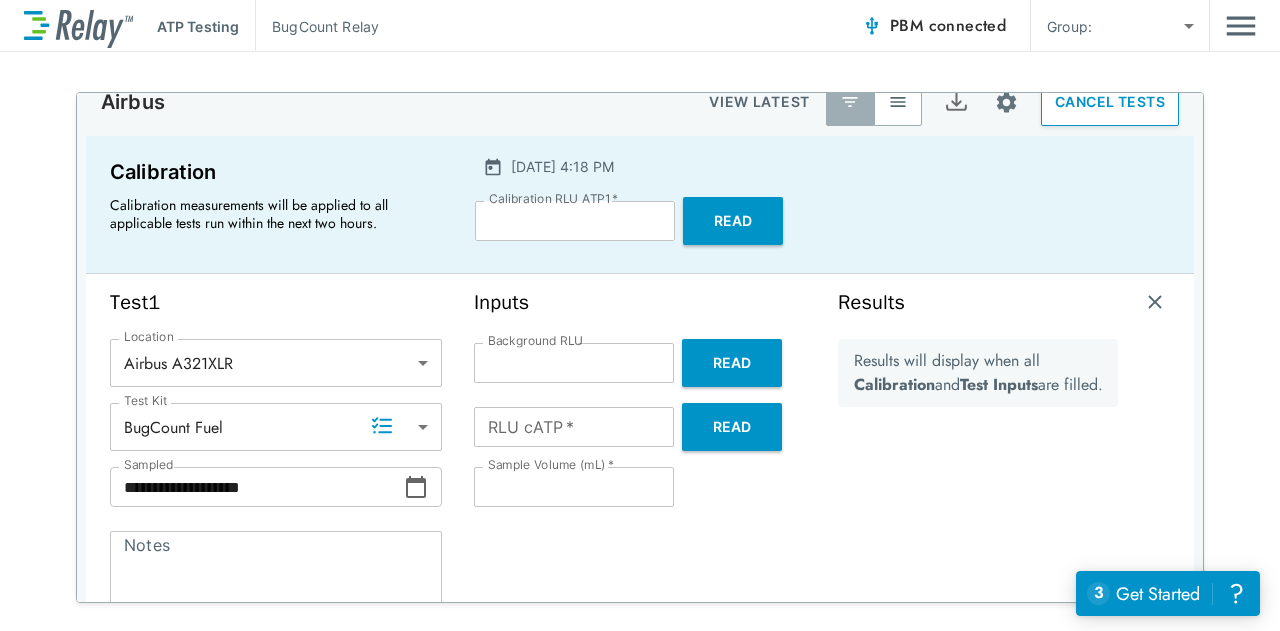 click on "RLU cATP   *" at bounding box center [574, 427] 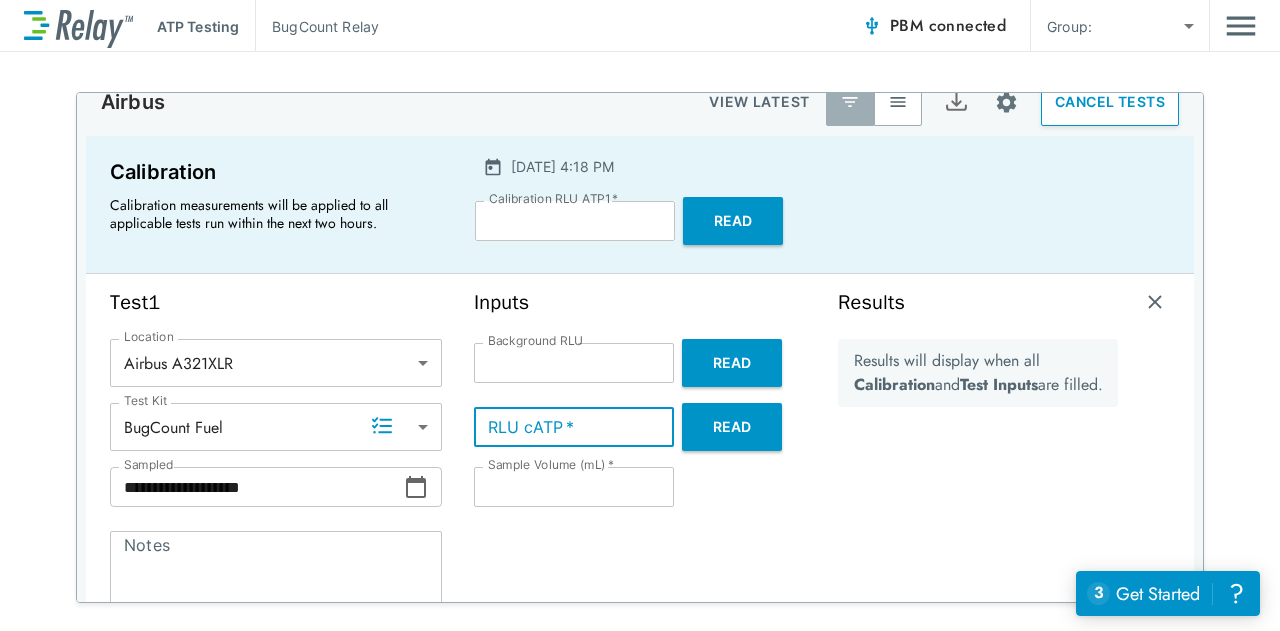 click on "**" at bounding box center (574, 487) 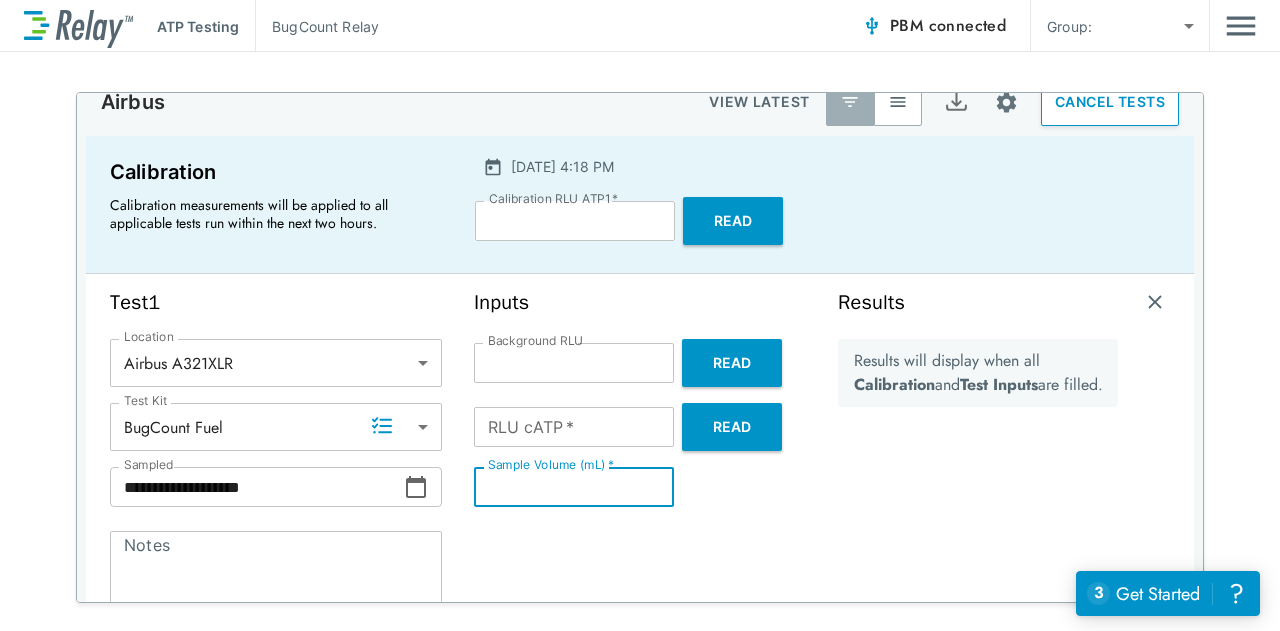 type on "*" 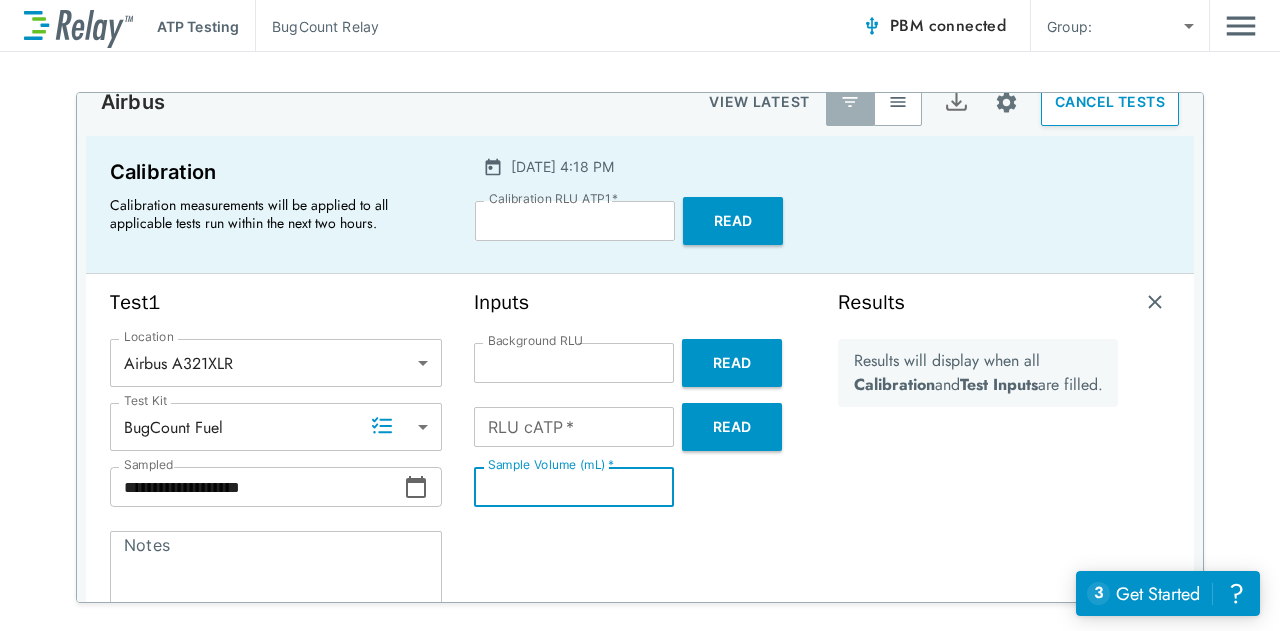 type on "**" 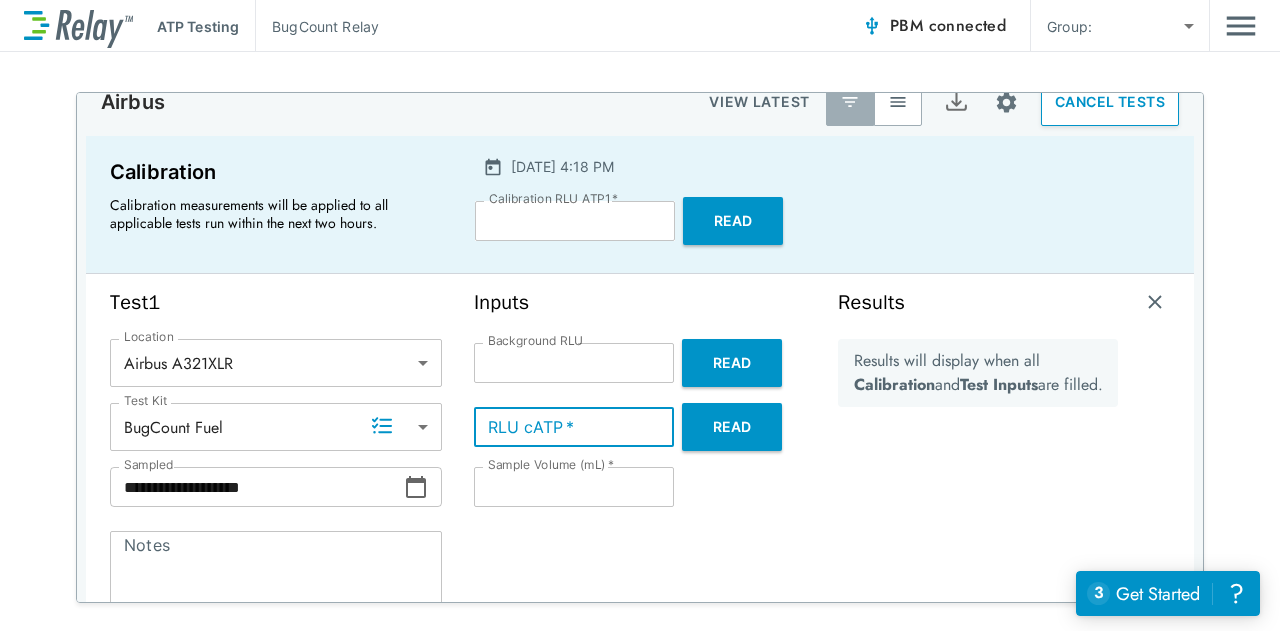 click on "Read" at bounding box center [732, 427] 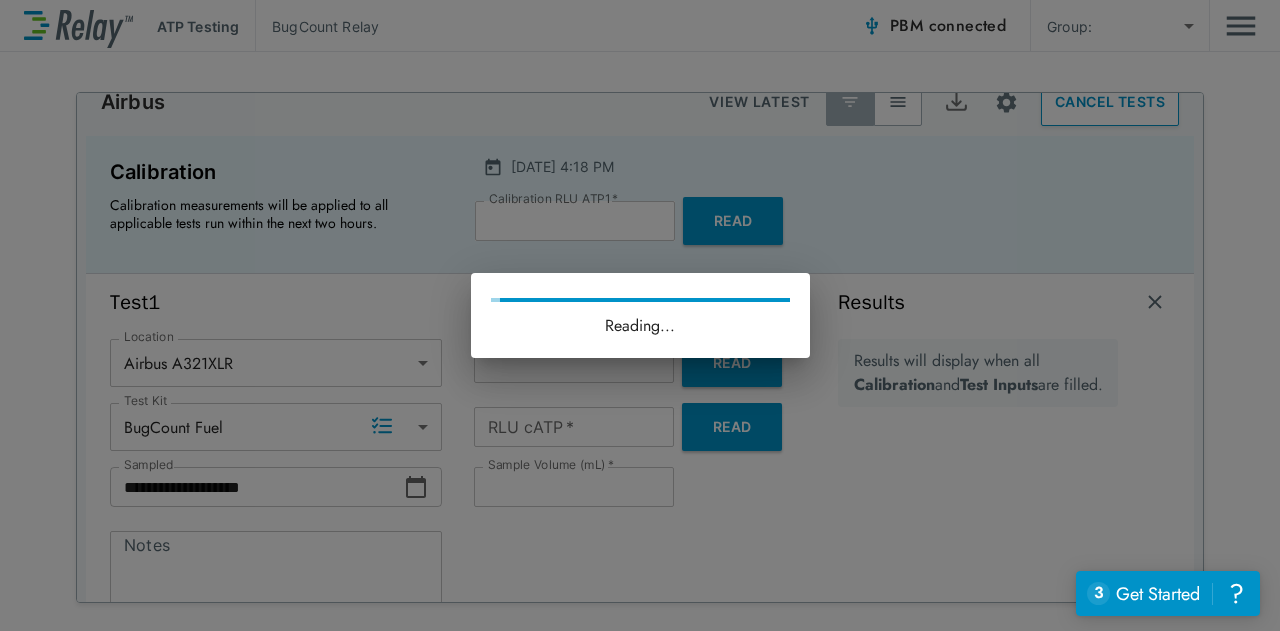 type on "****" 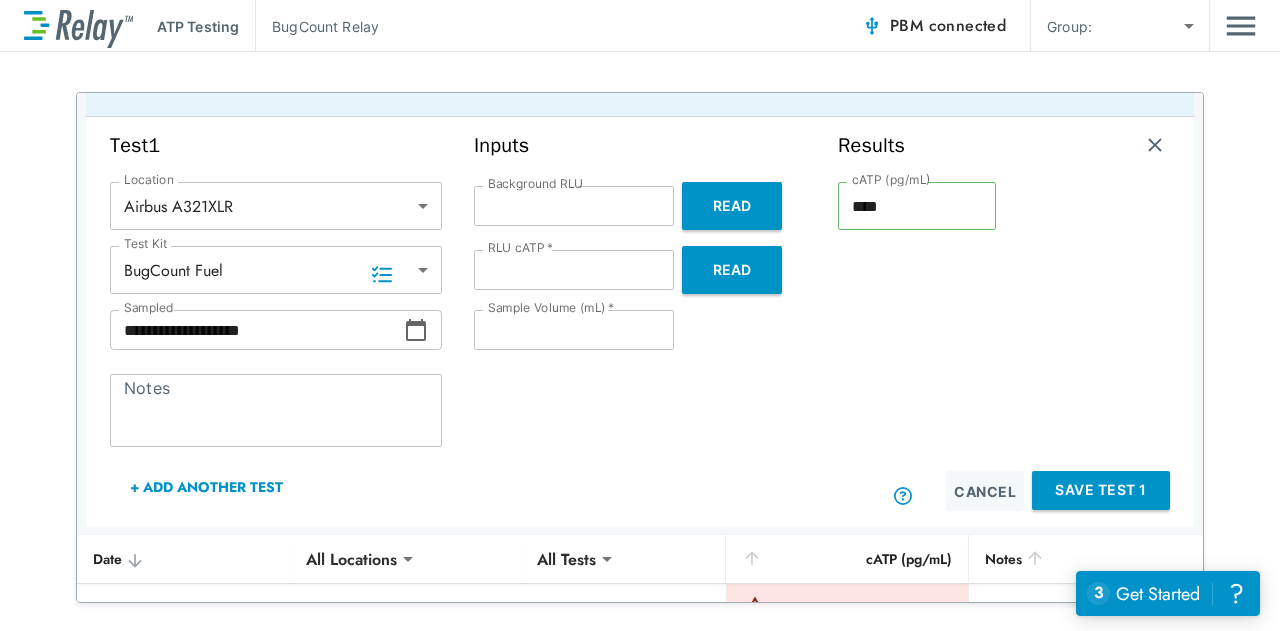 scroll, scrollTop: 210, scrollLeft: 0, axis: vertical 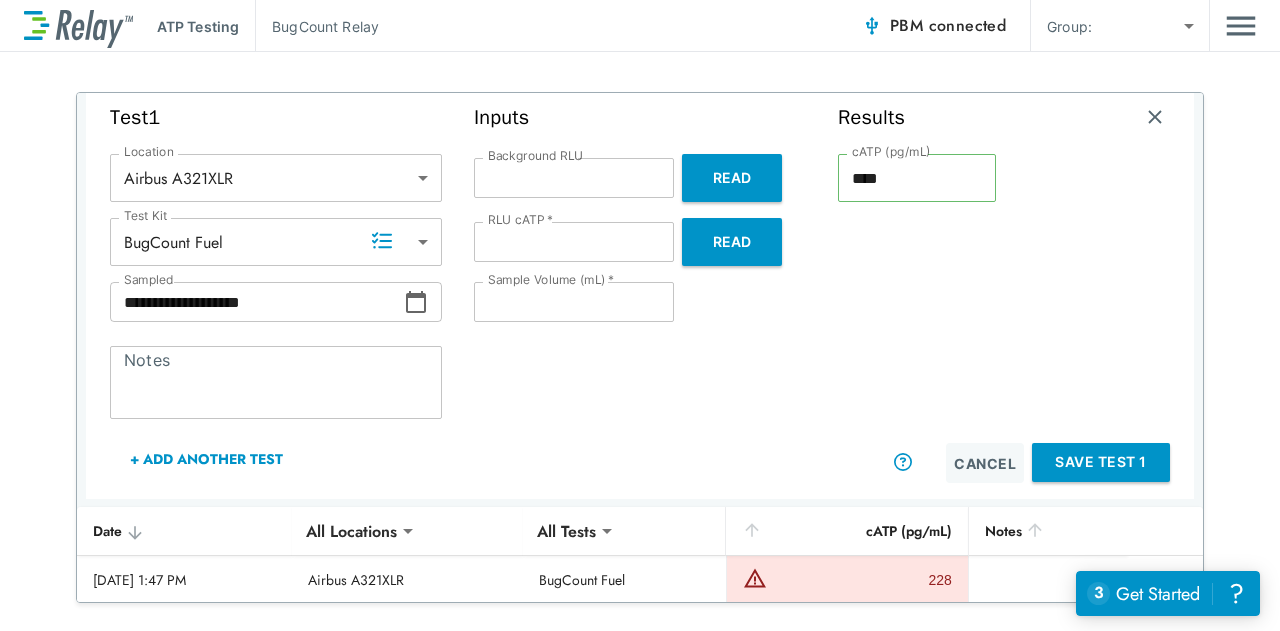 click on "+ Add Another Test" at bounding box center (206, 459) 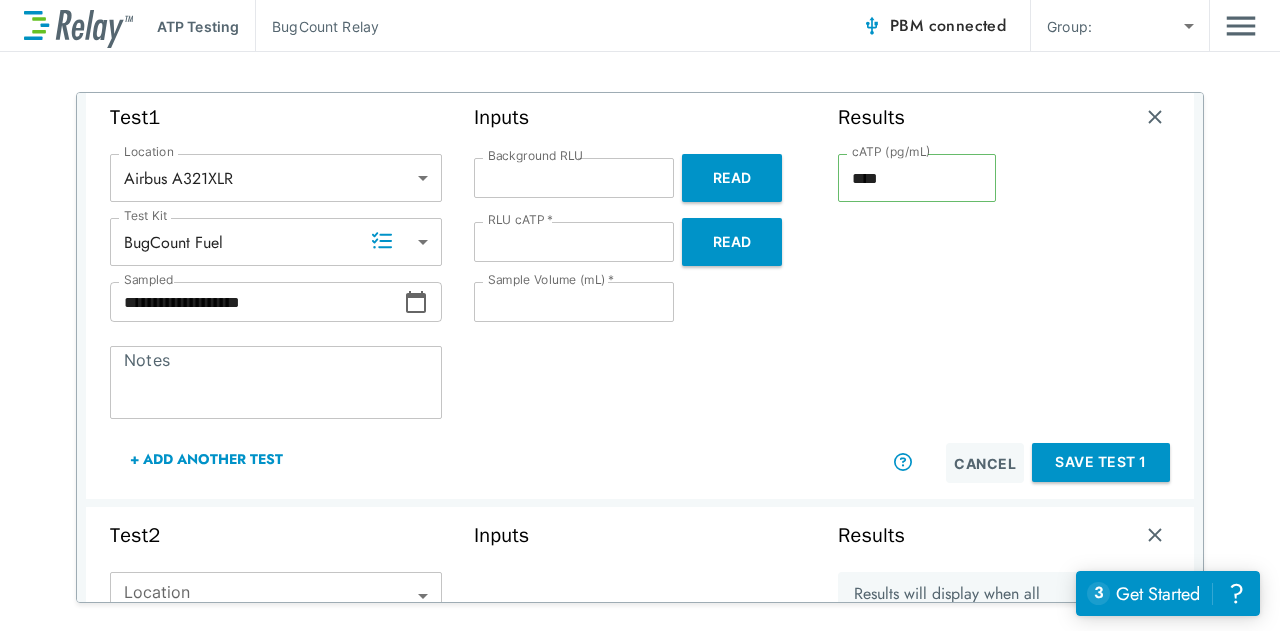 click on "Cancel" at bounding box center [985, 463] 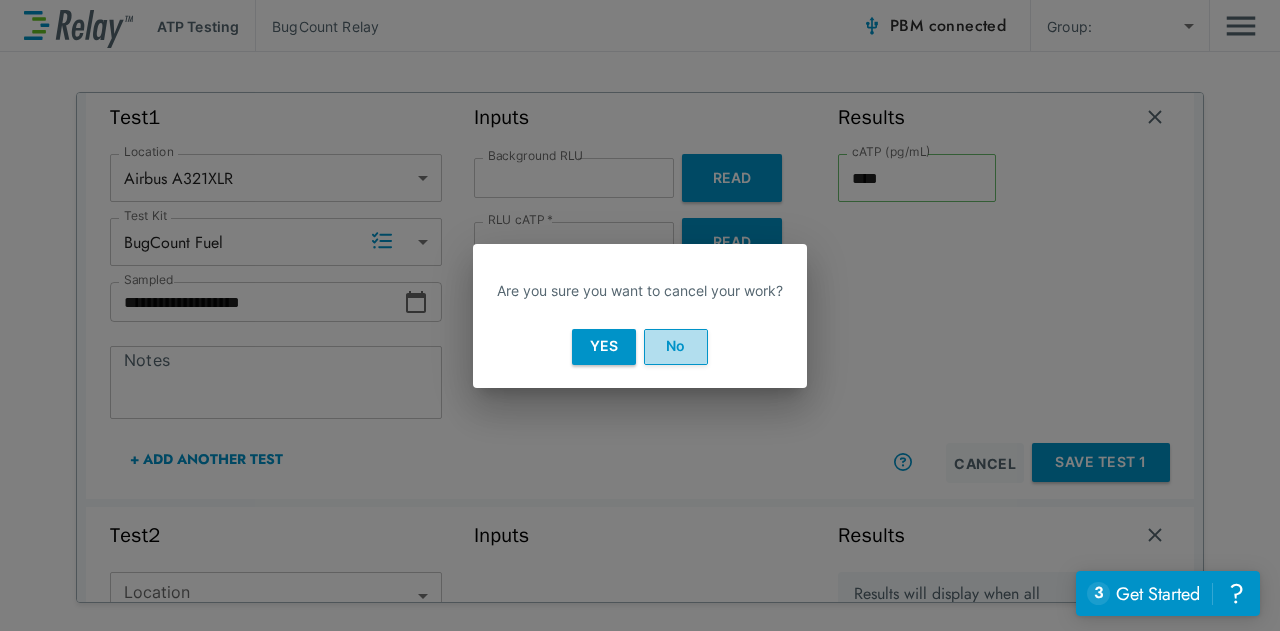 click on "No" at bounding box center (676, 347) 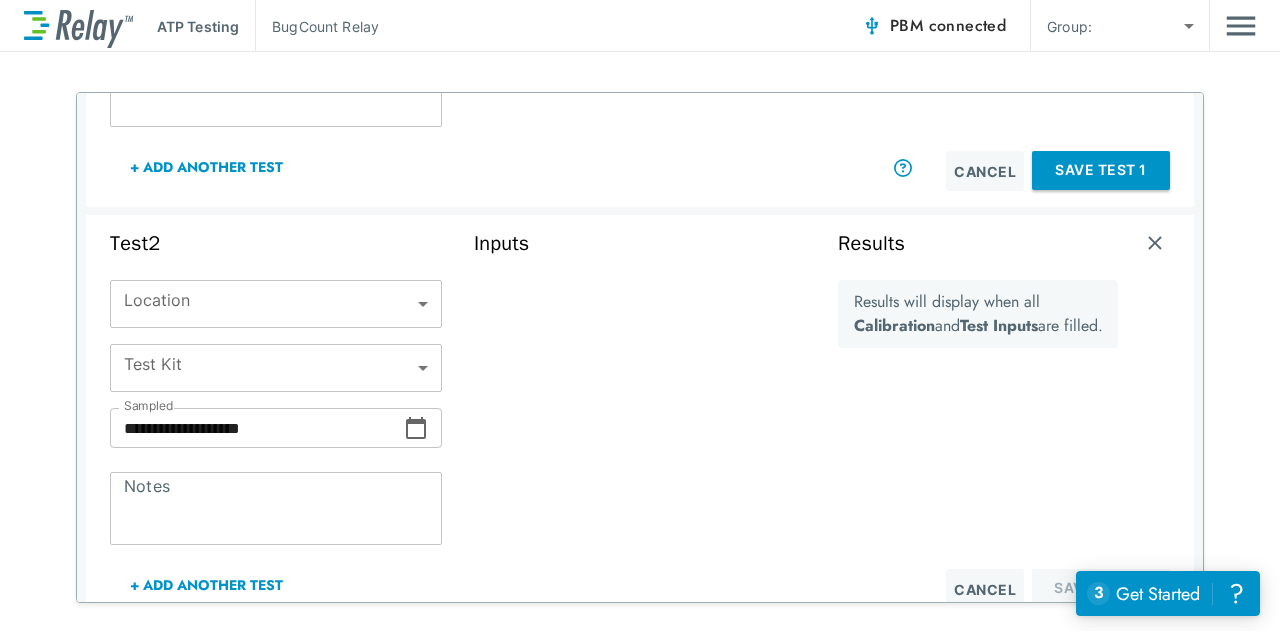 scroll, scrollTop: 504, scrollLeft: 0, axis: vertical 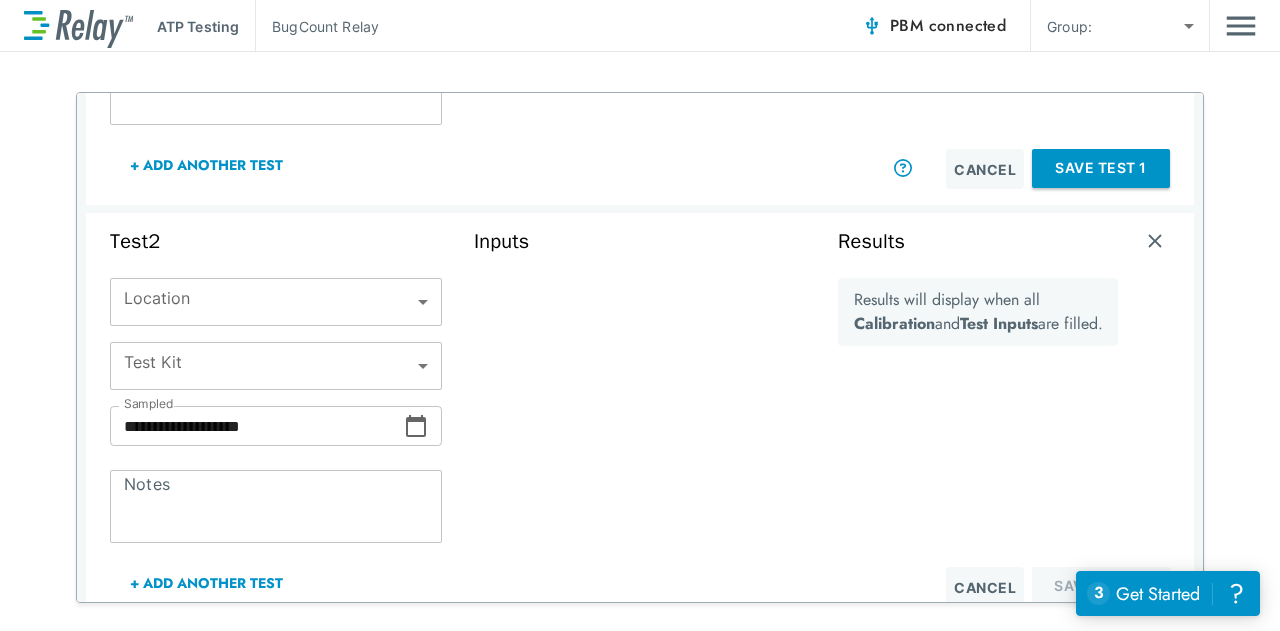 click on "**********" at bounding box center (640, 315) 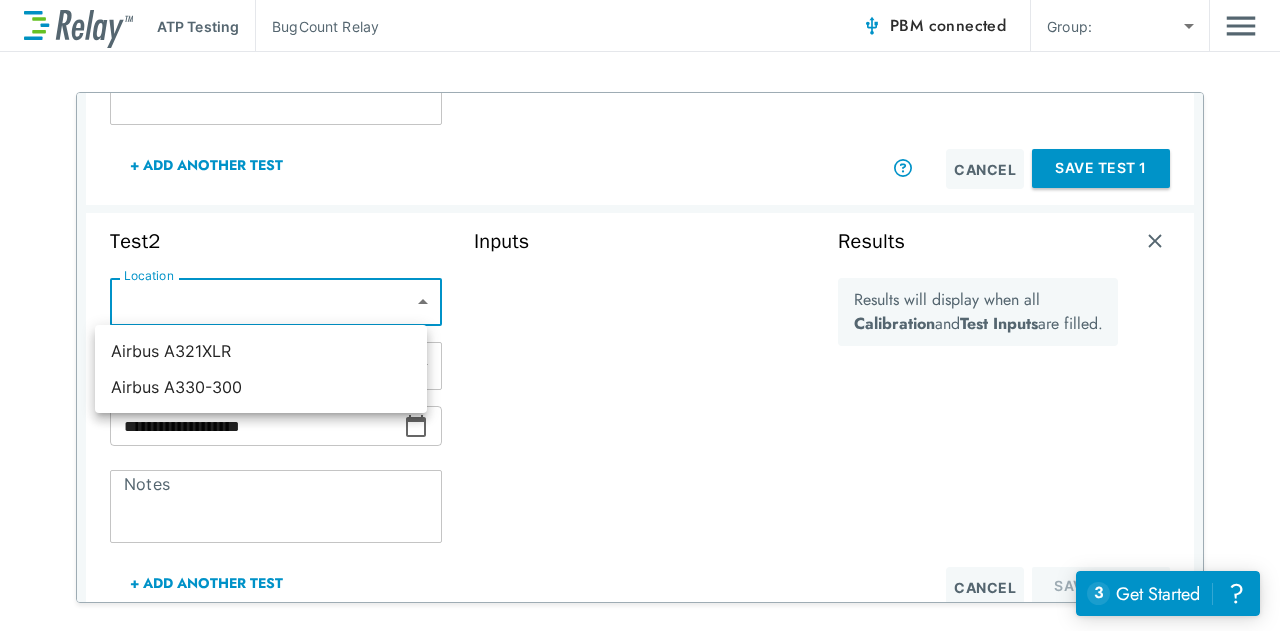 click at bounding box center (640, 315) 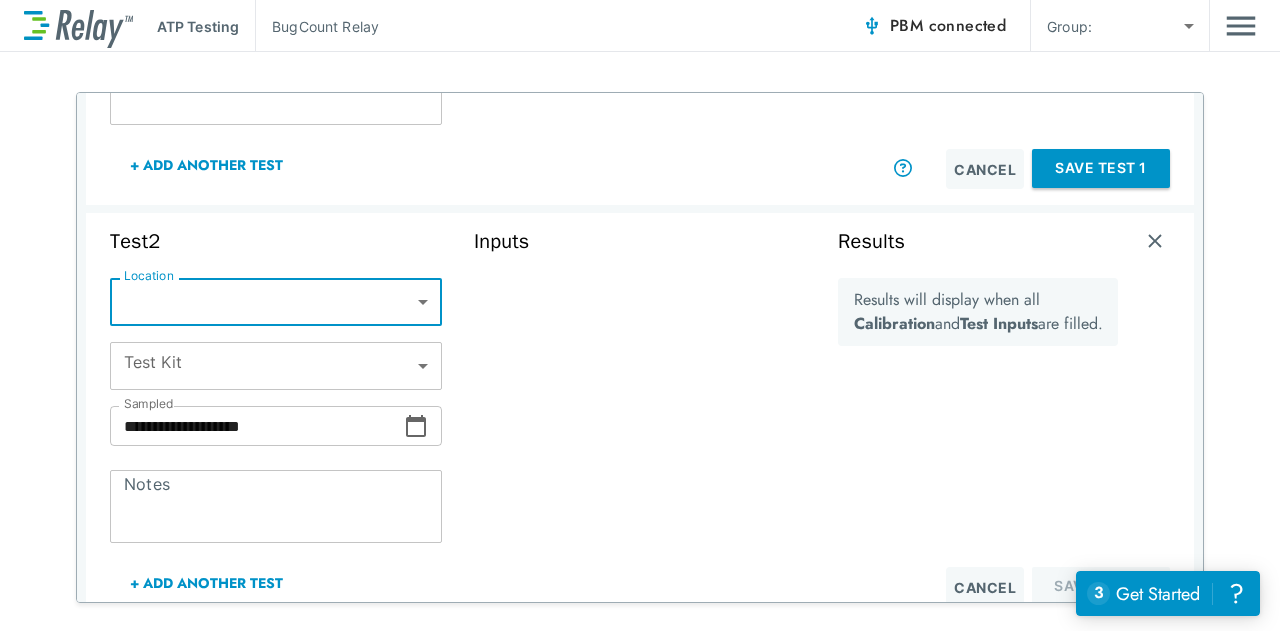 click on "**********" at bounding box center (640, 315) 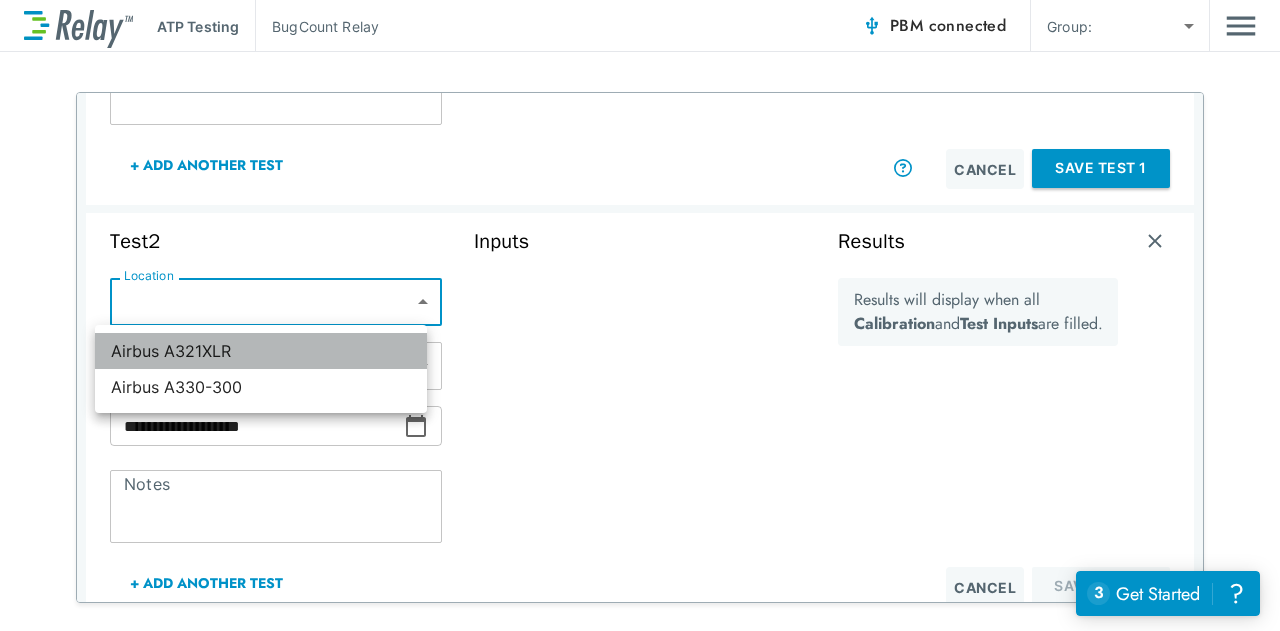 click on "Airbus A321XLR" at bounding box center [261, 351] 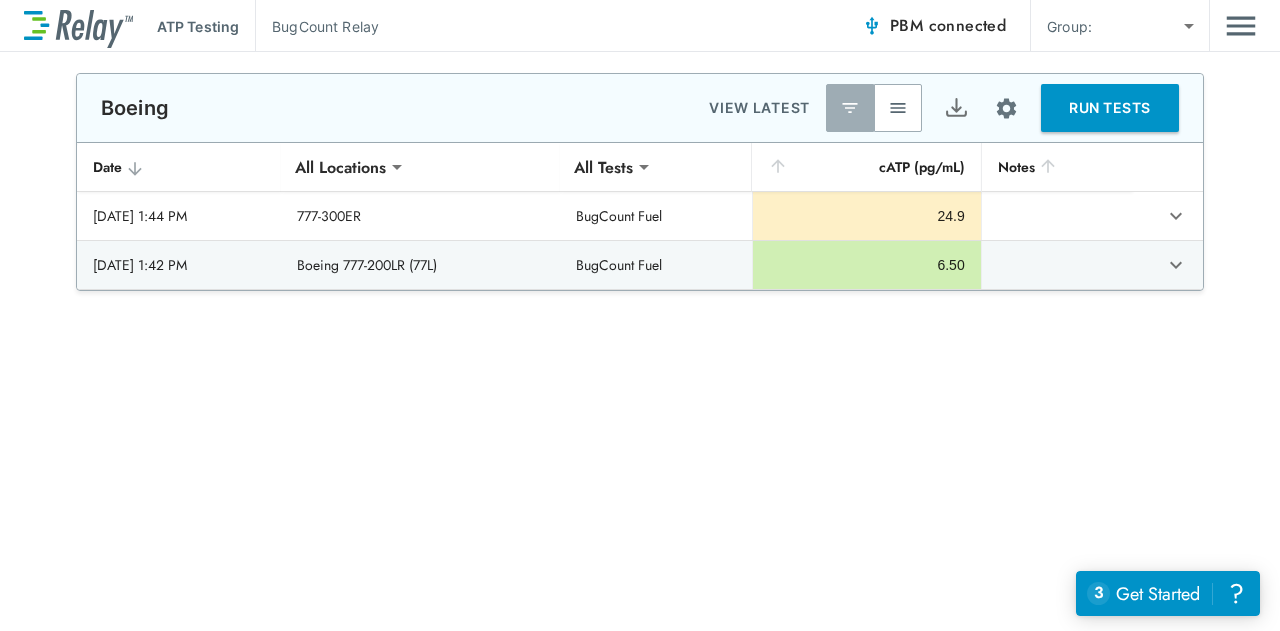 scroll, scrollTop: 535, scrollLeft: 0, axis: vertical 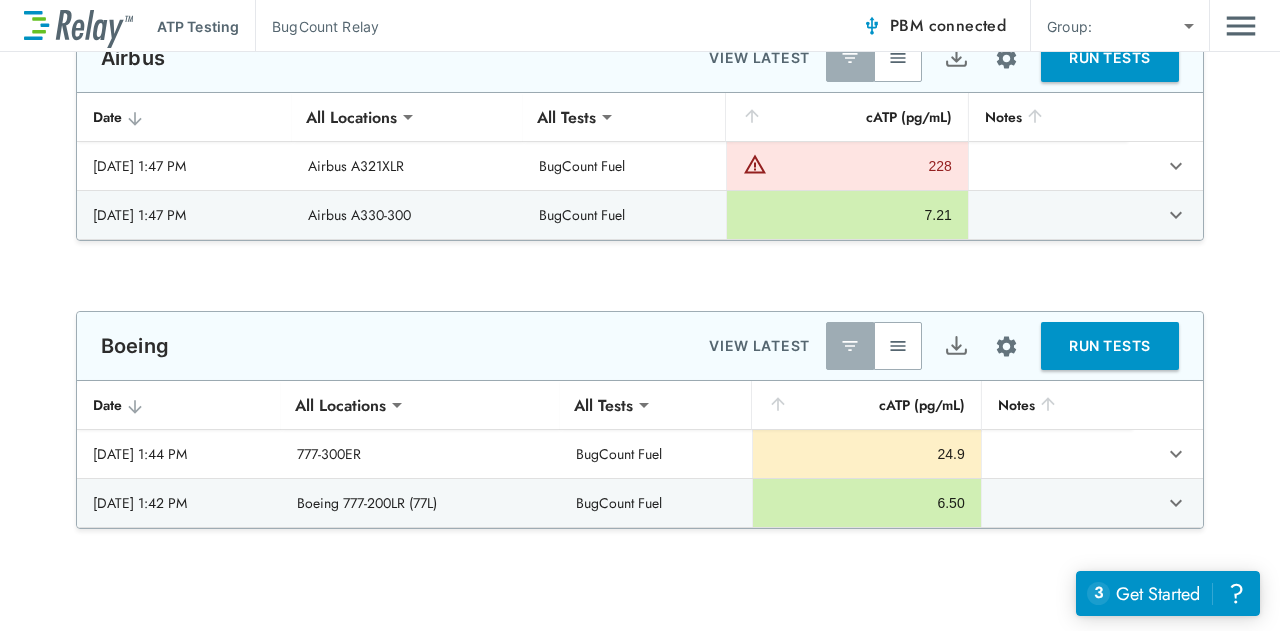 click at bounding box center [1048, 215] 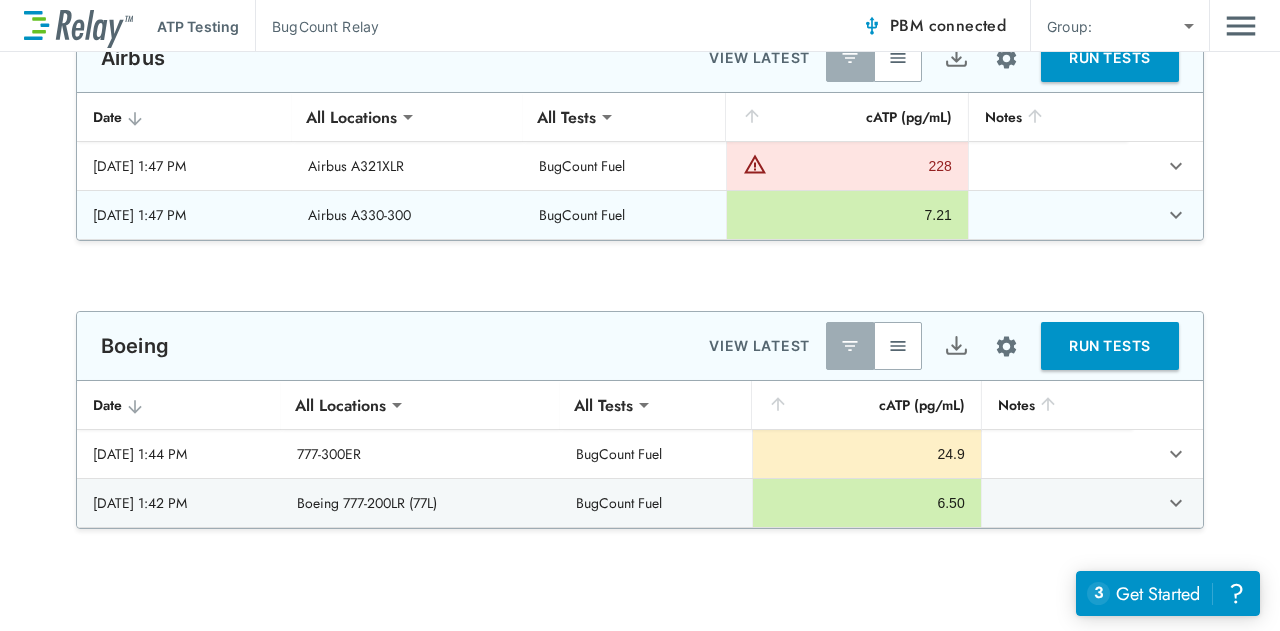 click at bounding box center [1176, 215] 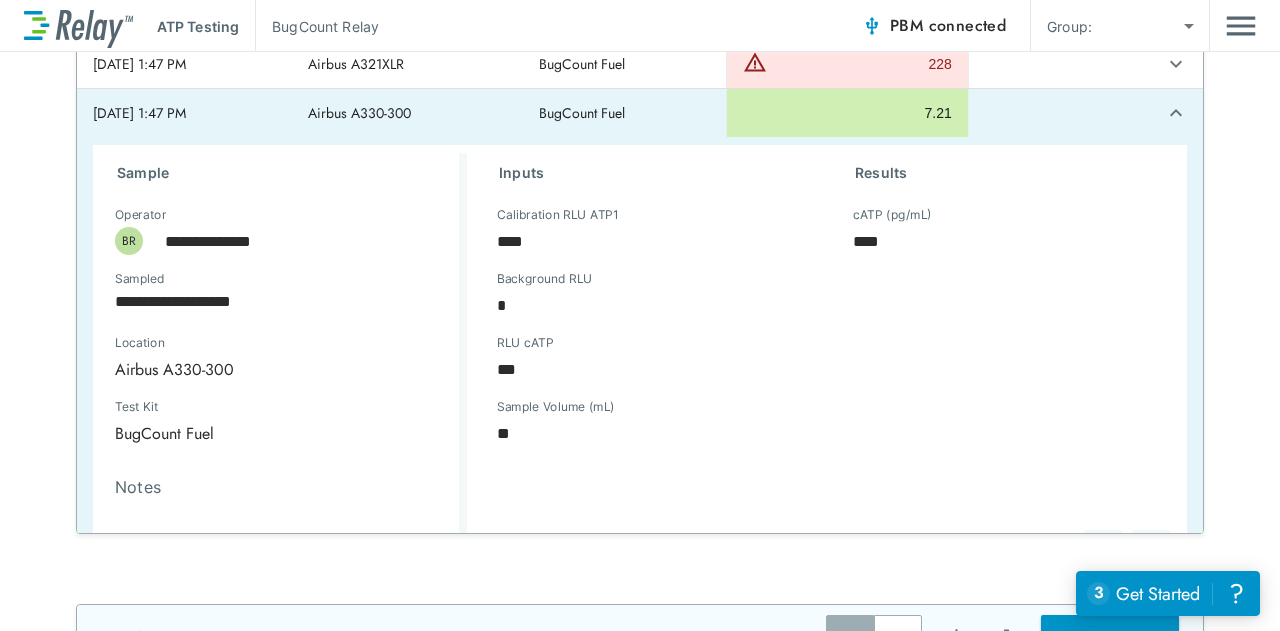 scroll, scrollTop: 46, scrollLeft: 0, axis: vertical 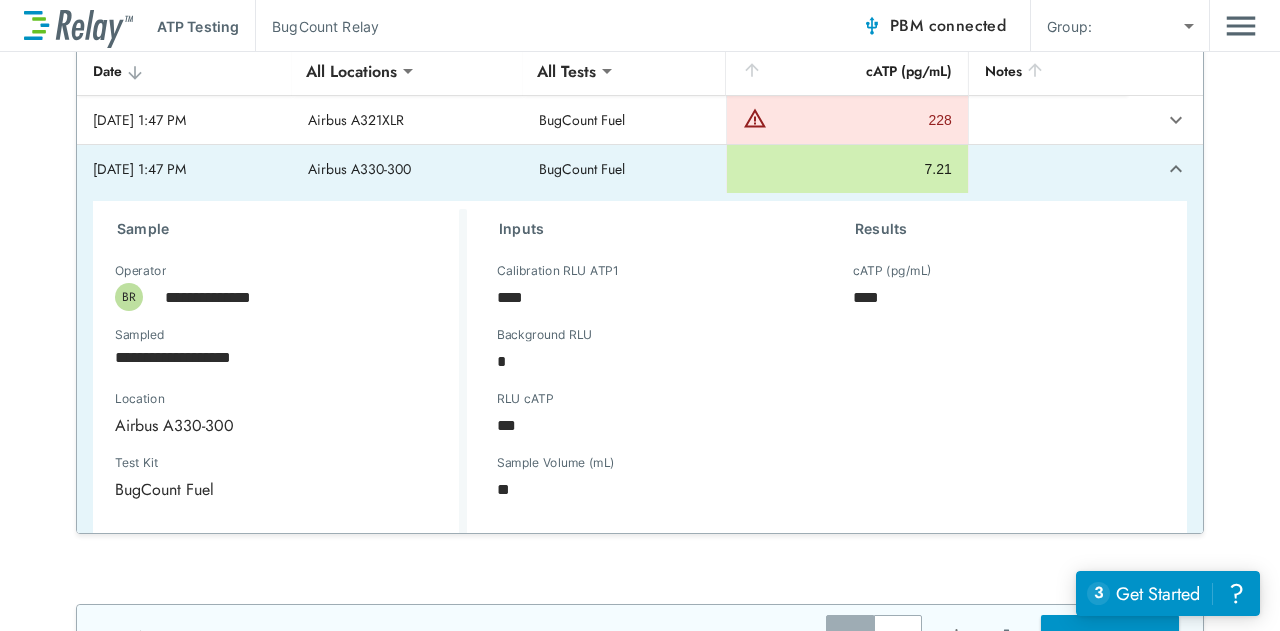 click at bounding box center [1176, 169] 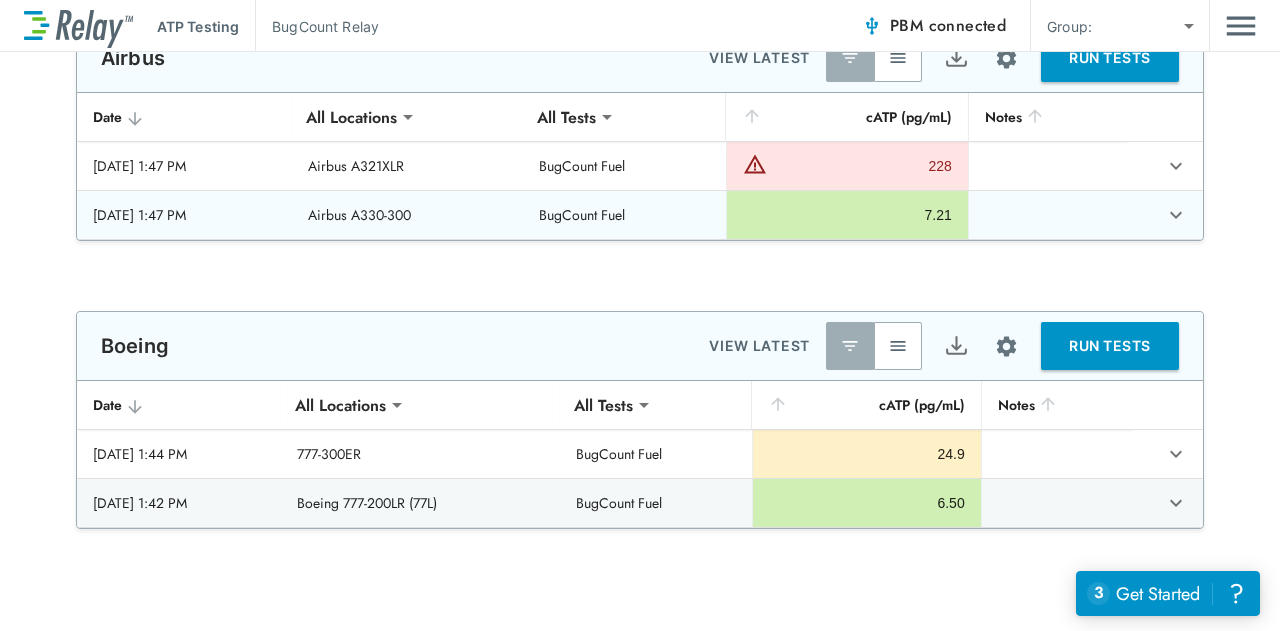 scroll, scrollTop: 0, scrollLeft: 0, axis: both 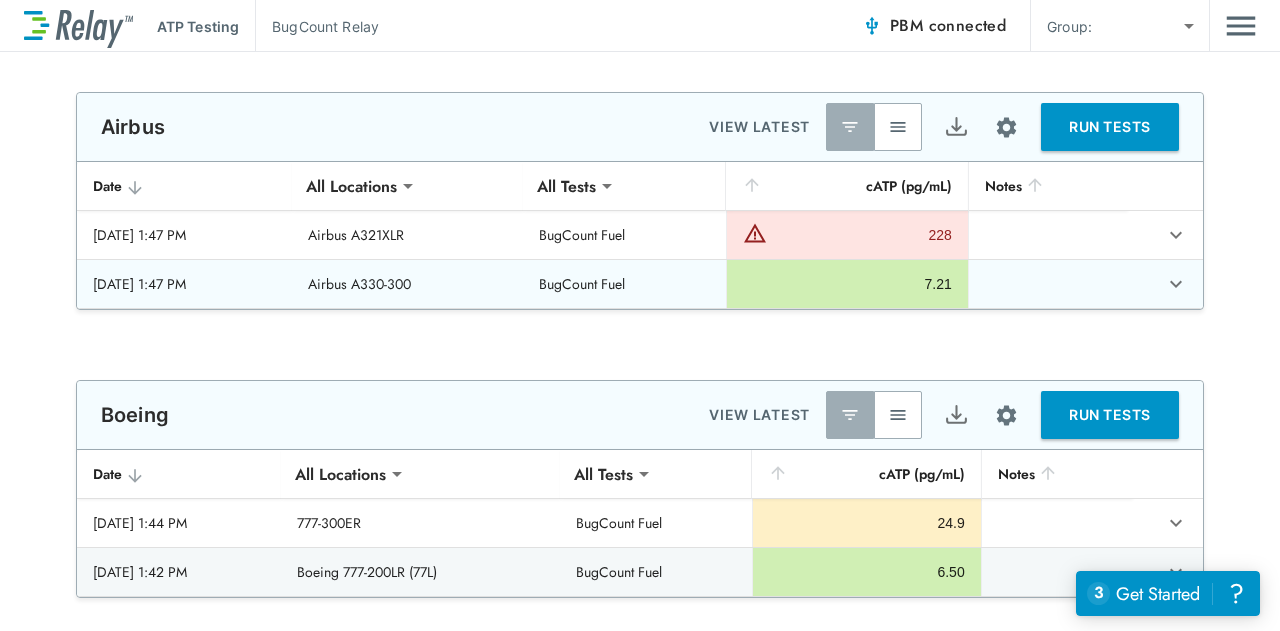 click at bounding box center (1048, 235) 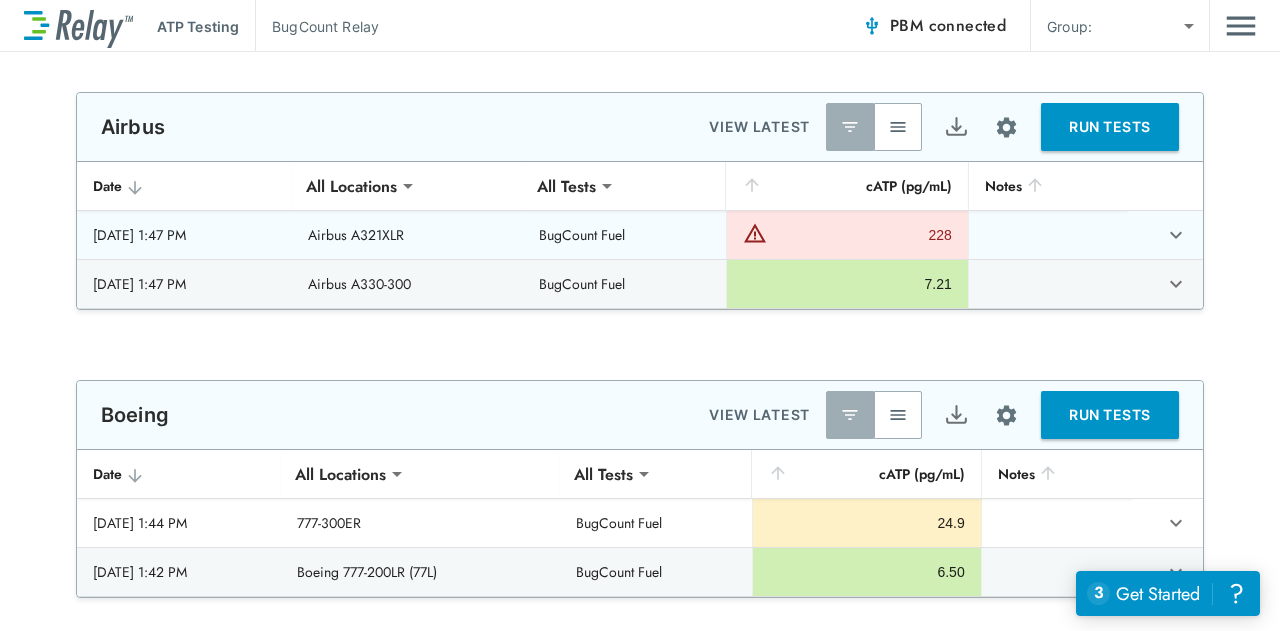 click 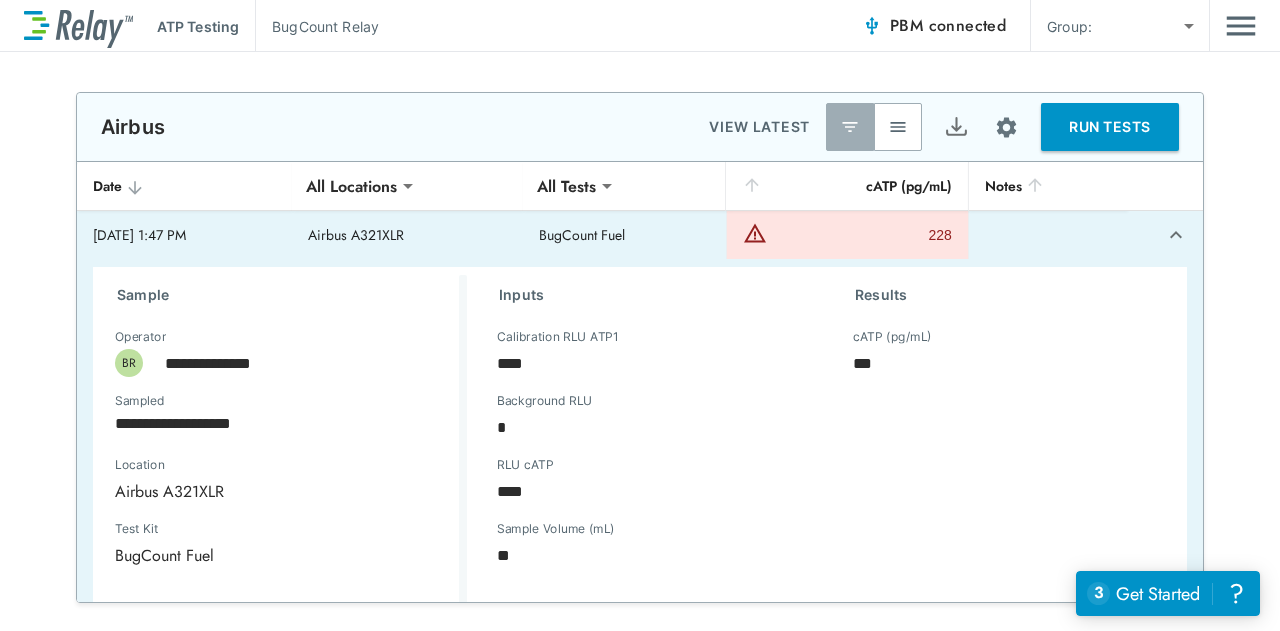 click at bounding box center (1165, 235) 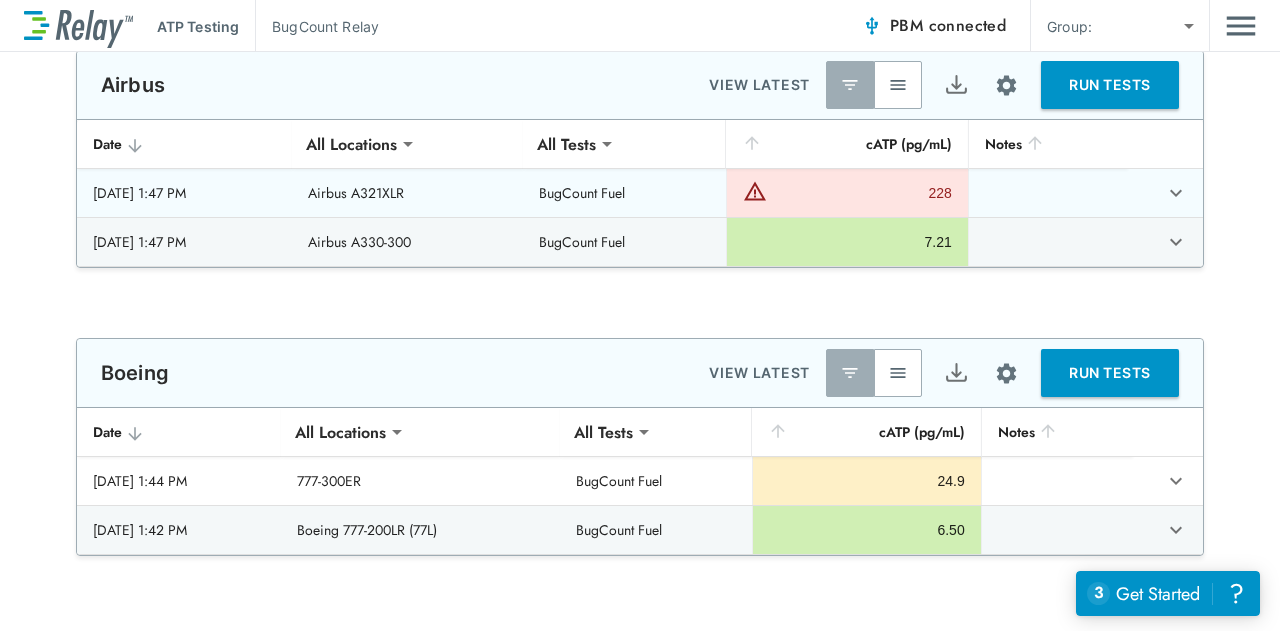 scroll, scrollTop: 28, scrollLeft: 0, axis: vertical 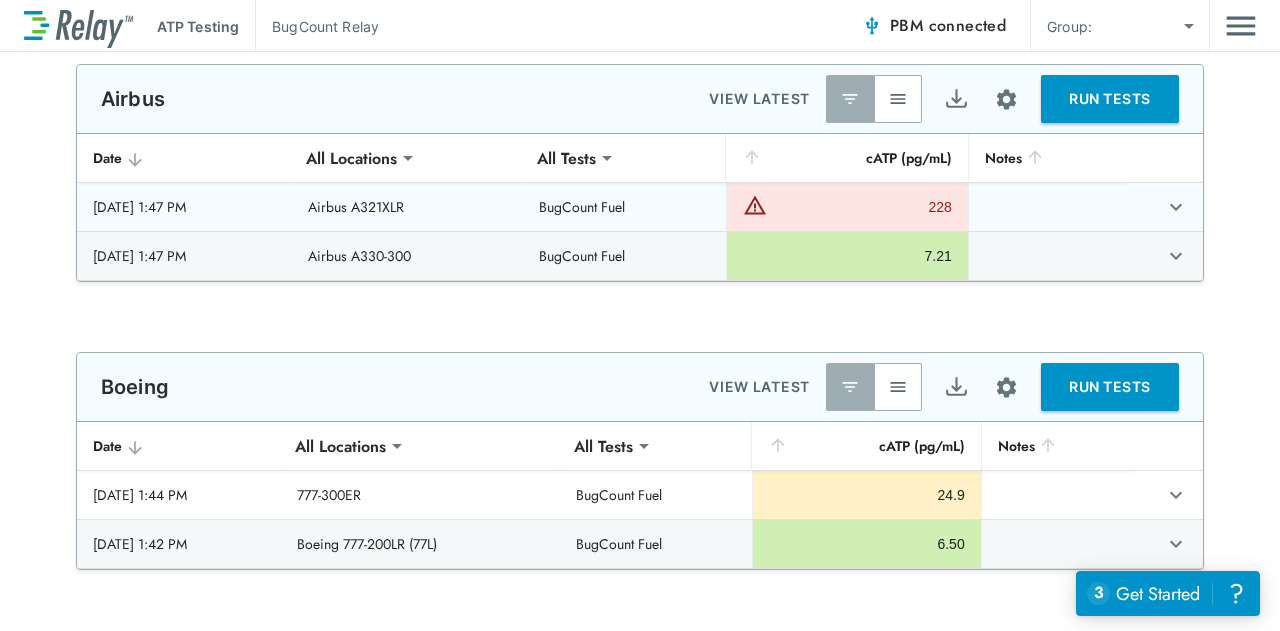 click on "RUN TESTS" at bounding box center (1110, 99) 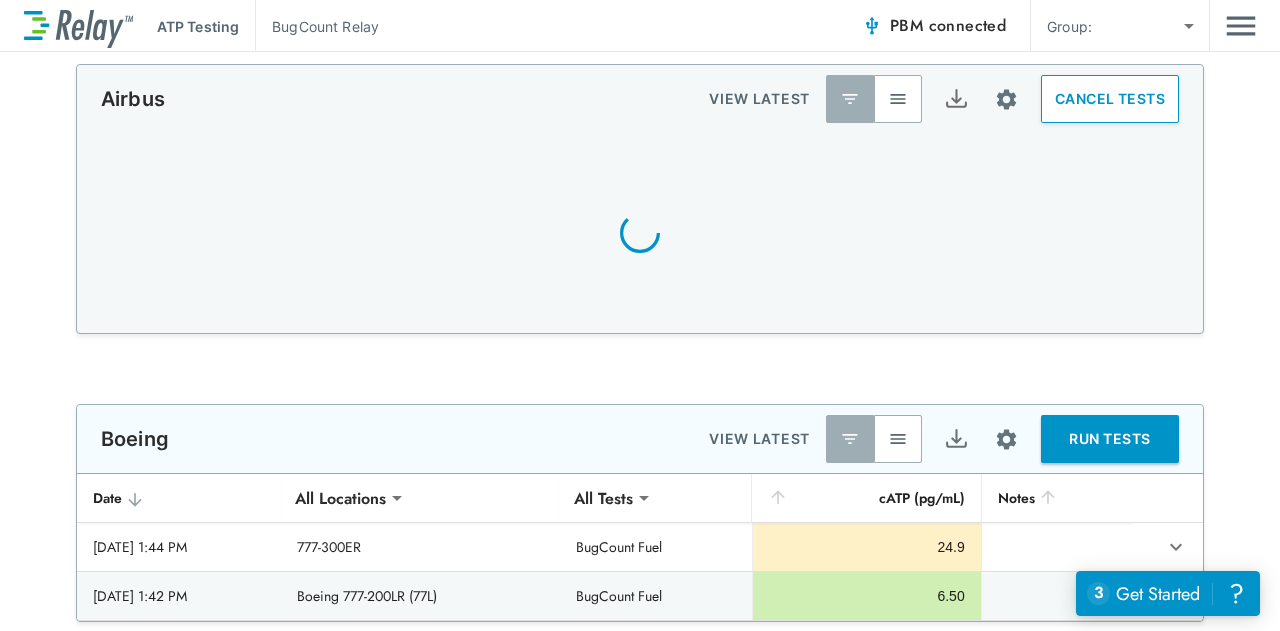 scroll, scrollTop: 0, scrollLeft: 0, axis: both 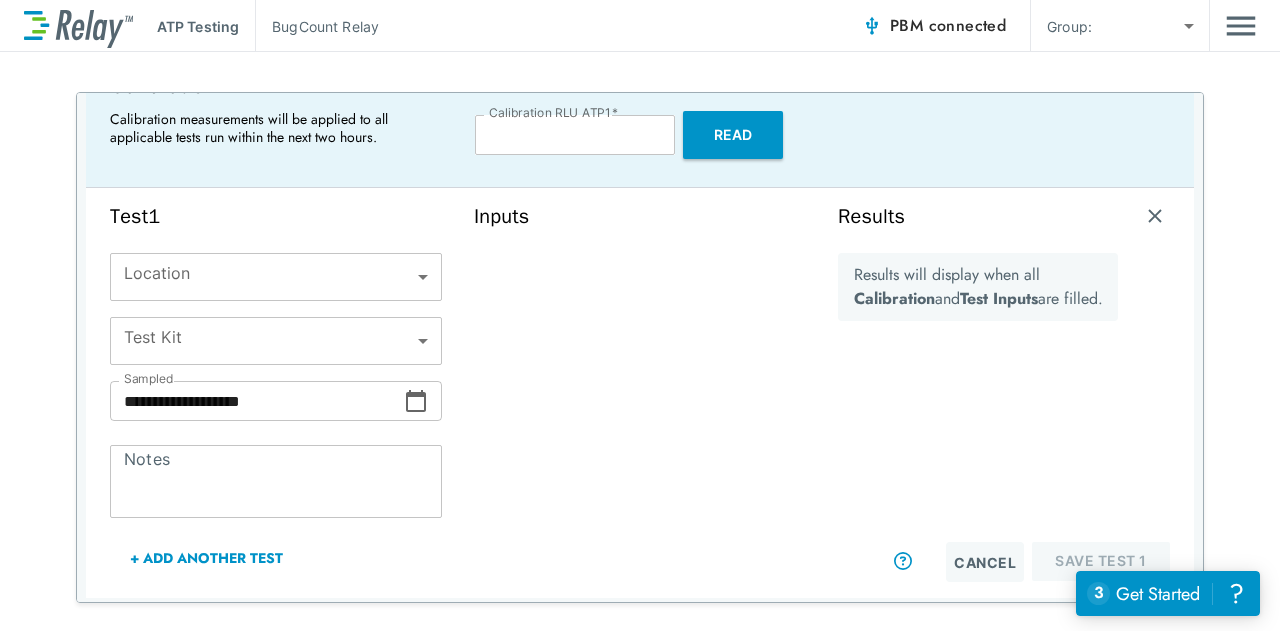 click on "**********" at bounding box center [640, 315] 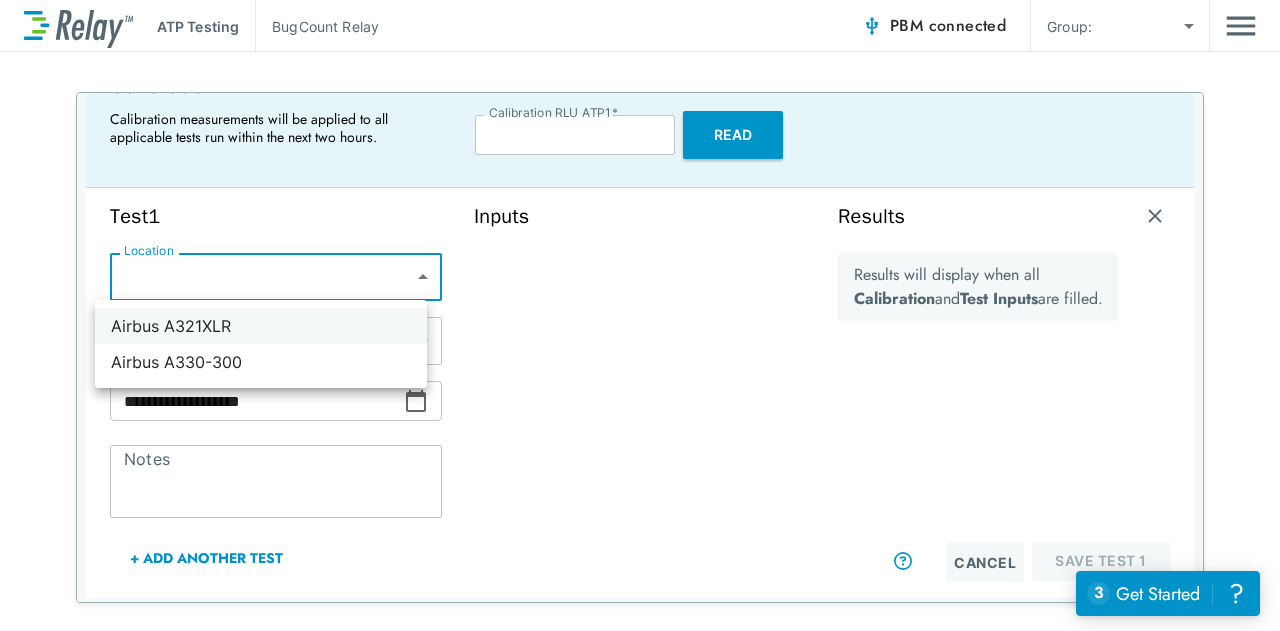 click on "Airbus A321XLR" at bounding box center [261, 326] 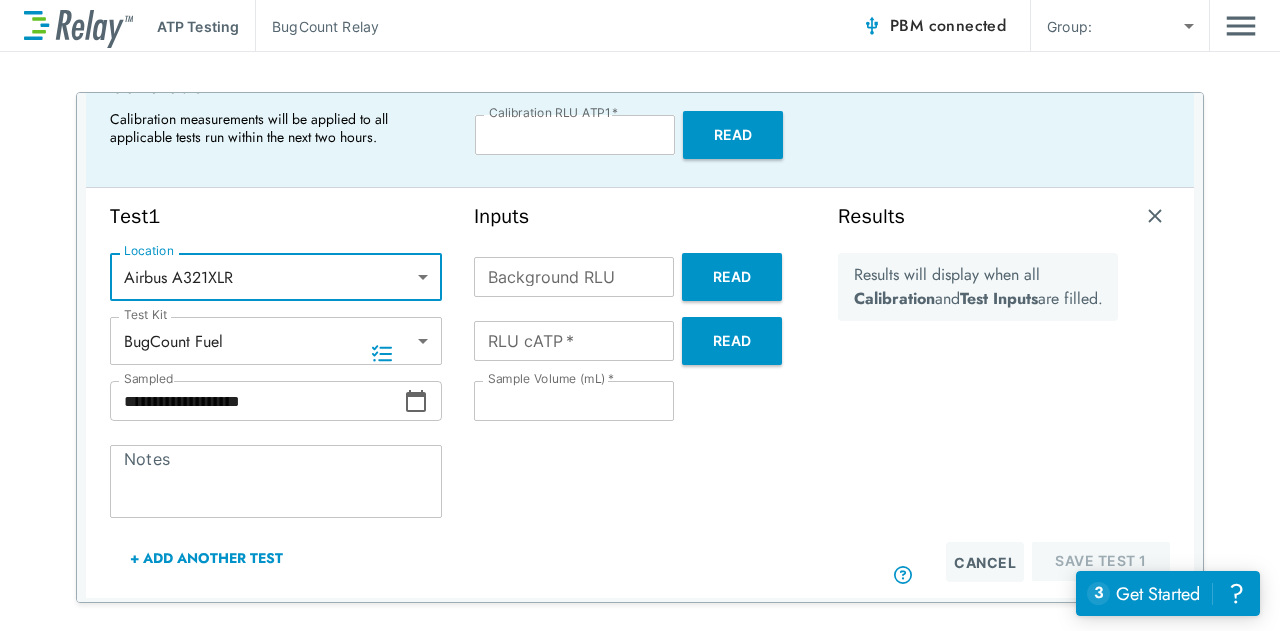 scroll, scrollTop: 85, scrollLeft: 0, axis: vertical 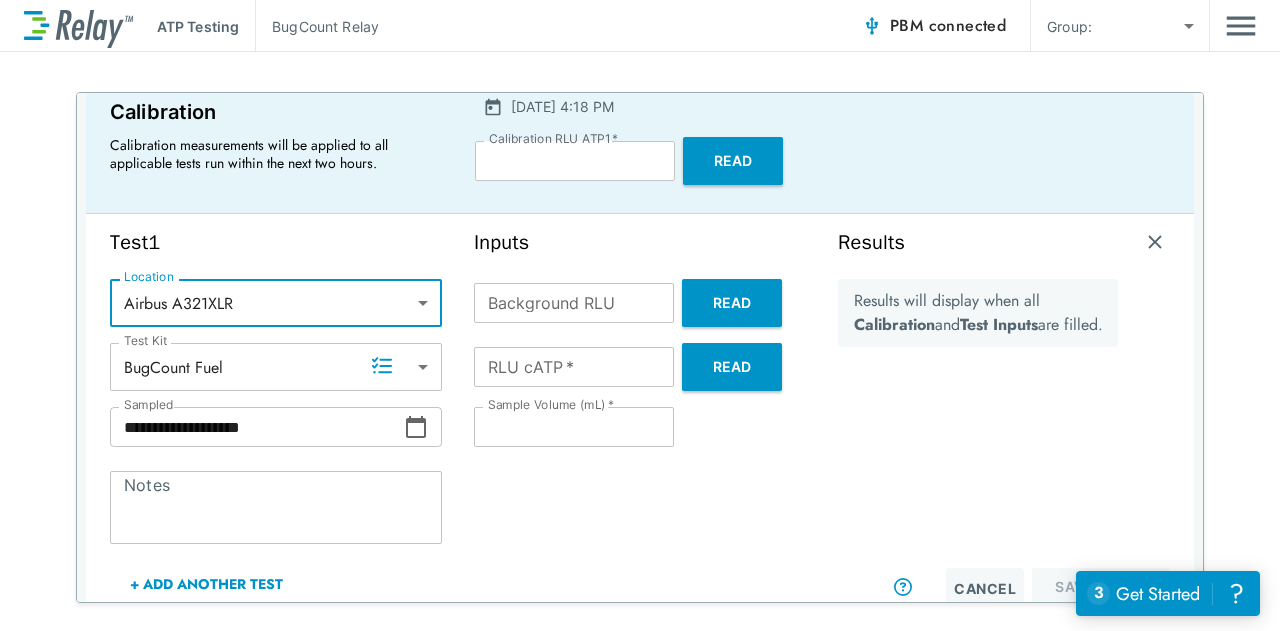 click on "******" at bounding box center [575, 161] 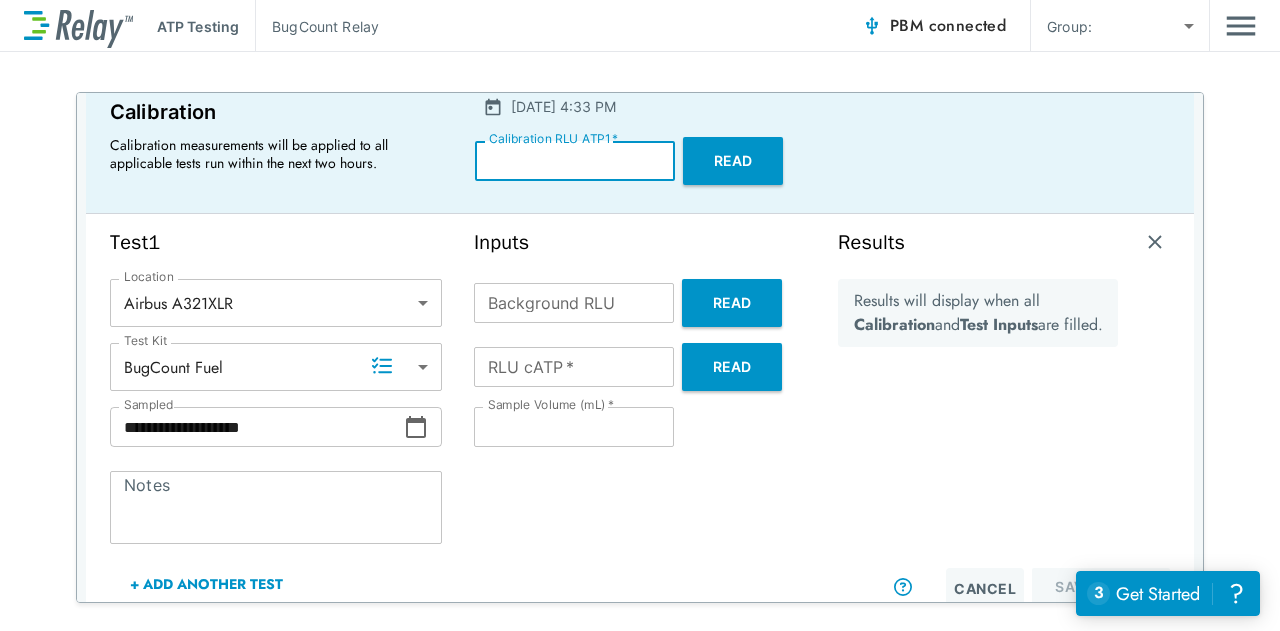 type on "*" 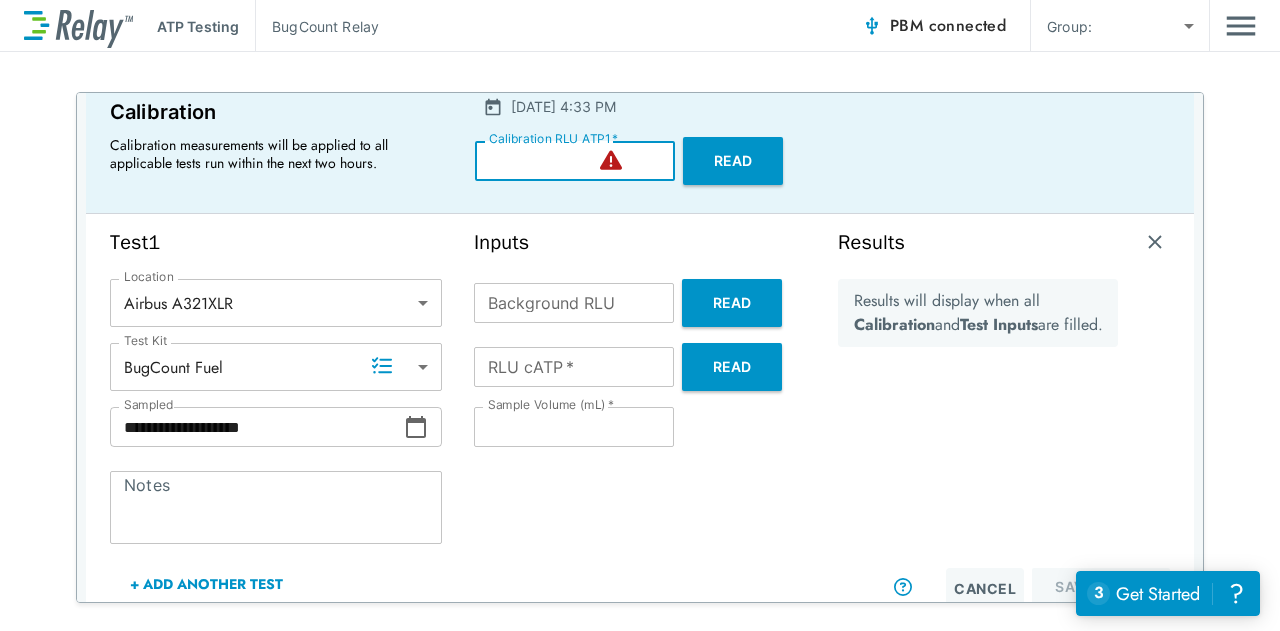 type on "******" 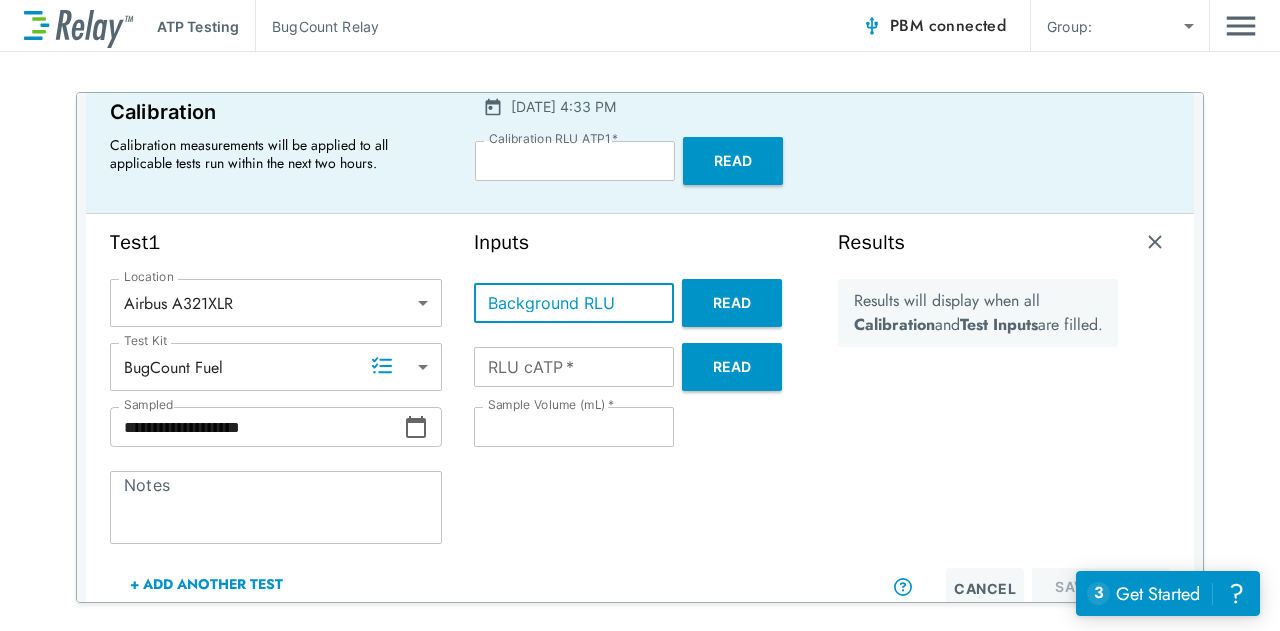 click on "Background RLU" at bounding box center (574, 303) 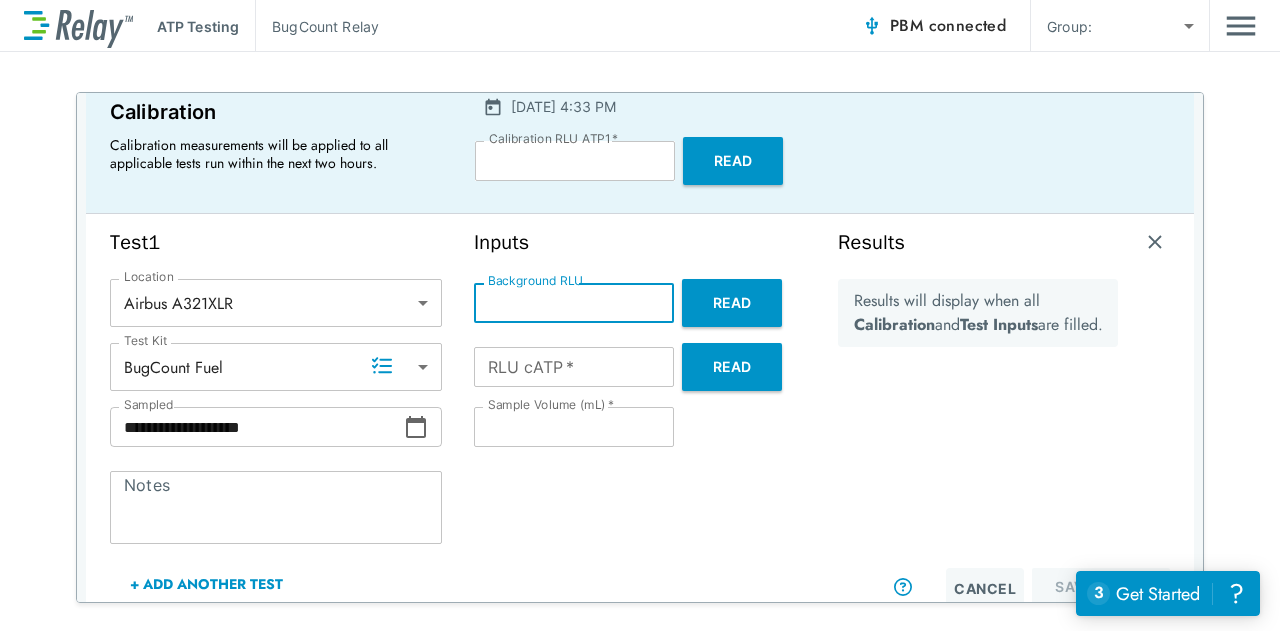 type on "***" 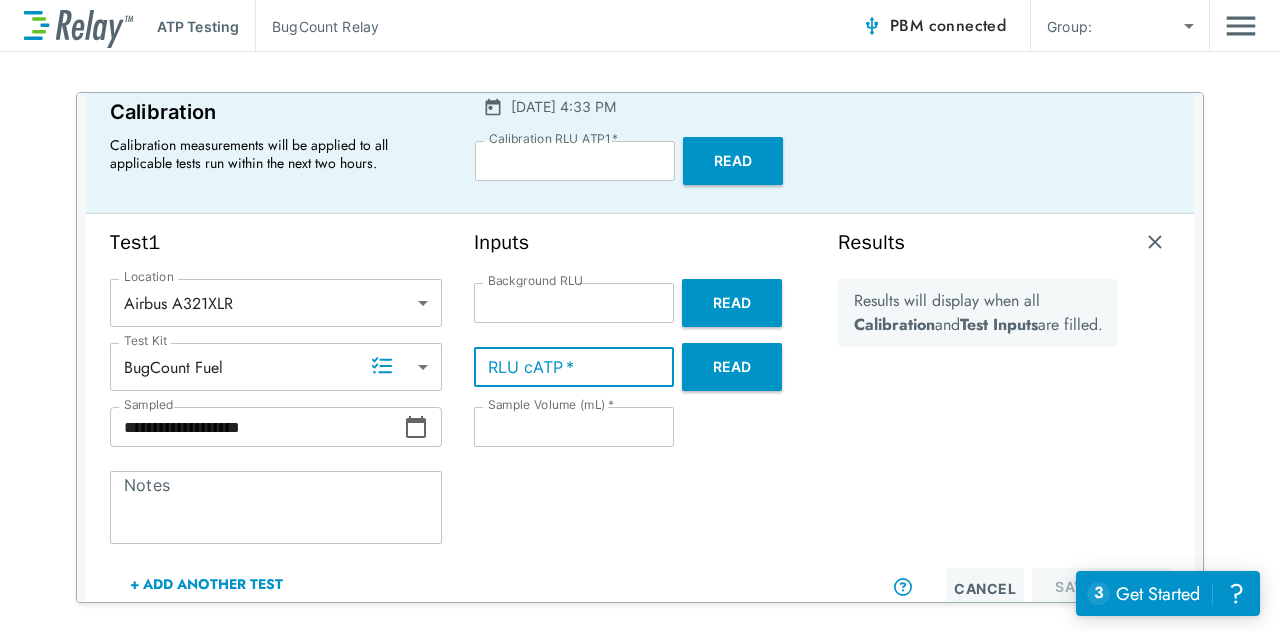 click on "RLU cATP   *" at bounding box center (574, 367) 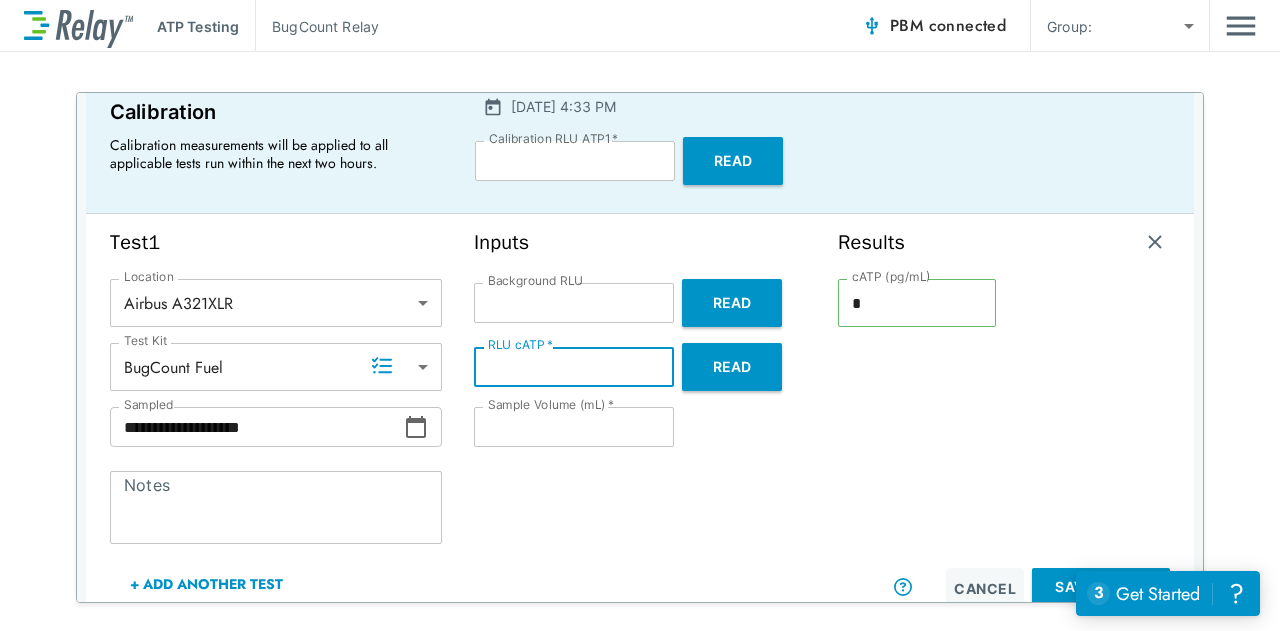 type on "***" 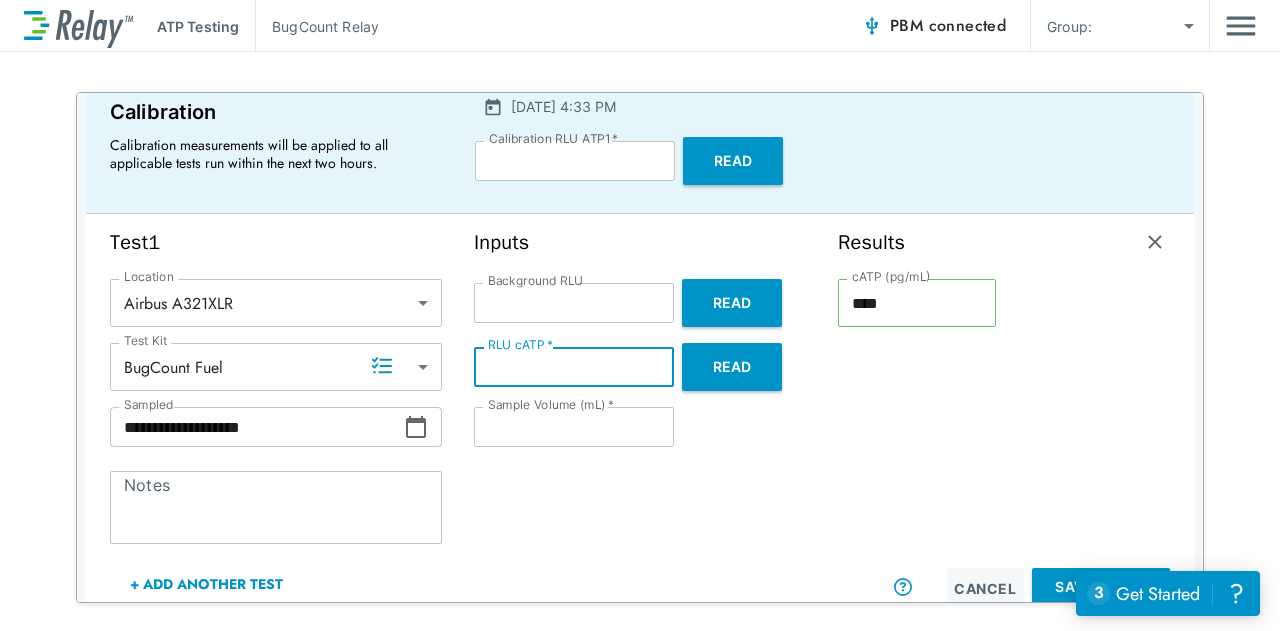 type on "**" 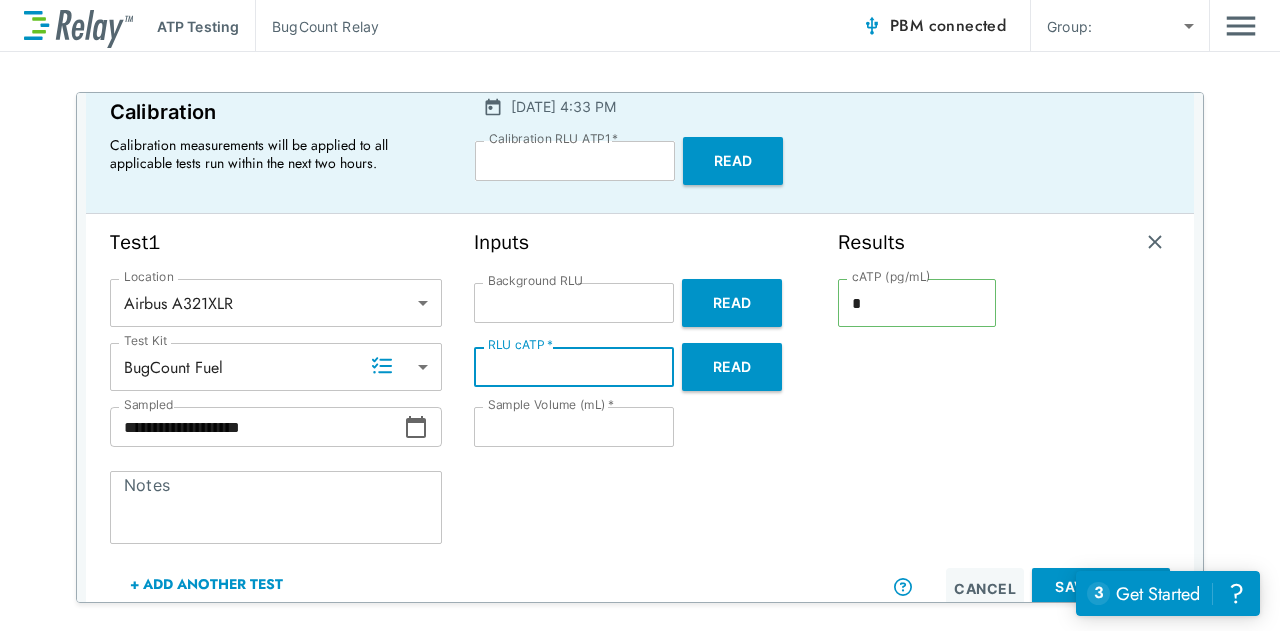 type on "*" 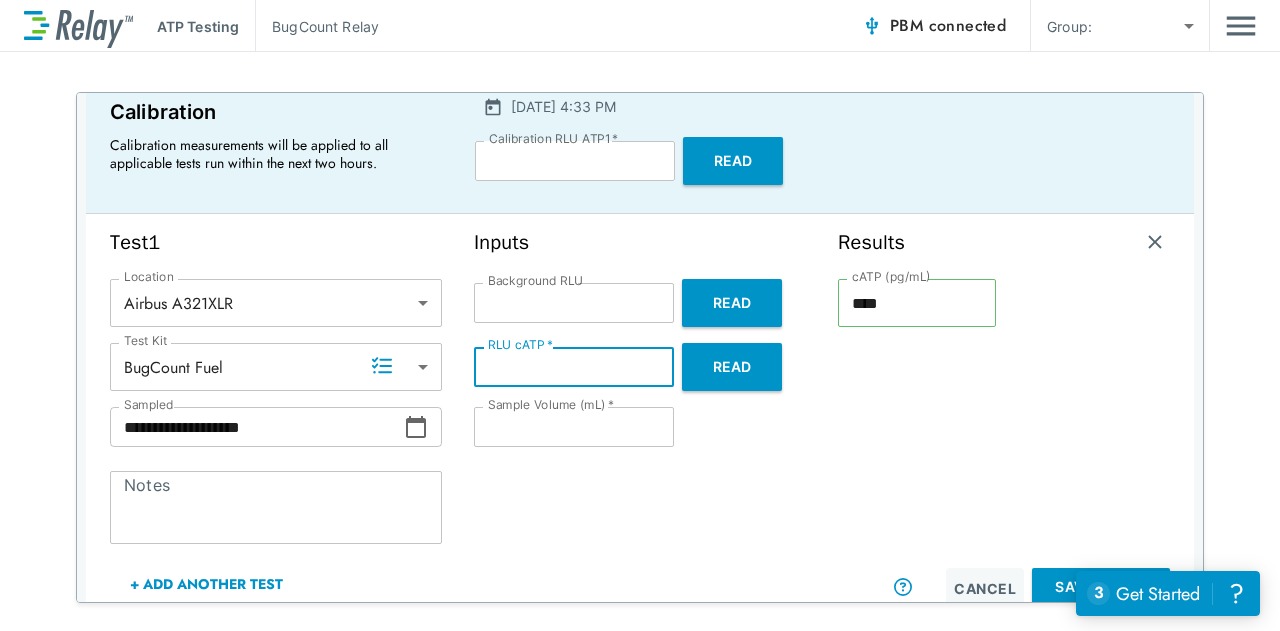 click on "Read" at bounding box center [732, 367] 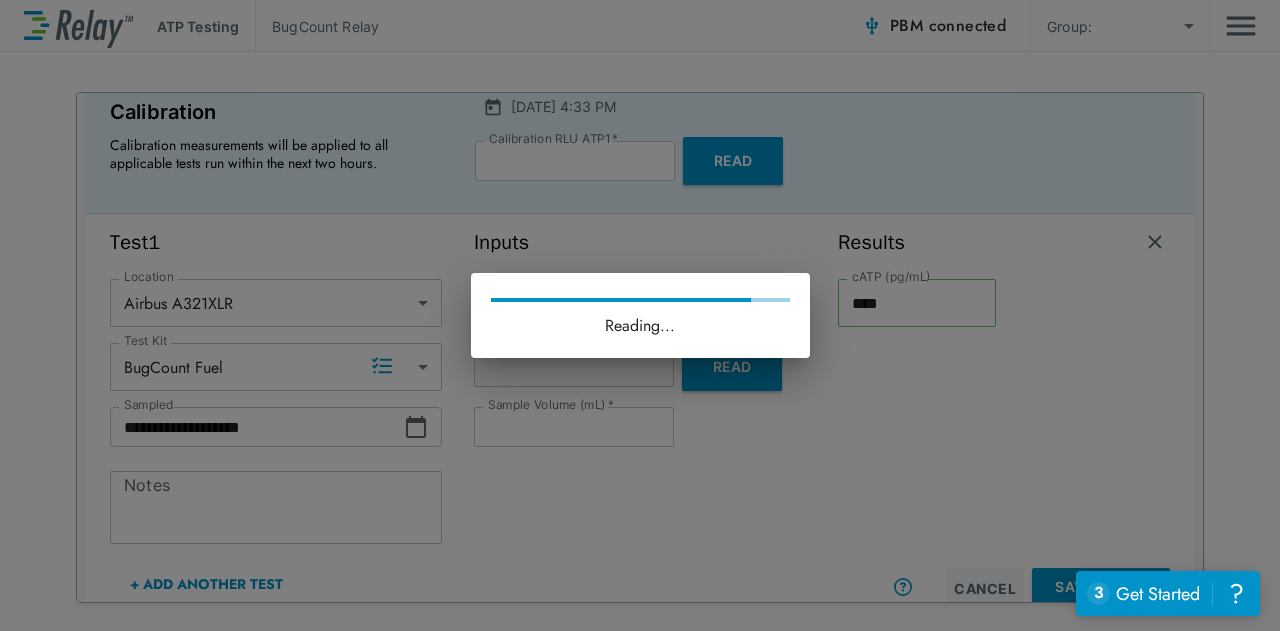 type on "**" 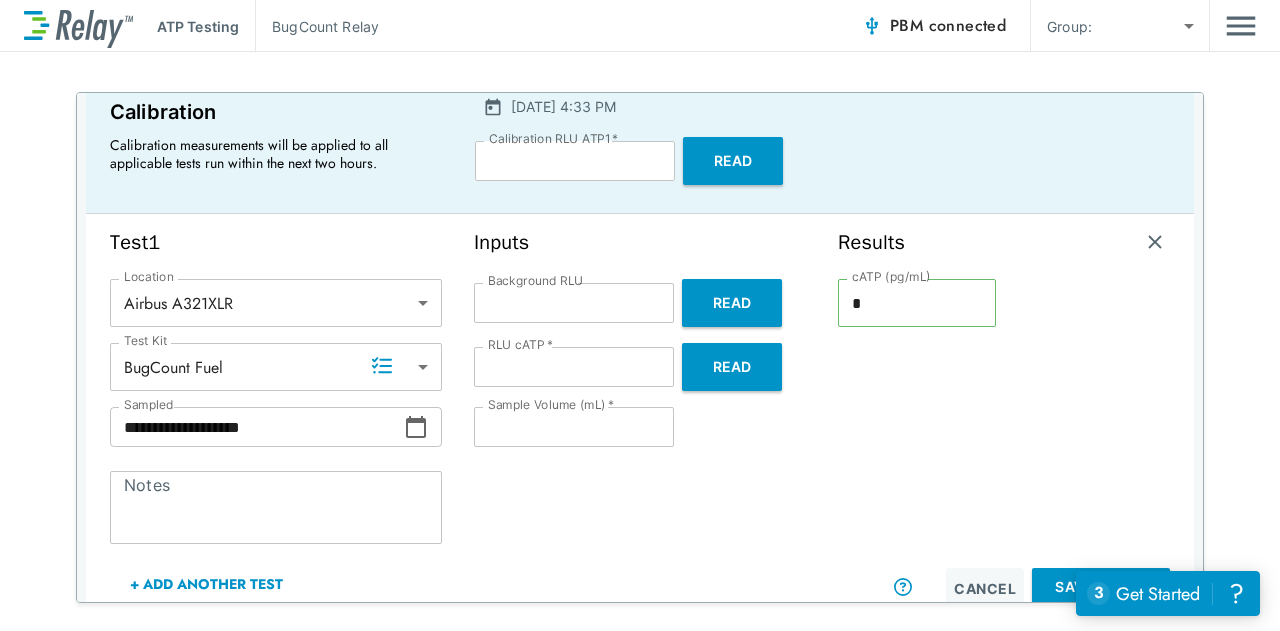 click on "cATP (pg/mL) * cATP (pg/mL)" at bounding box center (917, 423) 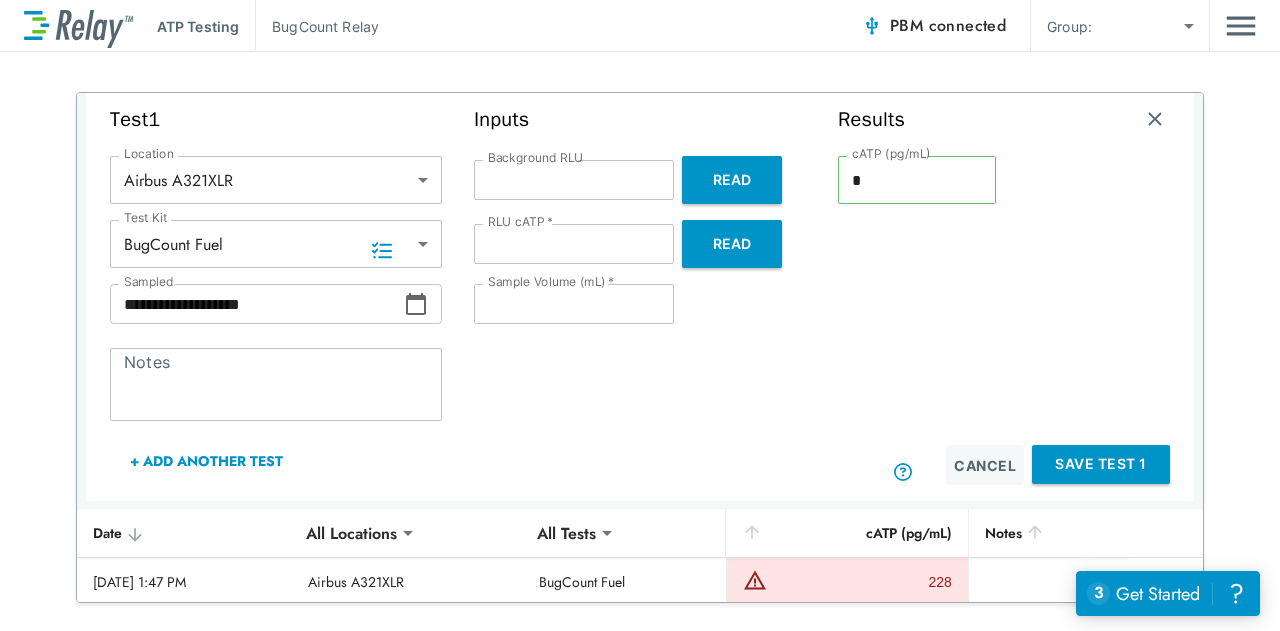 scroll, scrollTop: 200, scrollLeft: 0, axis: vertical 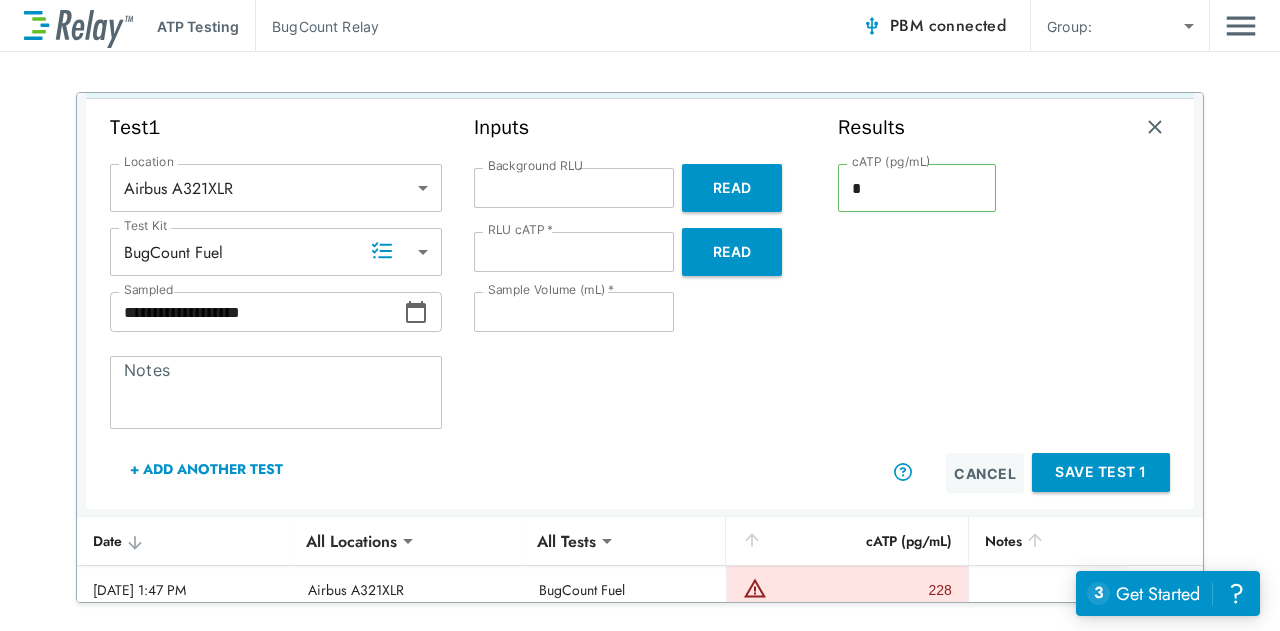 click on "Cancel" at bounding box center [985, 473] 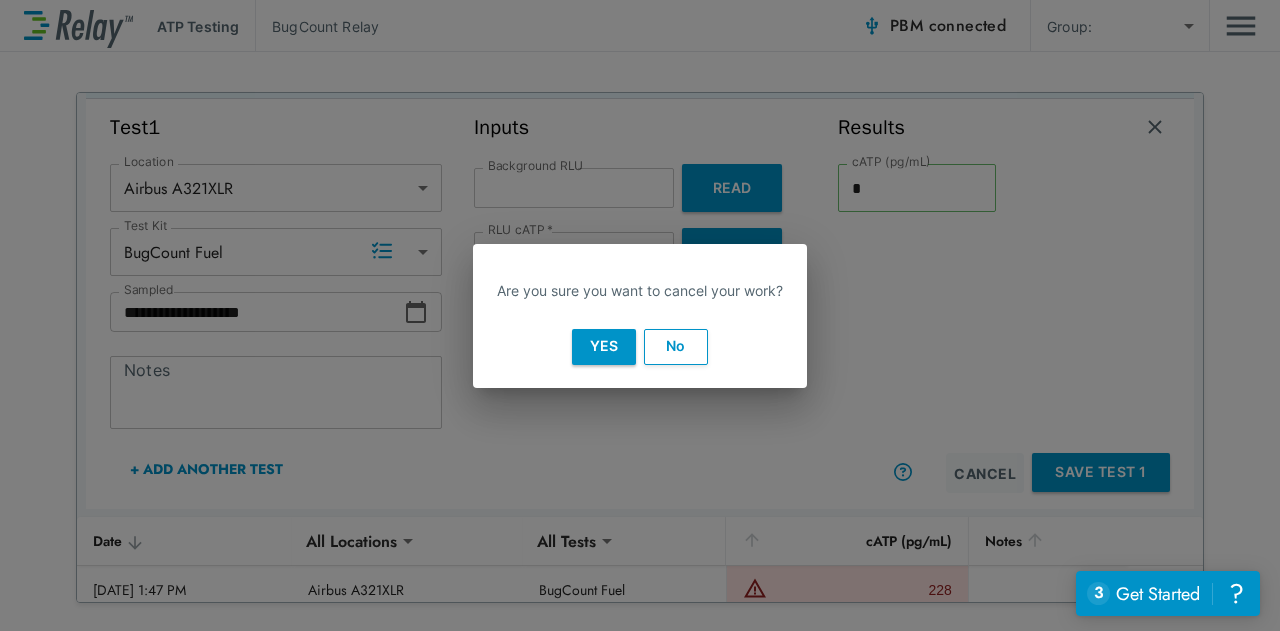 click on "Yes" at bounding box center (604, 347) 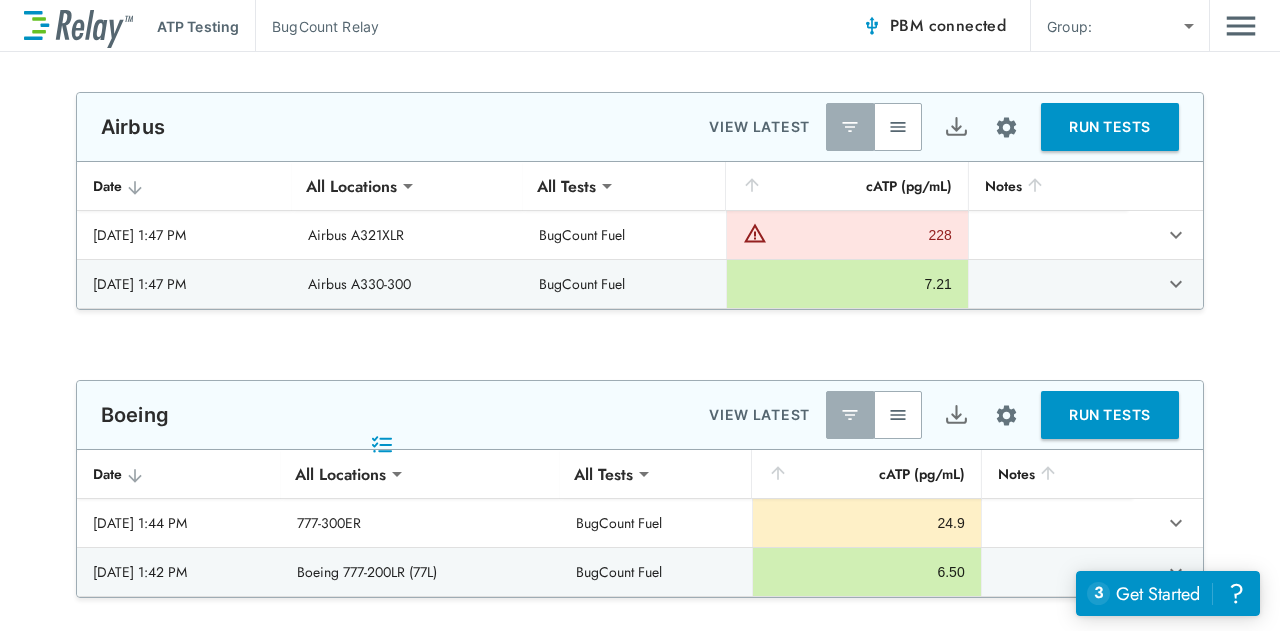 scroll, scrollTop: 0, scrollLeft: 0, axis: both 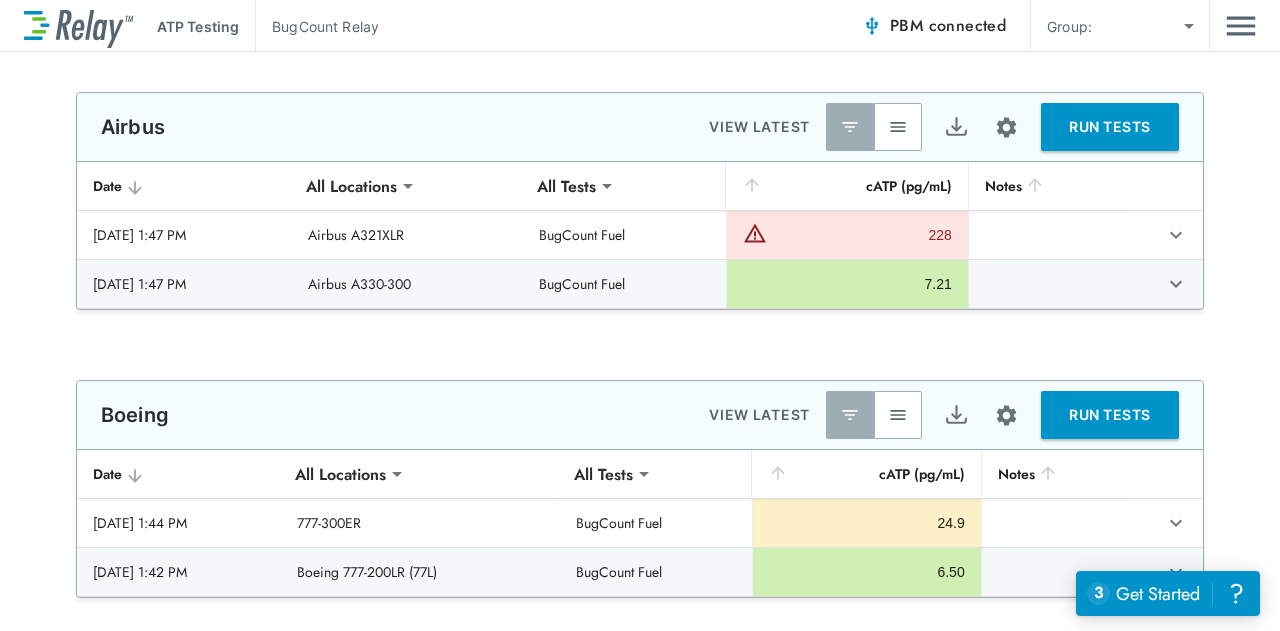 click on "RUN TESTS" at bounding box center [1110, 127] 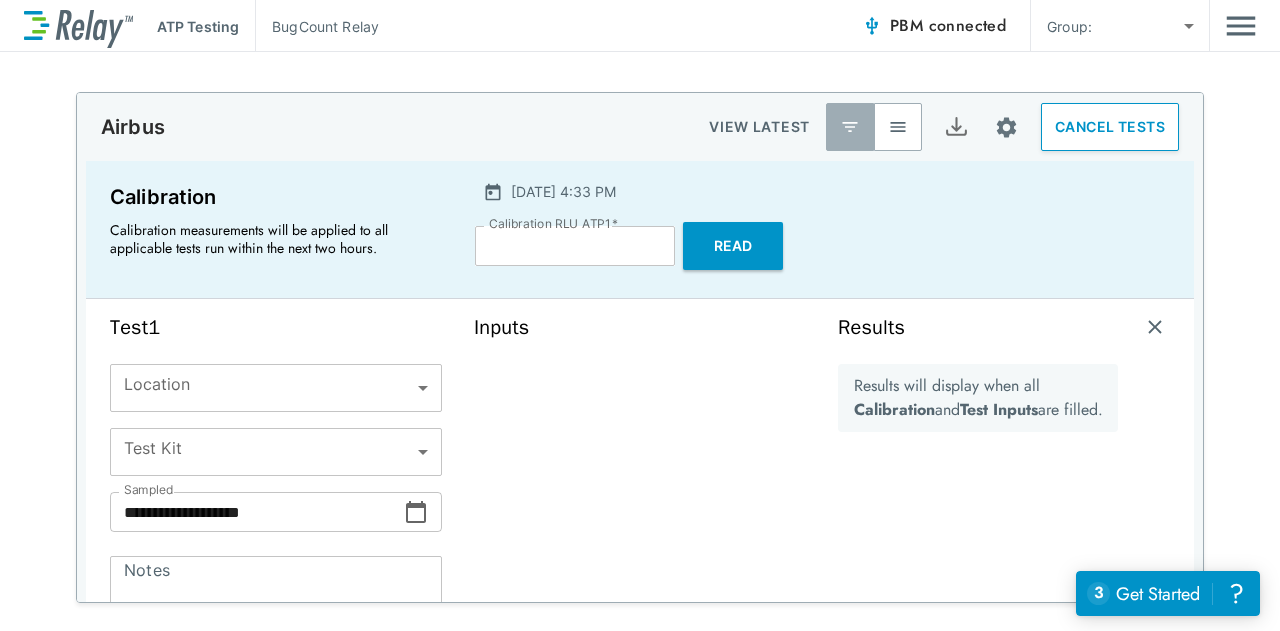 click on "**********" at bounding box center (640, 315) 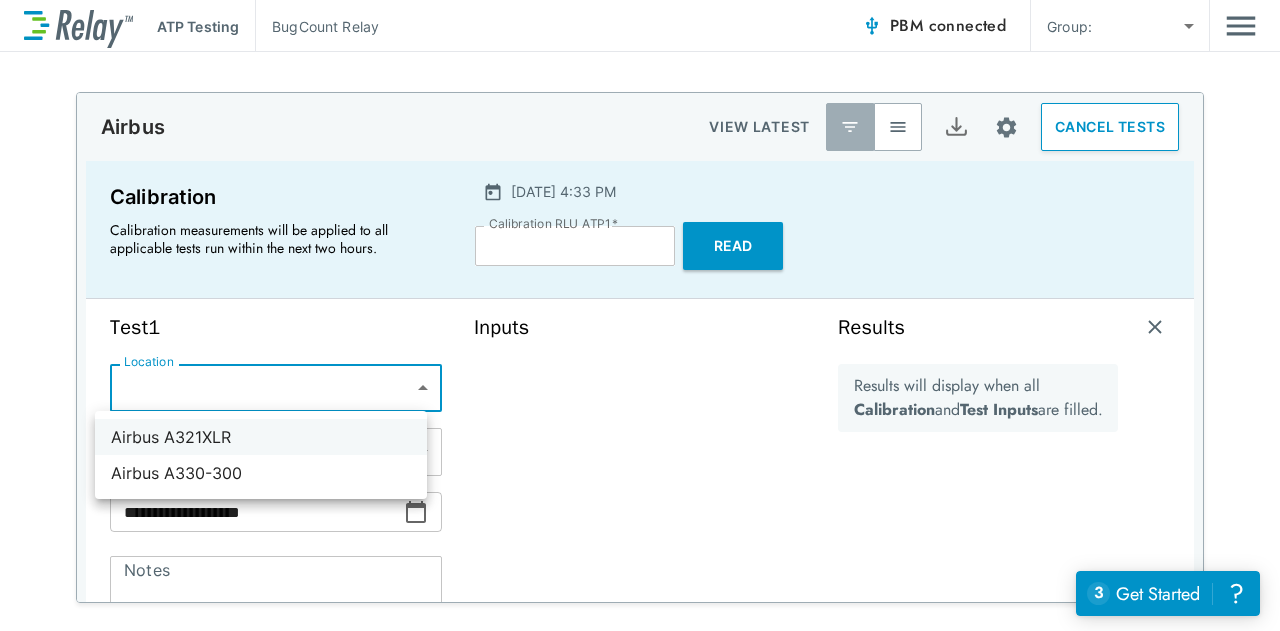click on "Airbus A321XLR" at bounding box center (261, 437) 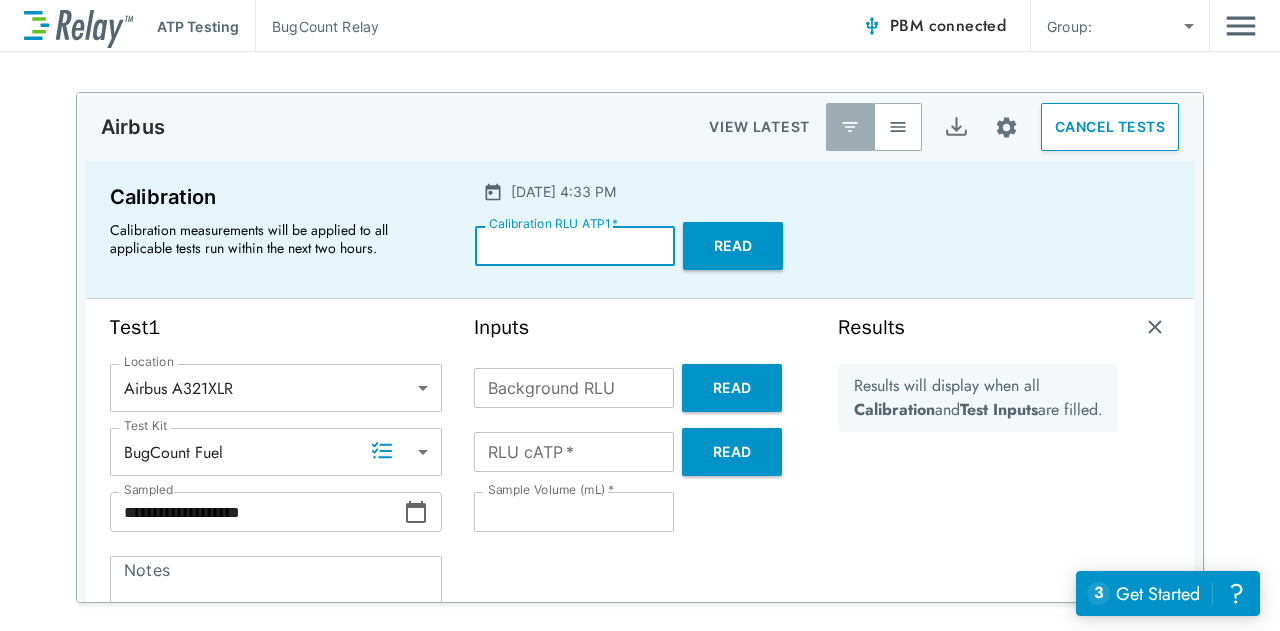 drag, startPoint x: 547, startPoint y: 245, endPoint x: 460, endPoint y: 248, distance: 87.05171 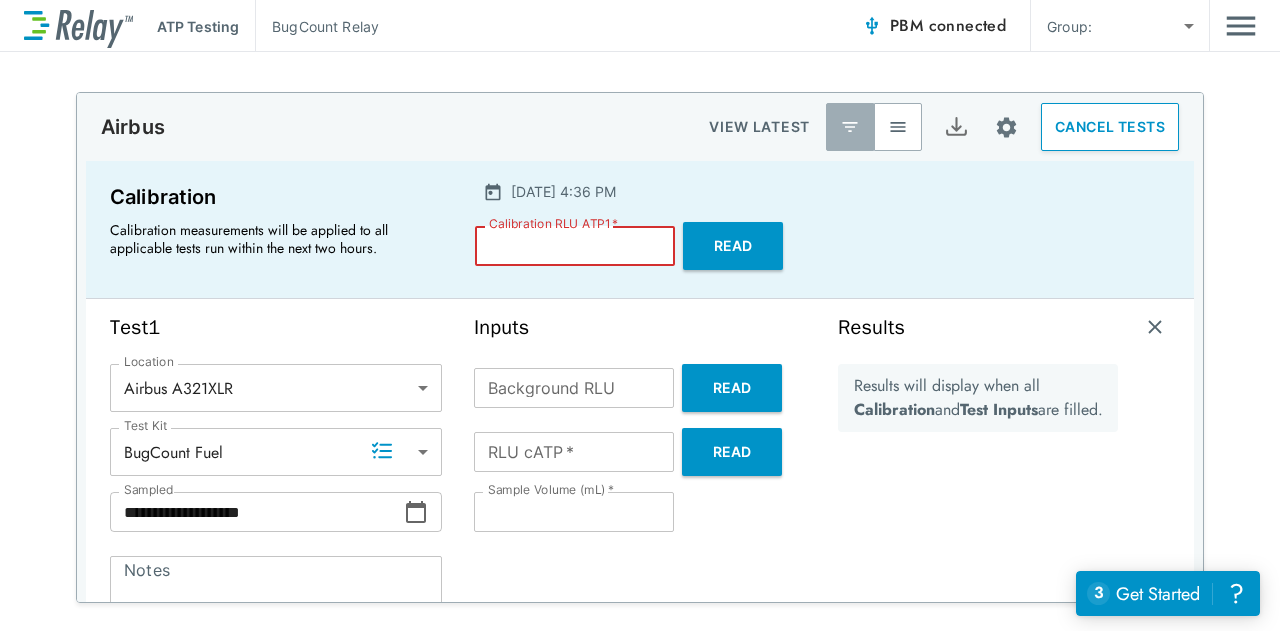 type 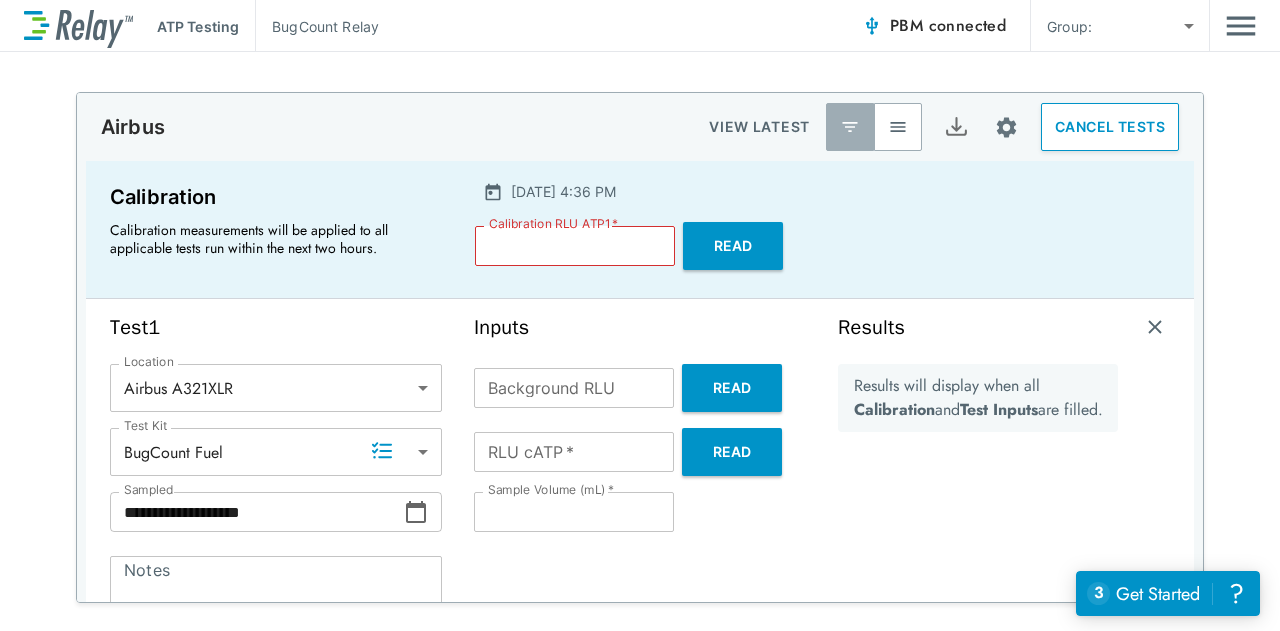 click on "Background RLU" at bounding box center [574, 388] 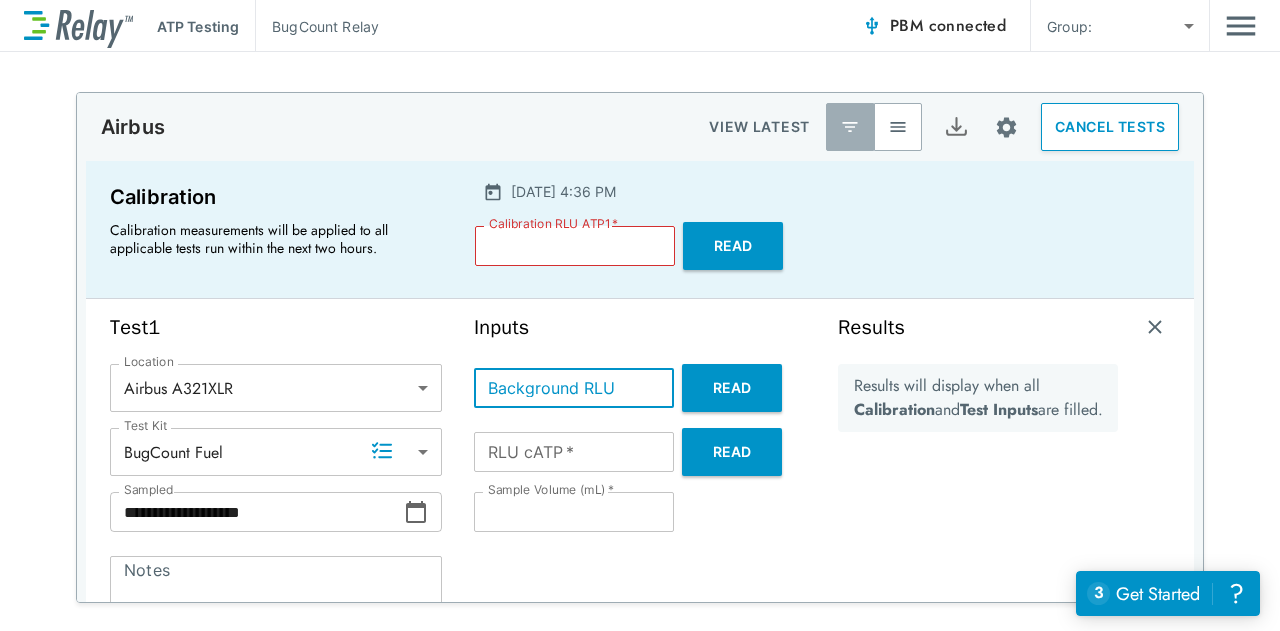 click on "Read" at bounding box center (732, 388) 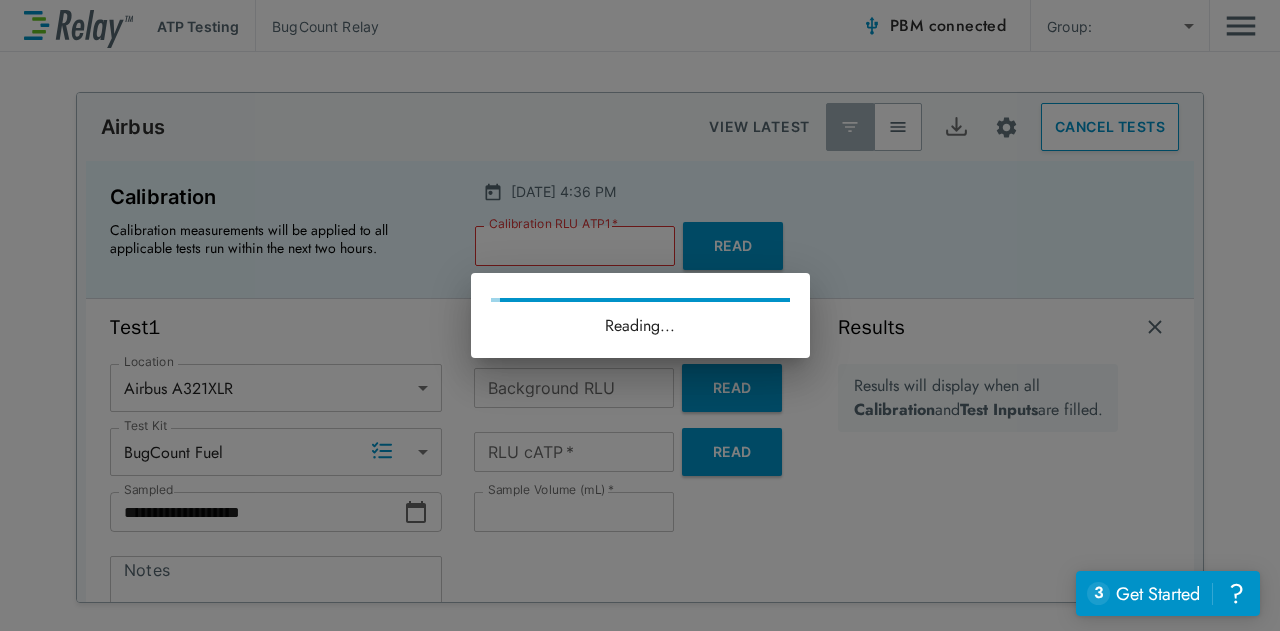 type on "***" 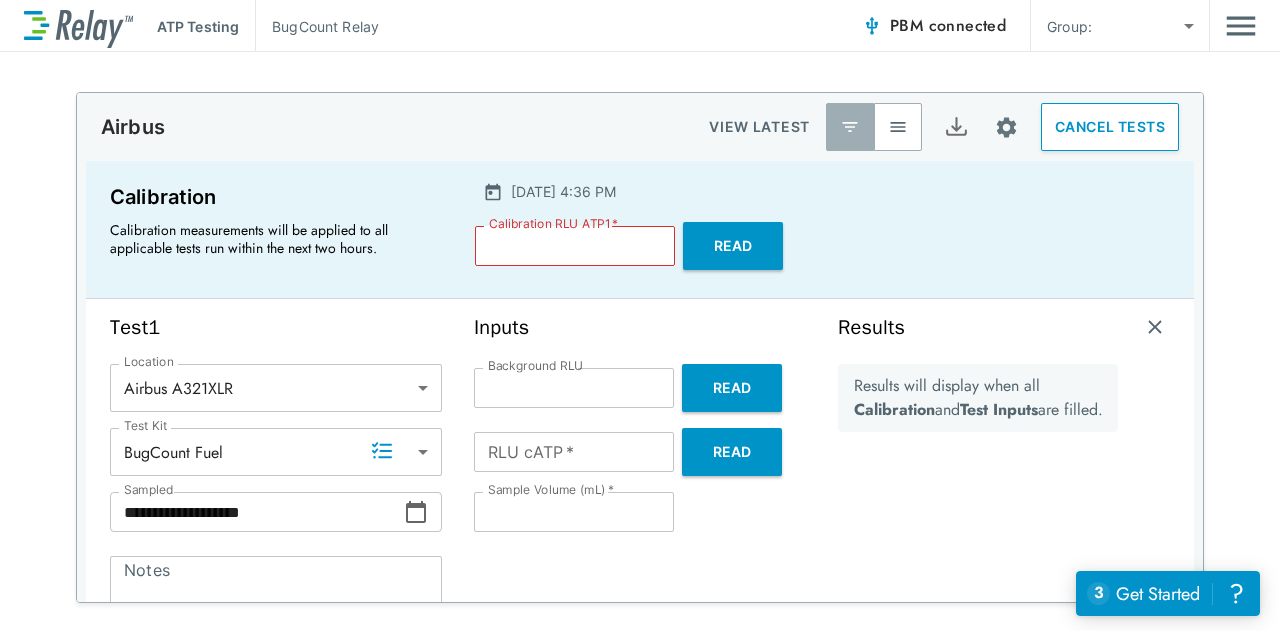 click on "Read" at bounding box center [733, 246] 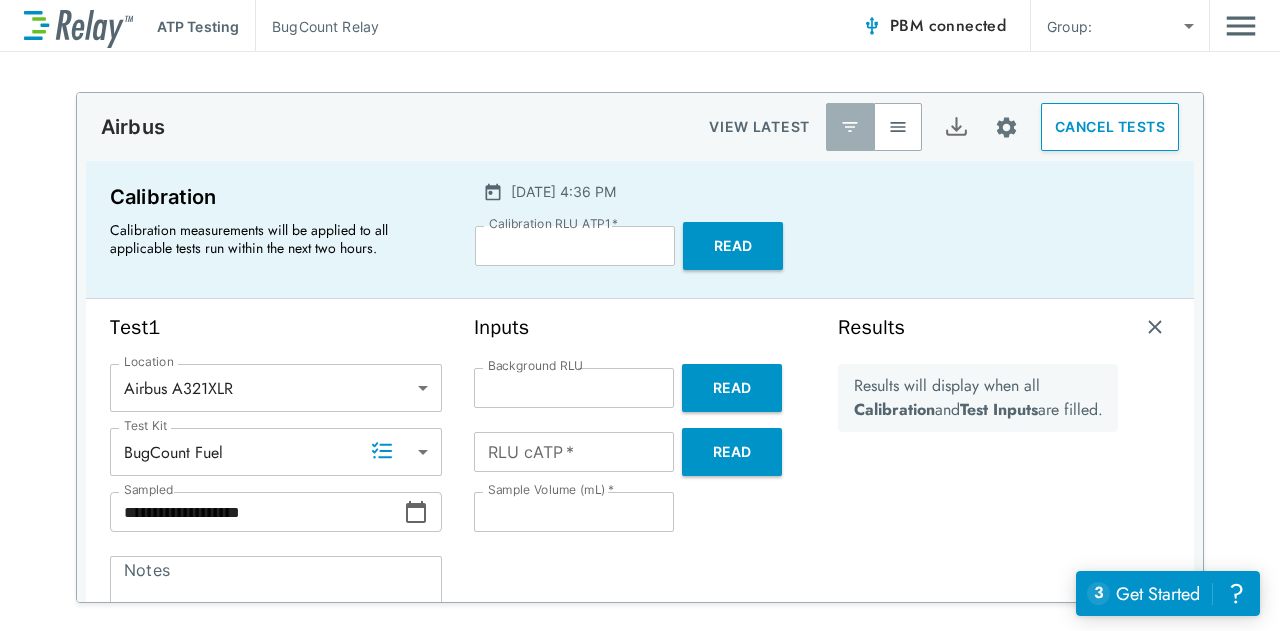 type on "*****" 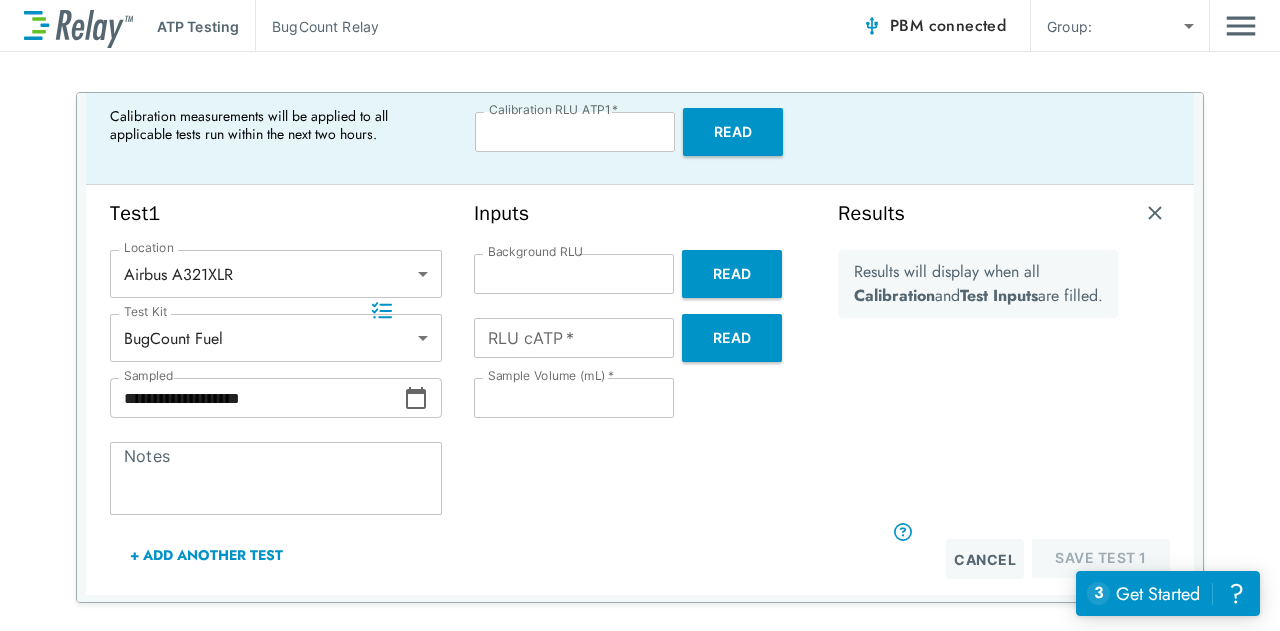 scroll, scrollTop: 153, scrollLeft: 0, axis: vertical 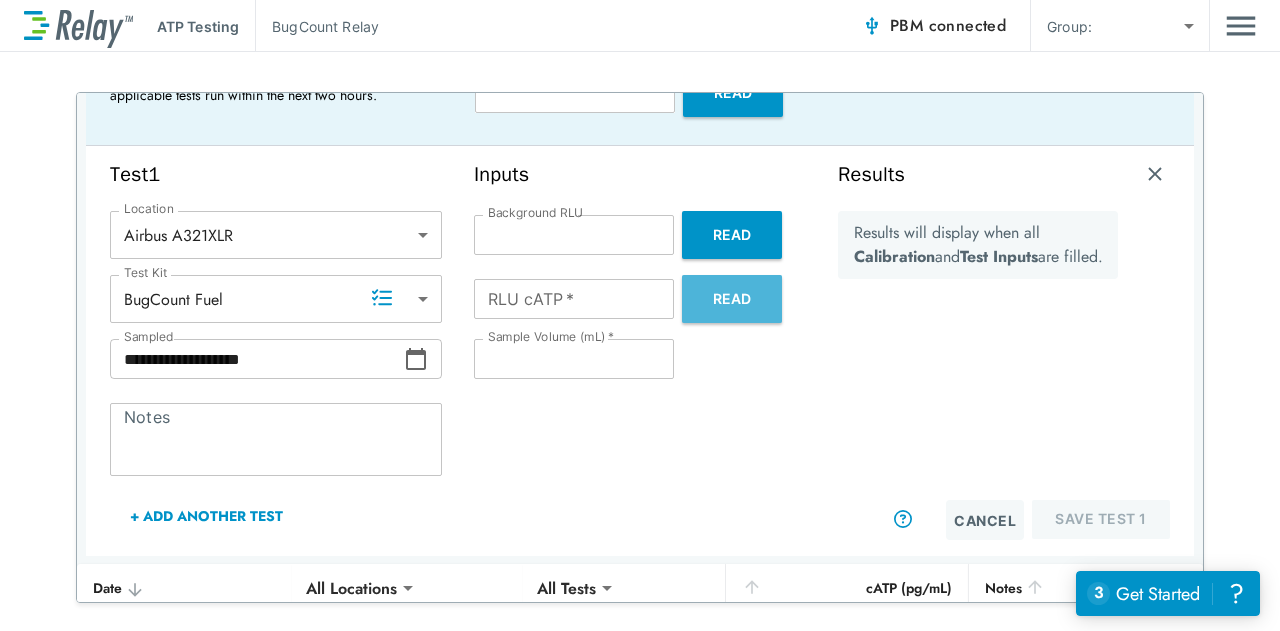 click on "Read" at bounding box center (732, 299) 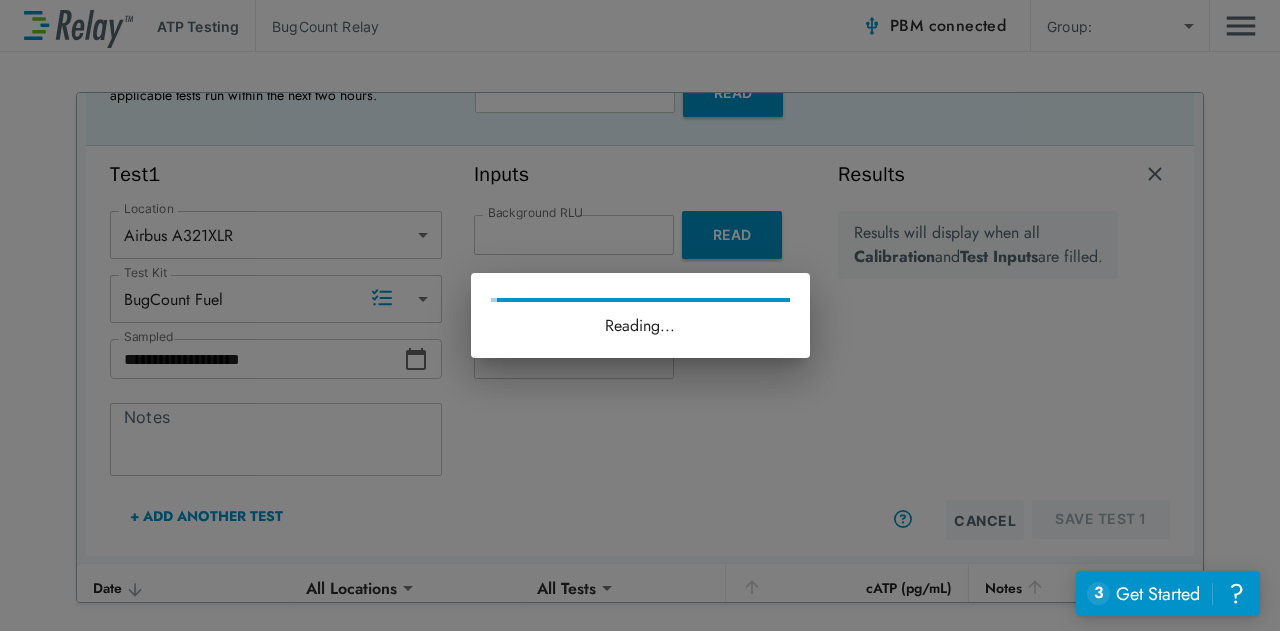 type on "****" 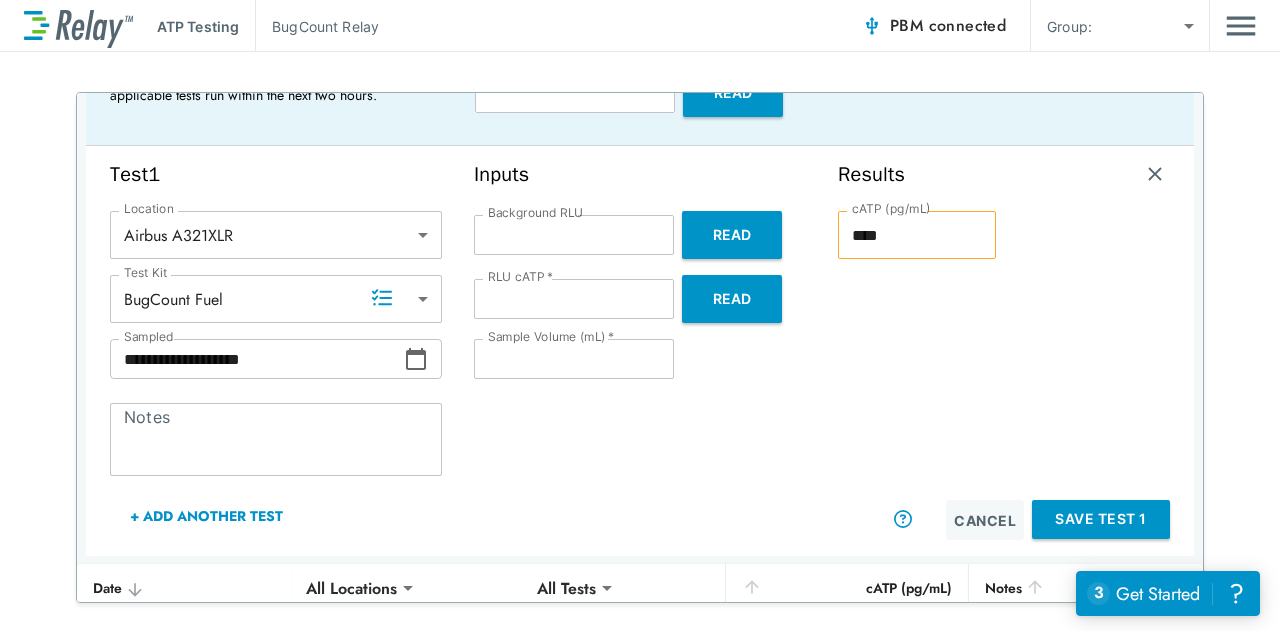 click on "**" at bounding box center [574, 359] 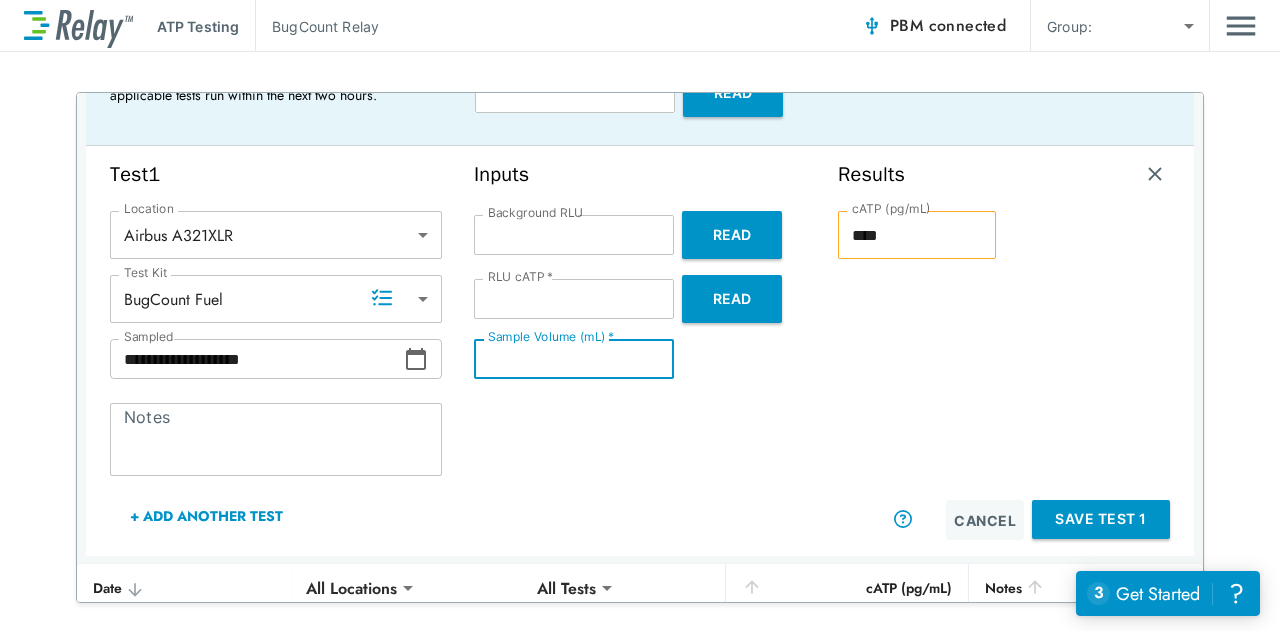 type on "*" 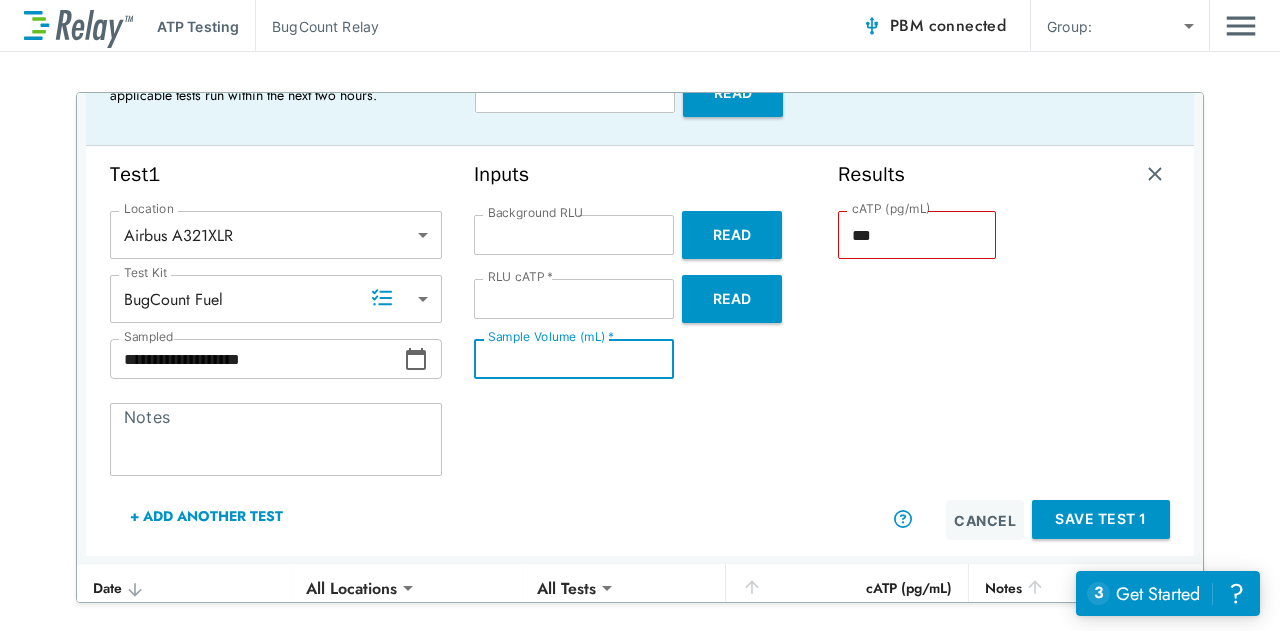 type 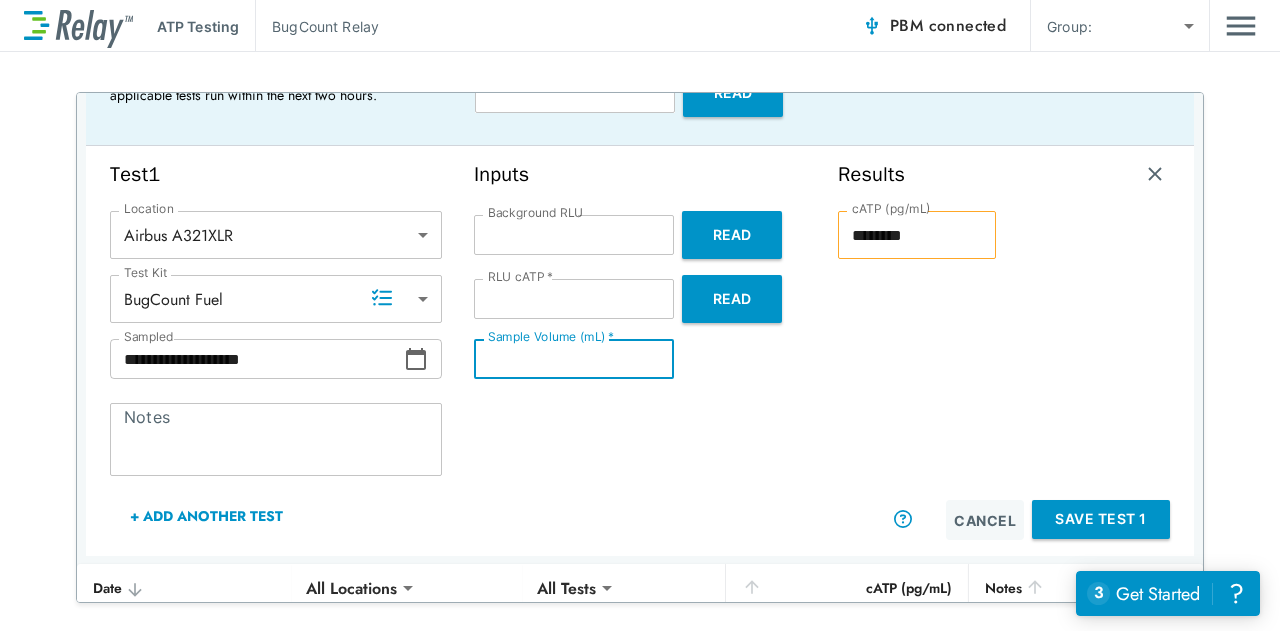type on "*" 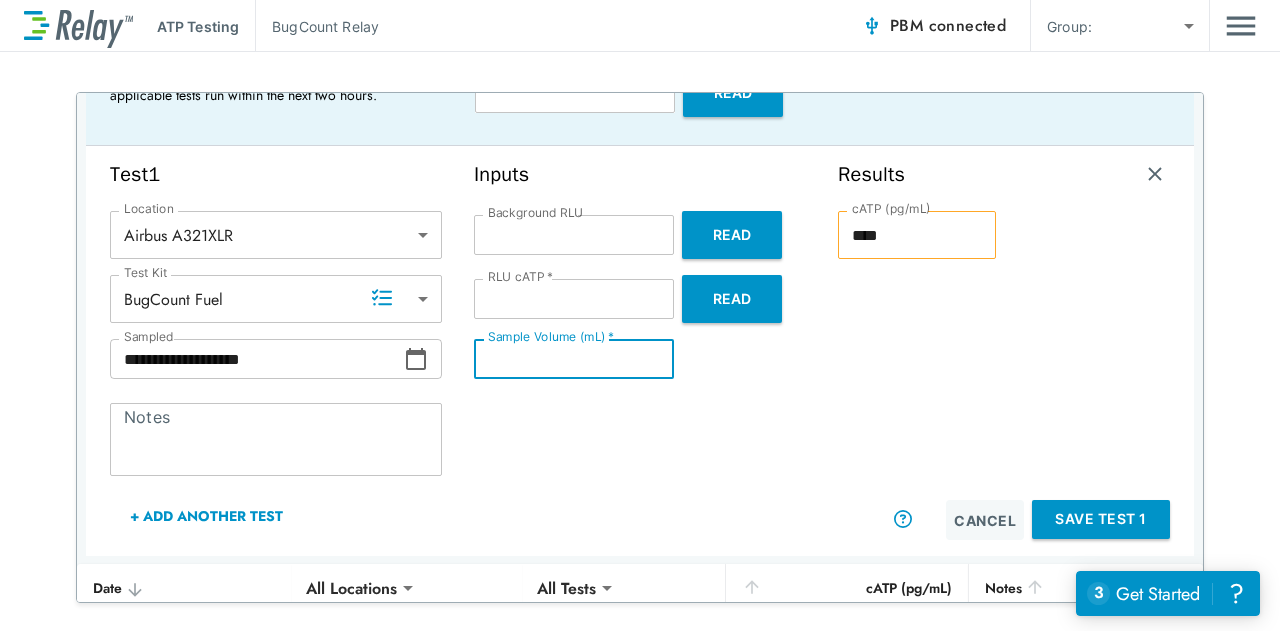 type on "**" 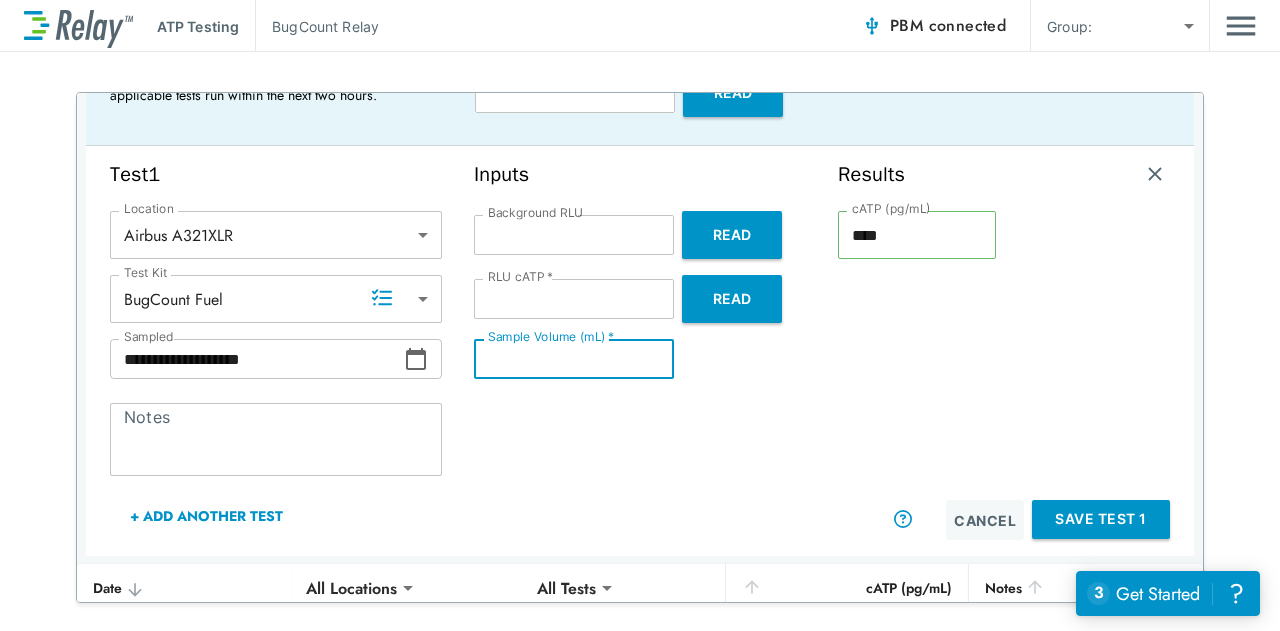 type on "**" 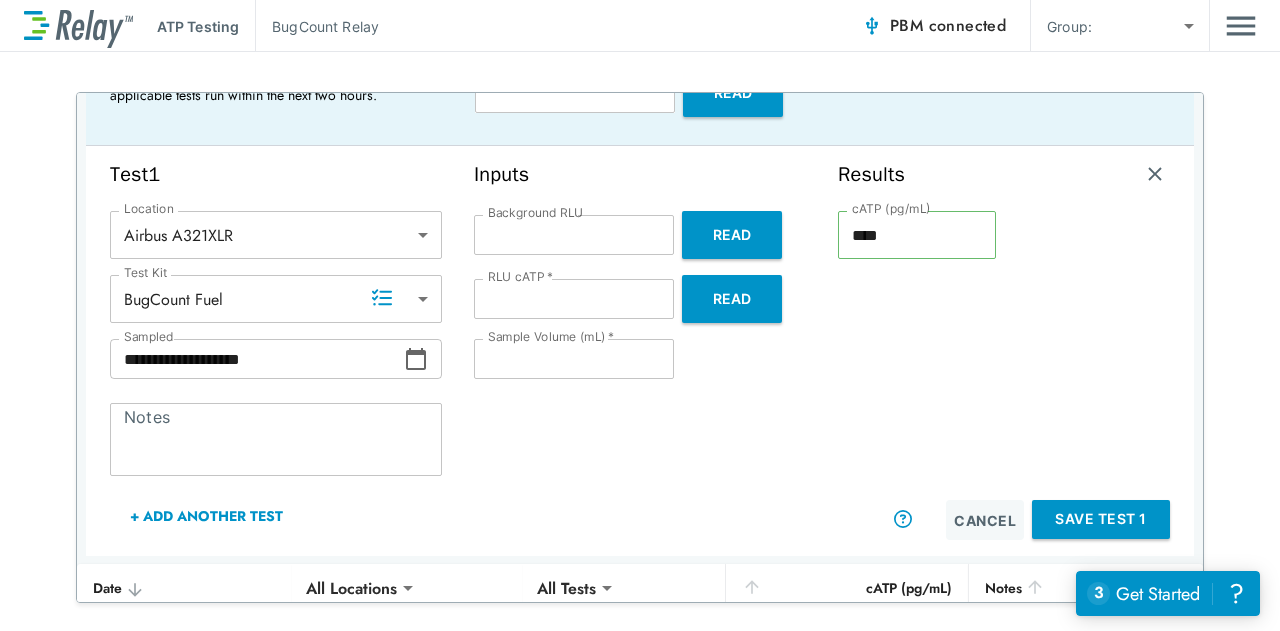 click on "Inputs Background RLU *** Background RLU Read RLU cATP   * **** RLU cATP   * Read Sample Volume (mL)   * ** Sample Volume (mL)   *" at bounding box center (640, 351) 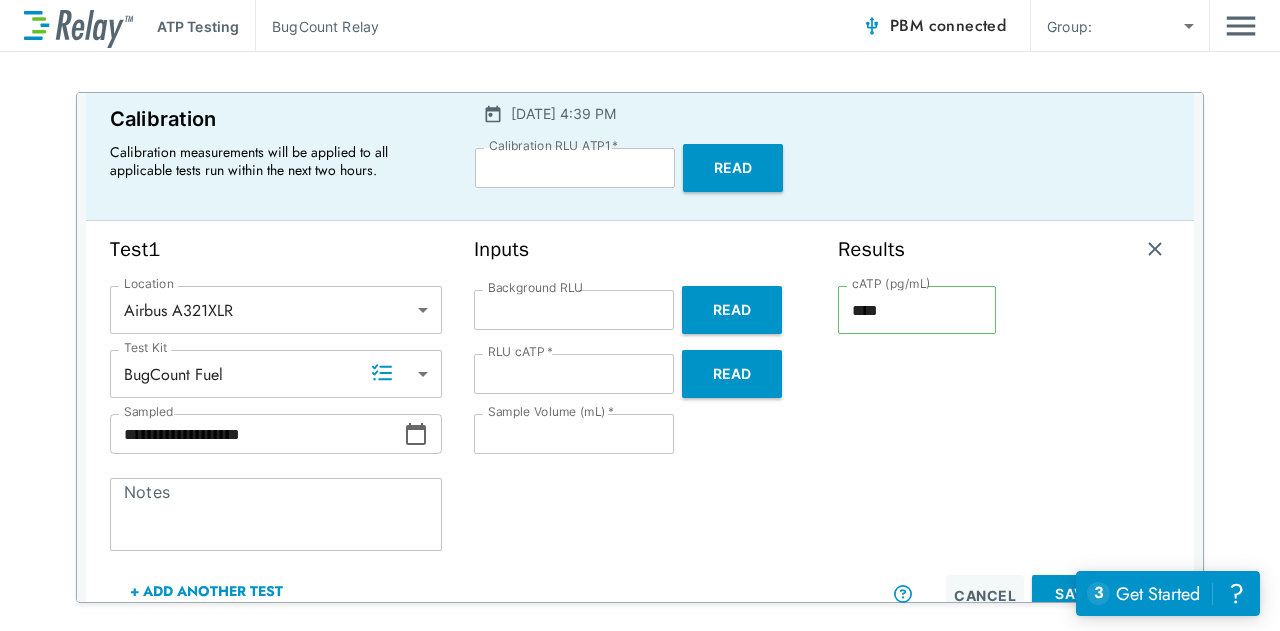 scroll, scrollTop: 76, scrollLeft: 0, axis: vertical 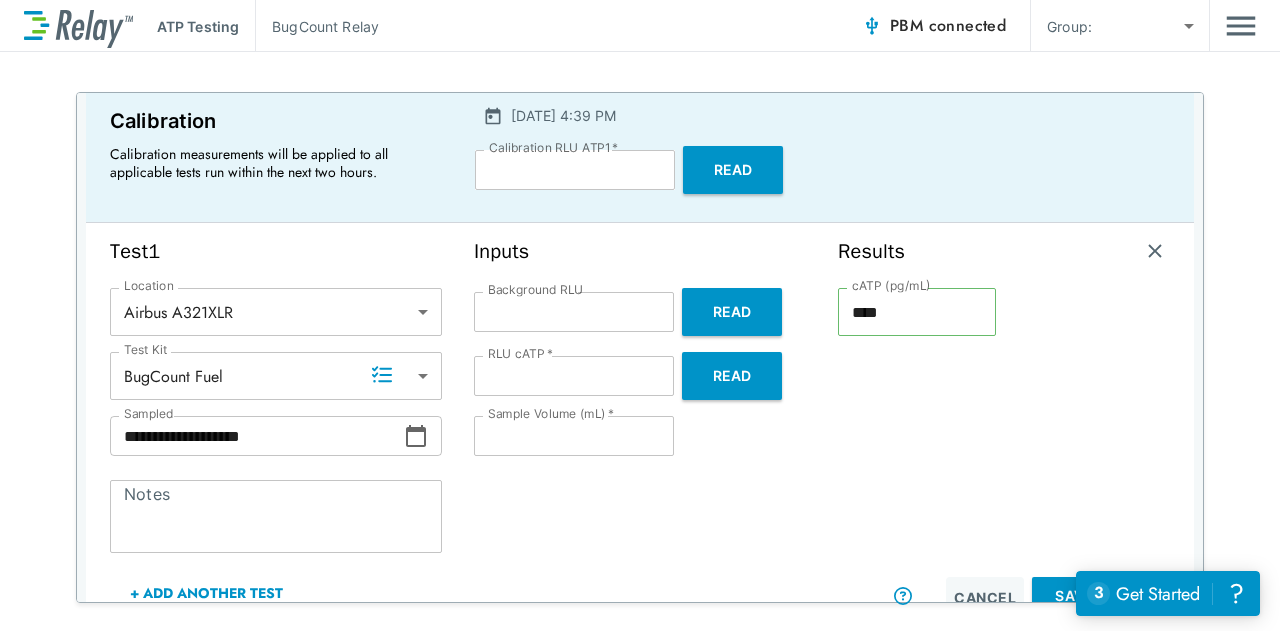 click on "**********" at bounding box center [640, 315] 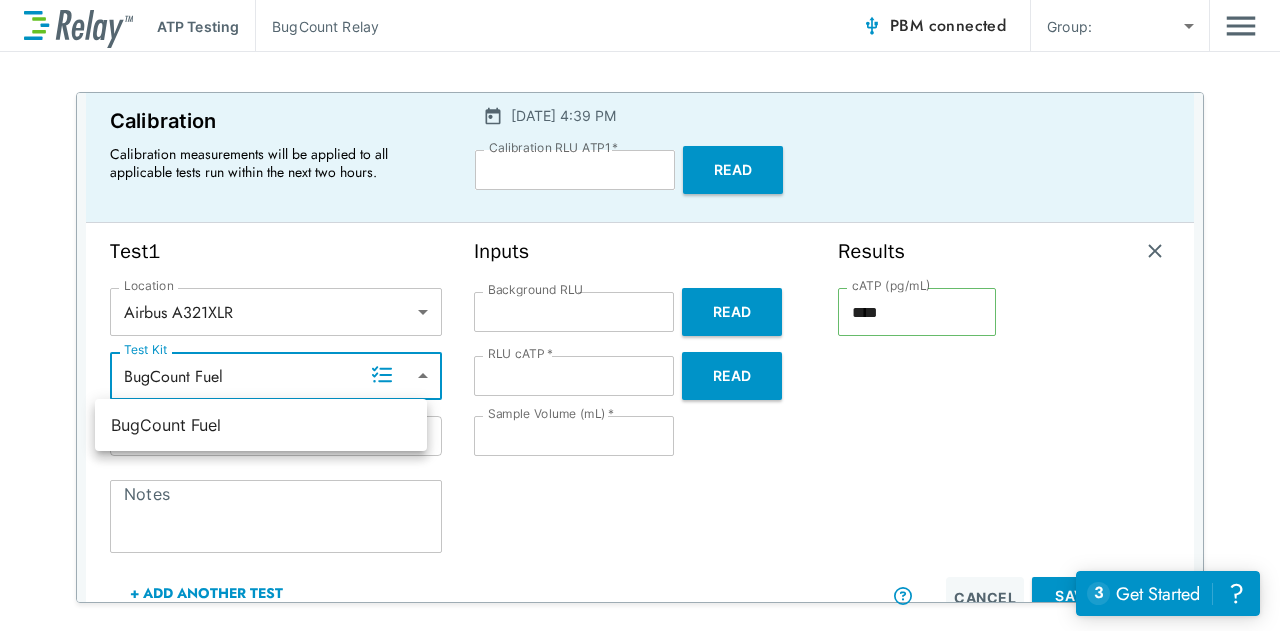 click at bounding box center (640, 315) 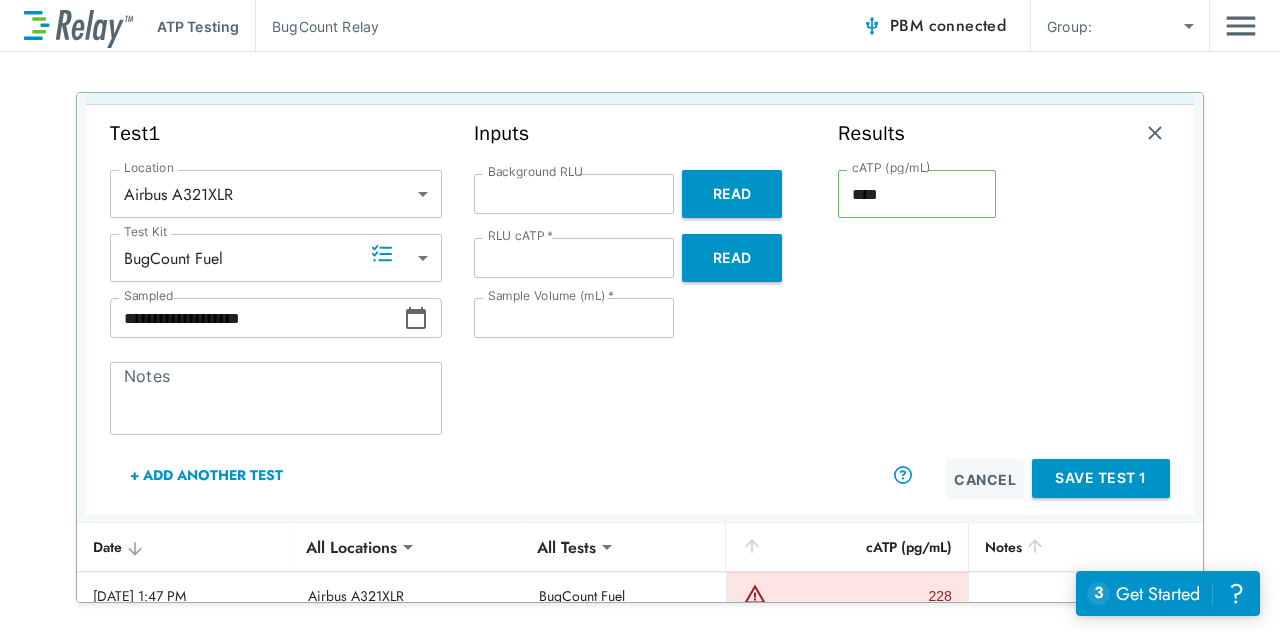 scroll, scrollTop: 197, scrollLeft: 0, axis: vertical 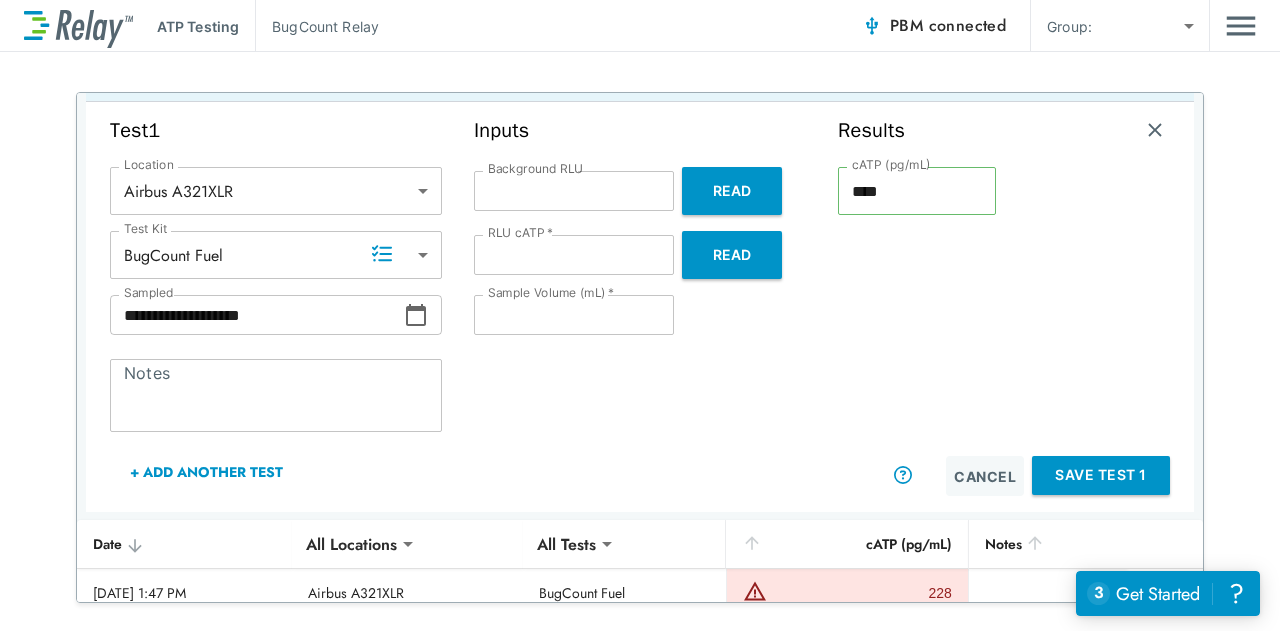 click on "Save Test 1" at bounding box center [1101, 475] 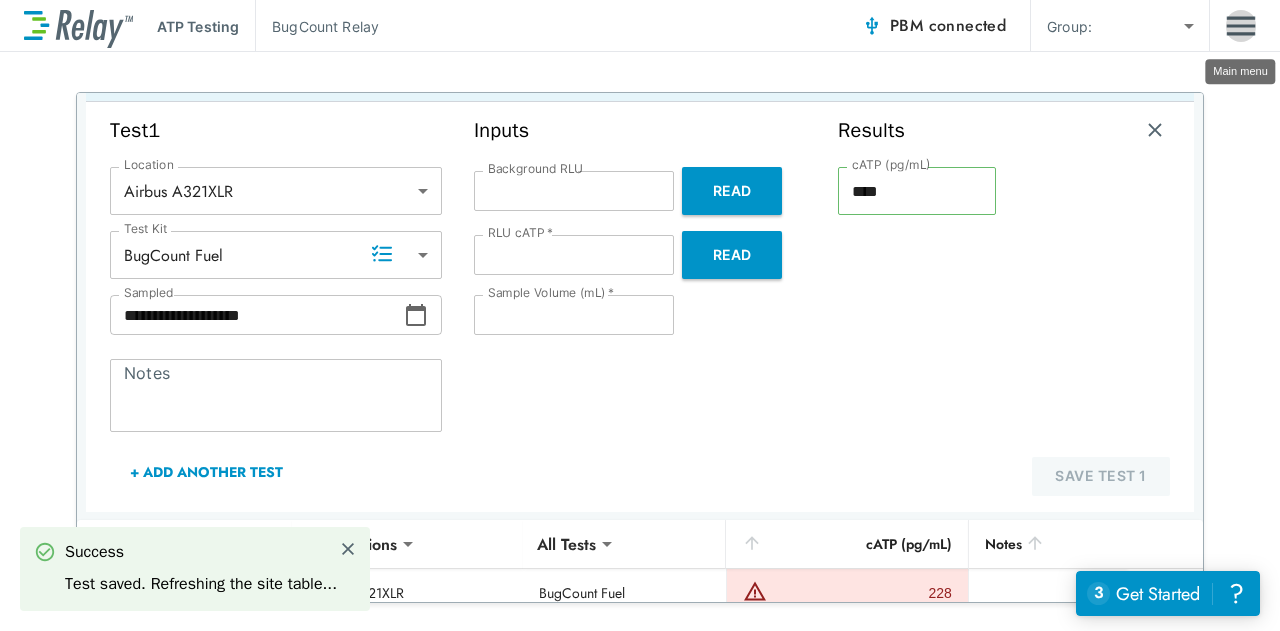 click at bounding box center (1241, 26) 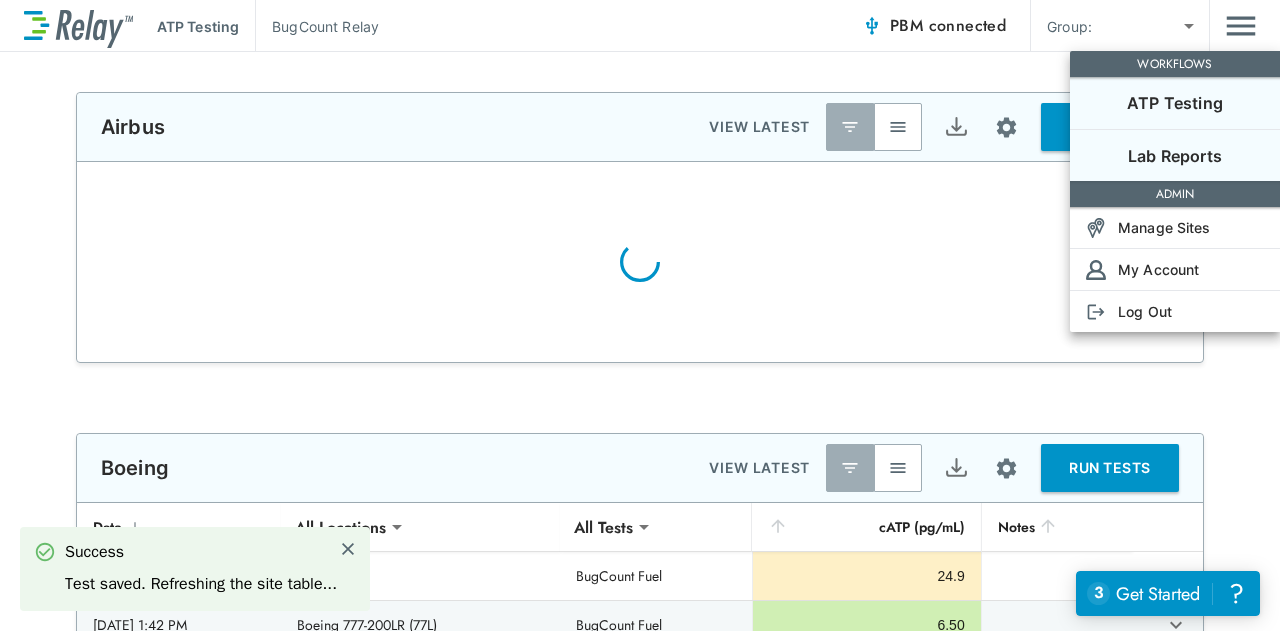 scroll, scrollTop: 0, scrollLeft: 0, axis: both 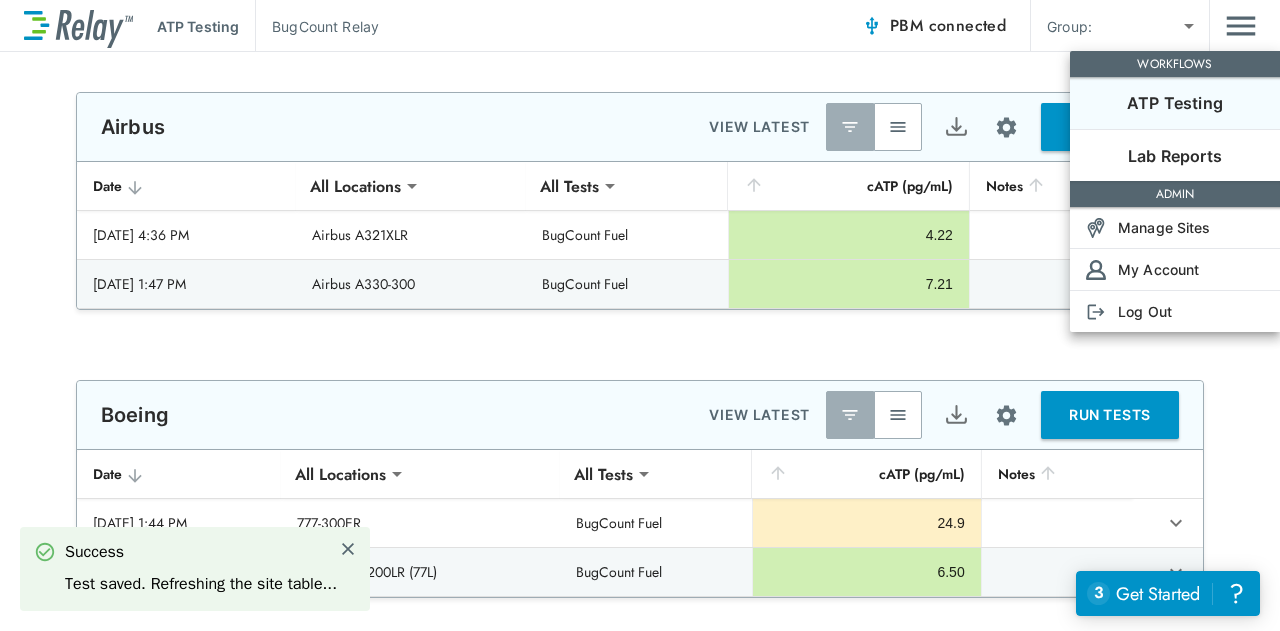 click at bounding box center (640, 315) 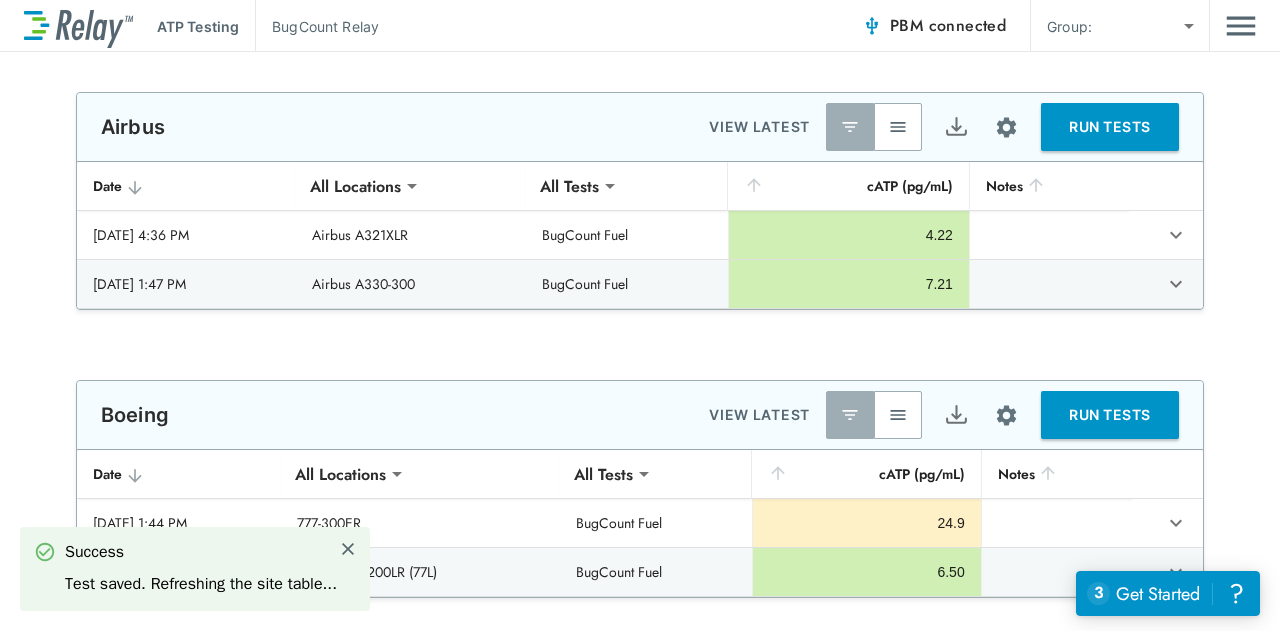 click at bounding box center (956, 127) 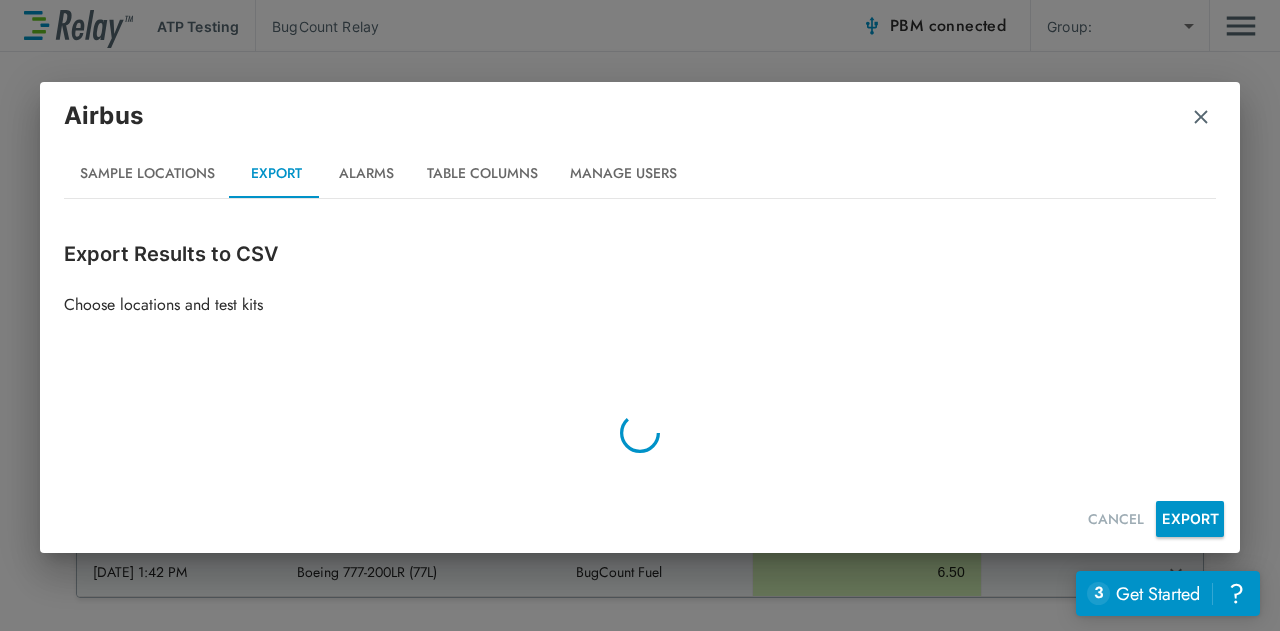 type on "*****" 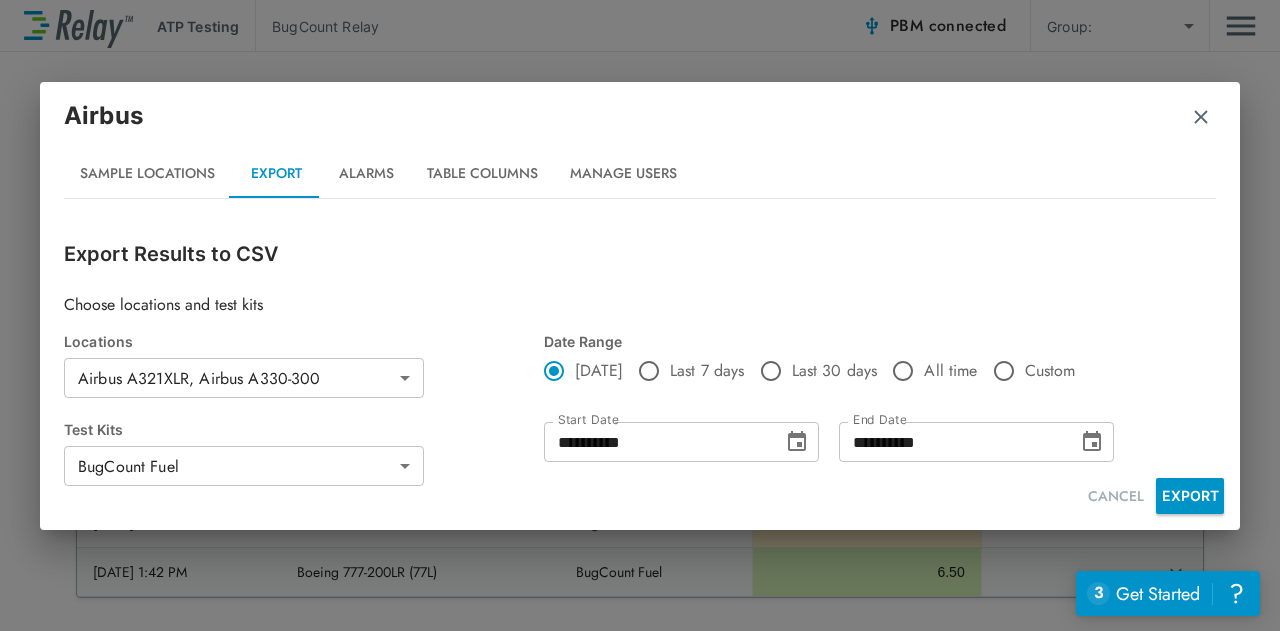click on "Table Columns" at bounding box center [482, 174] 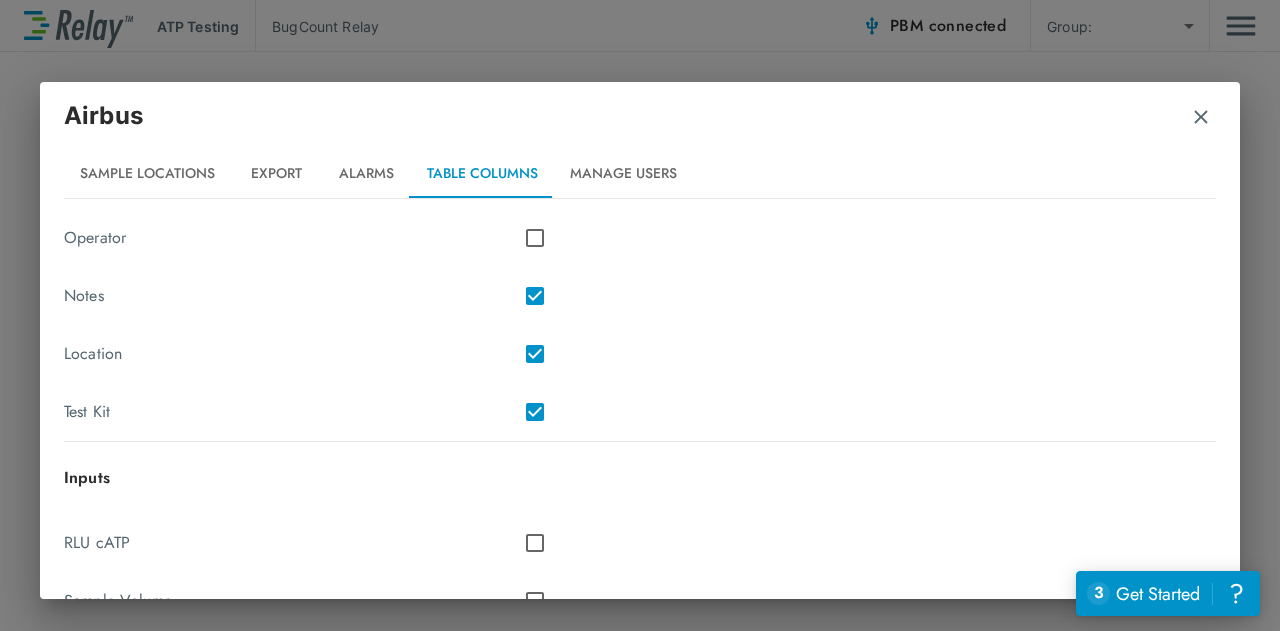 scroll, scrollTop: 205, scrollLeft: 0, axis: vertical 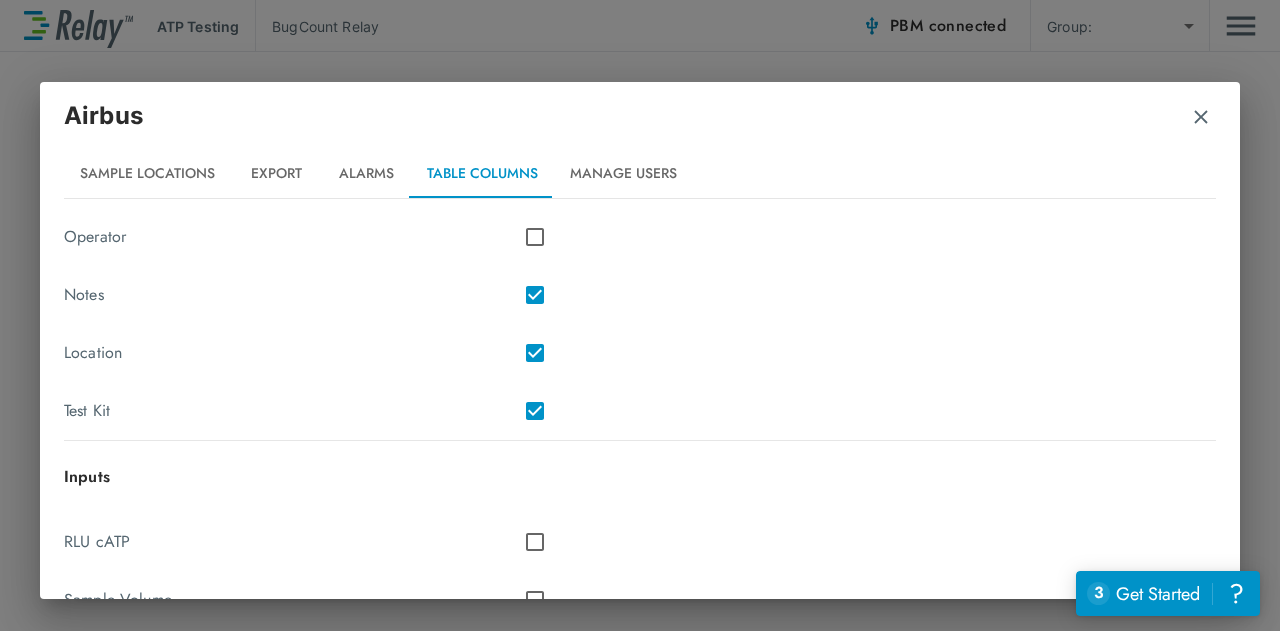 click on "Manage Users" at bounding box center [623, 174] 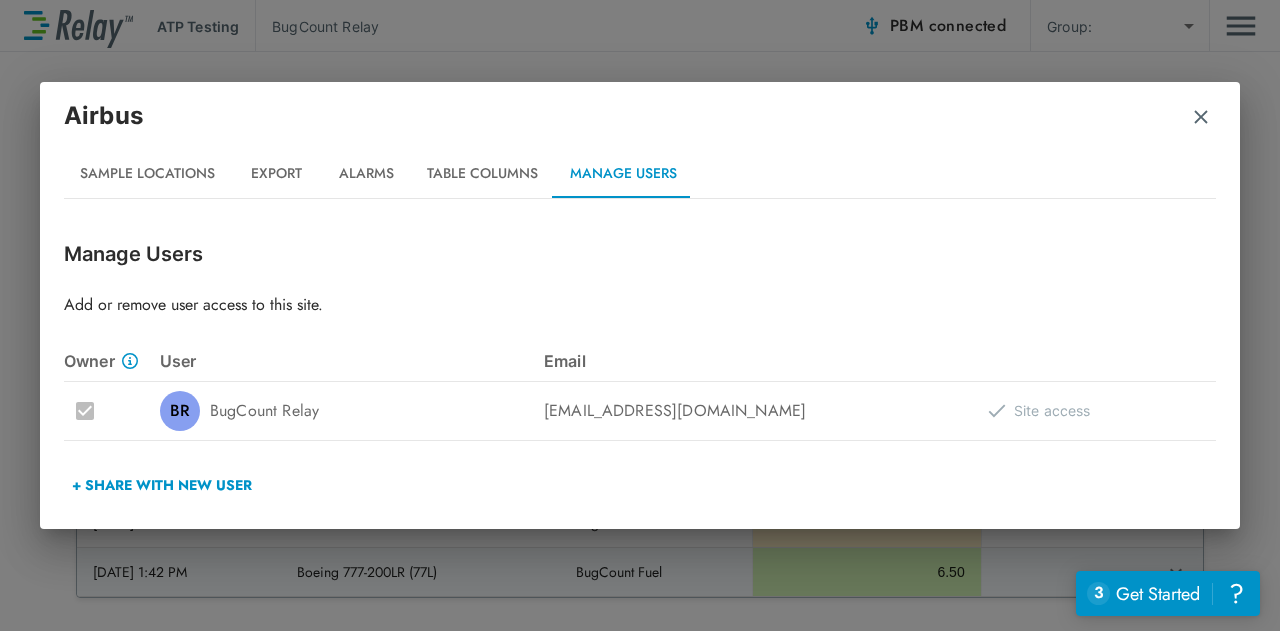 click on "Alarms" at bounding box center (366, 174) 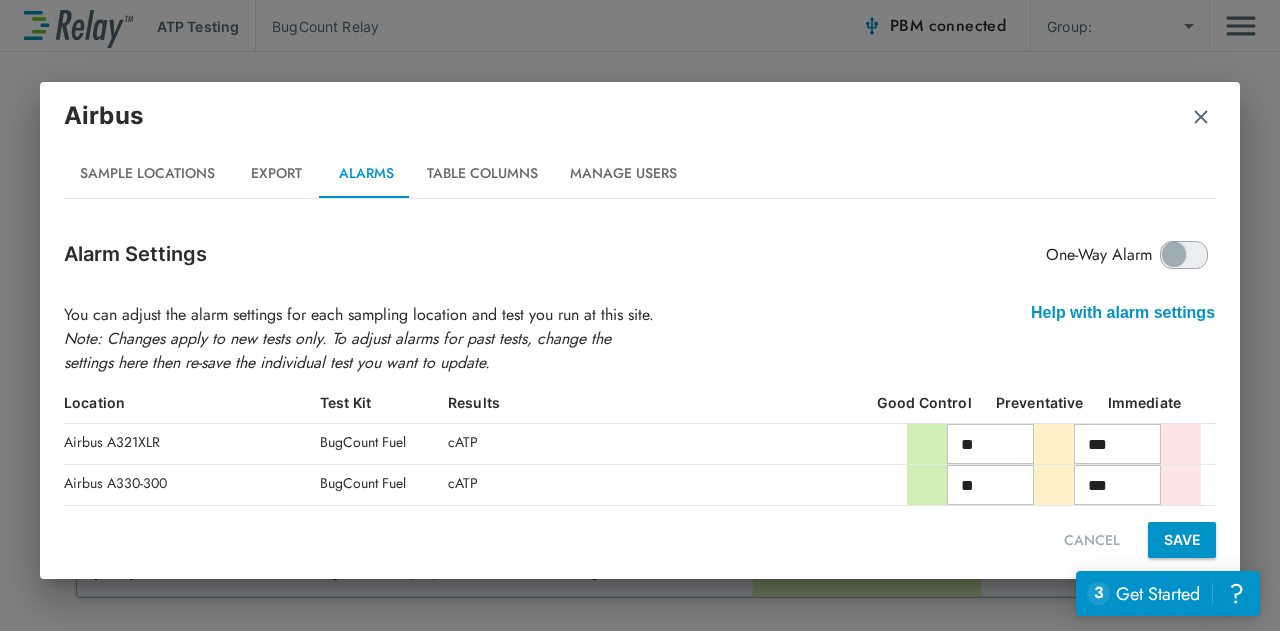 click on "Sample Locations" at bounding box center (147, 174) 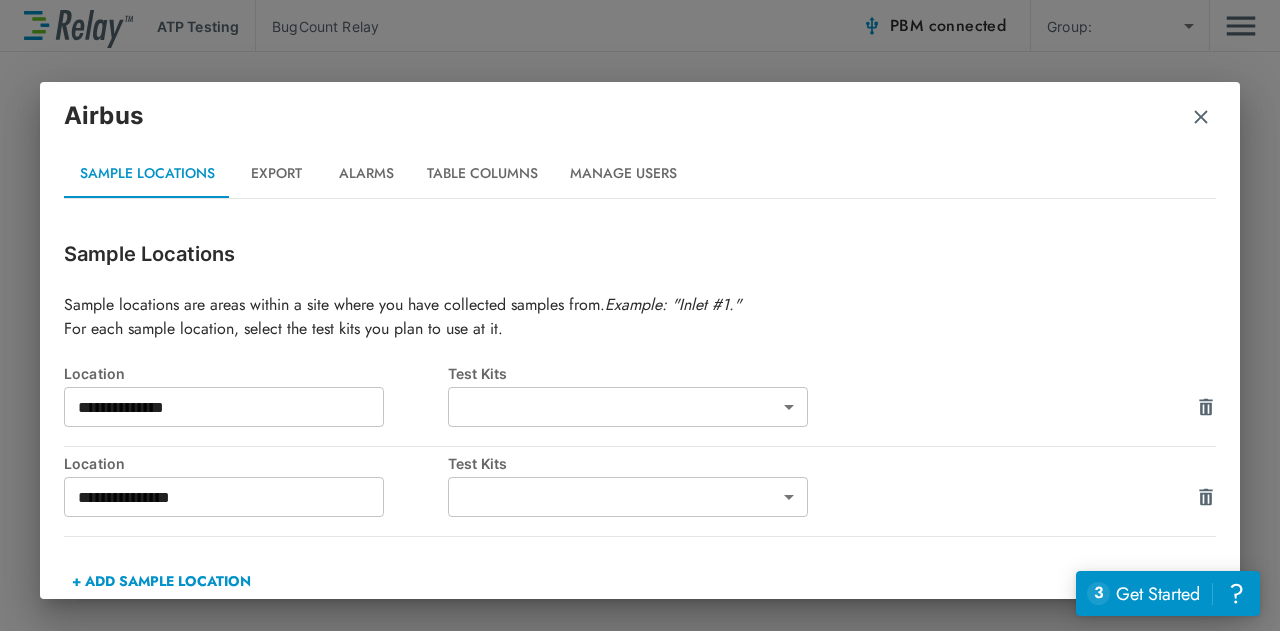 type on "**********" 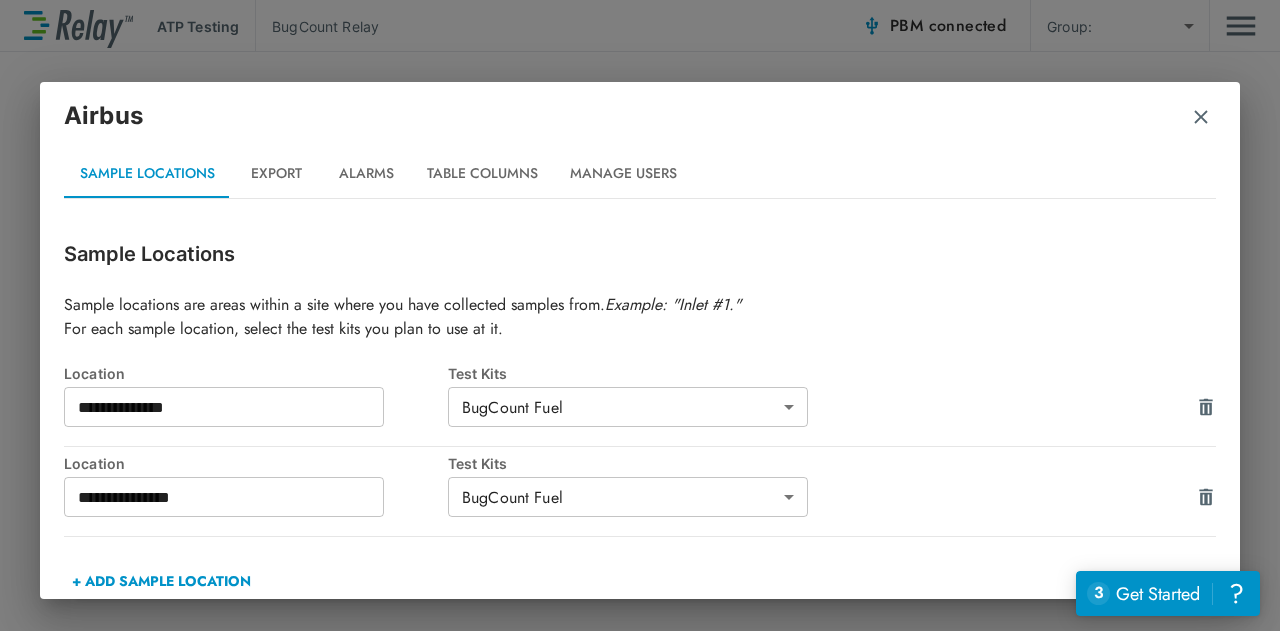scroll, scrollTop: 24, scrollLeft: 0, axis: vertical 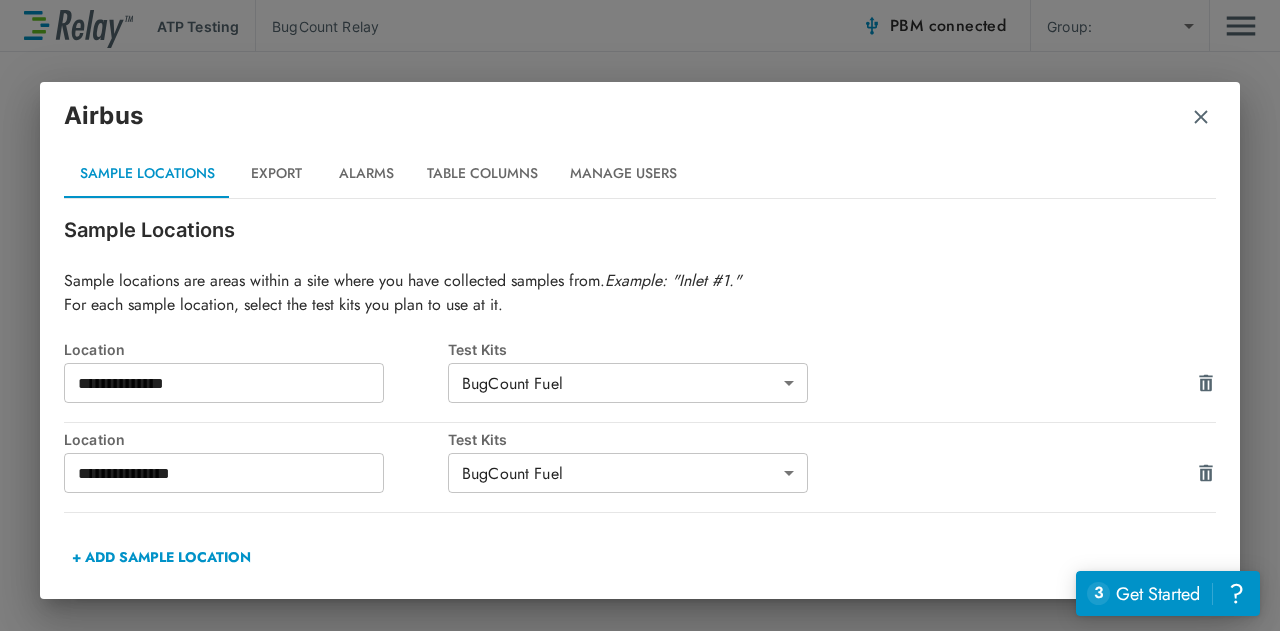 click on "Airbus" at bounding box center [640, 124] 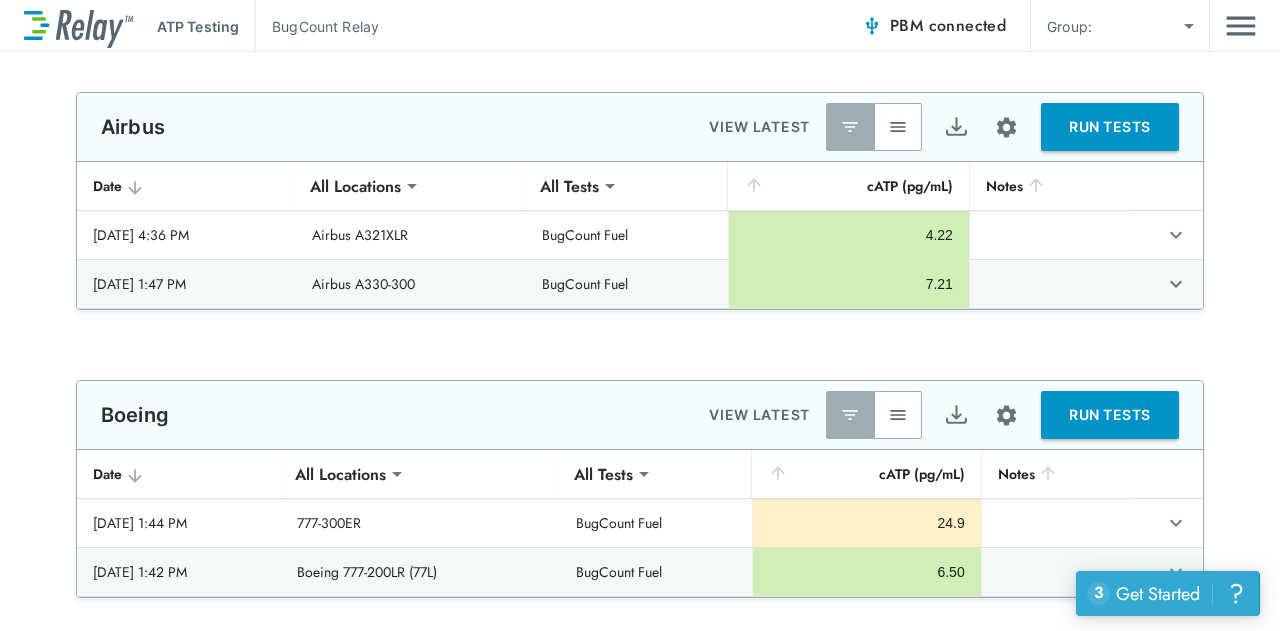 click on "Get Started" at bounding box center [1158, 594] 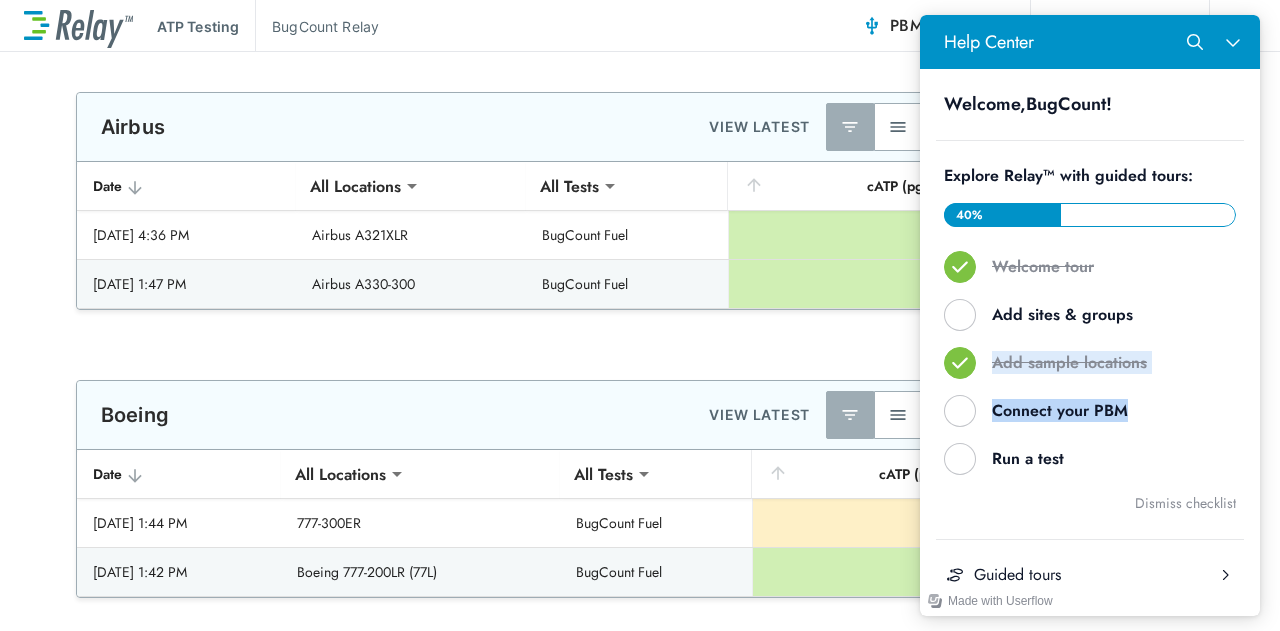 drag, startPoint x: 1244, startPoint y: 312, endPoint x: 2188, endPoint y: 409, distance: 948.9705 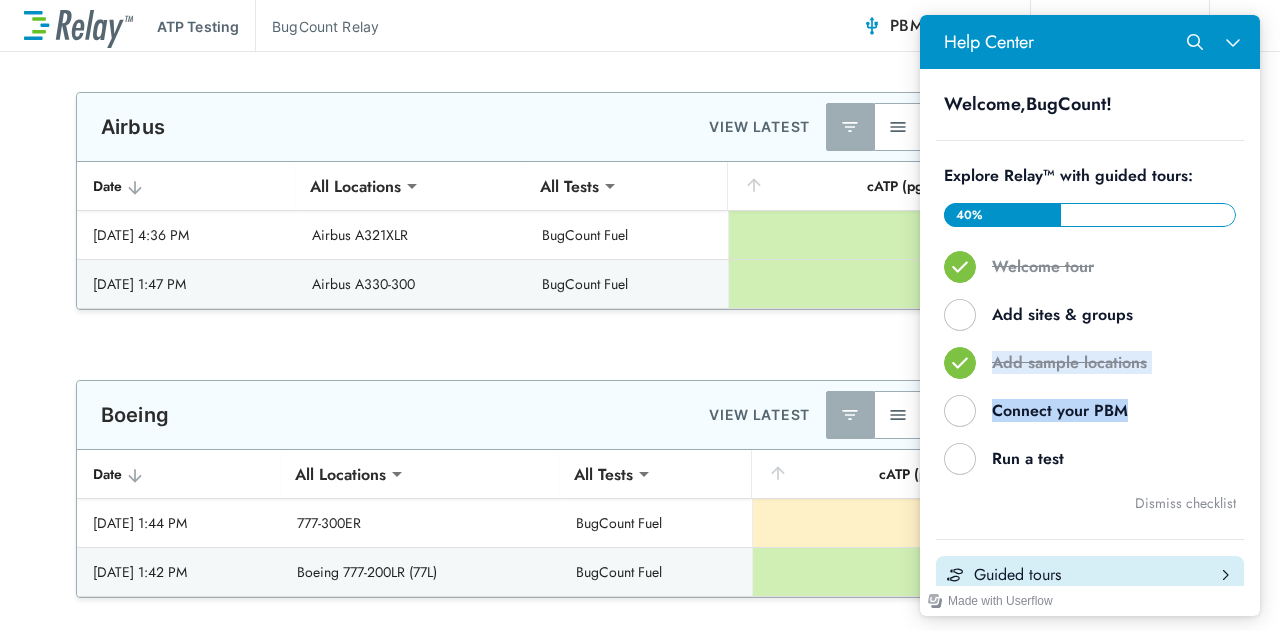 click on "Guided tours" at bounding box center [1090, 575] 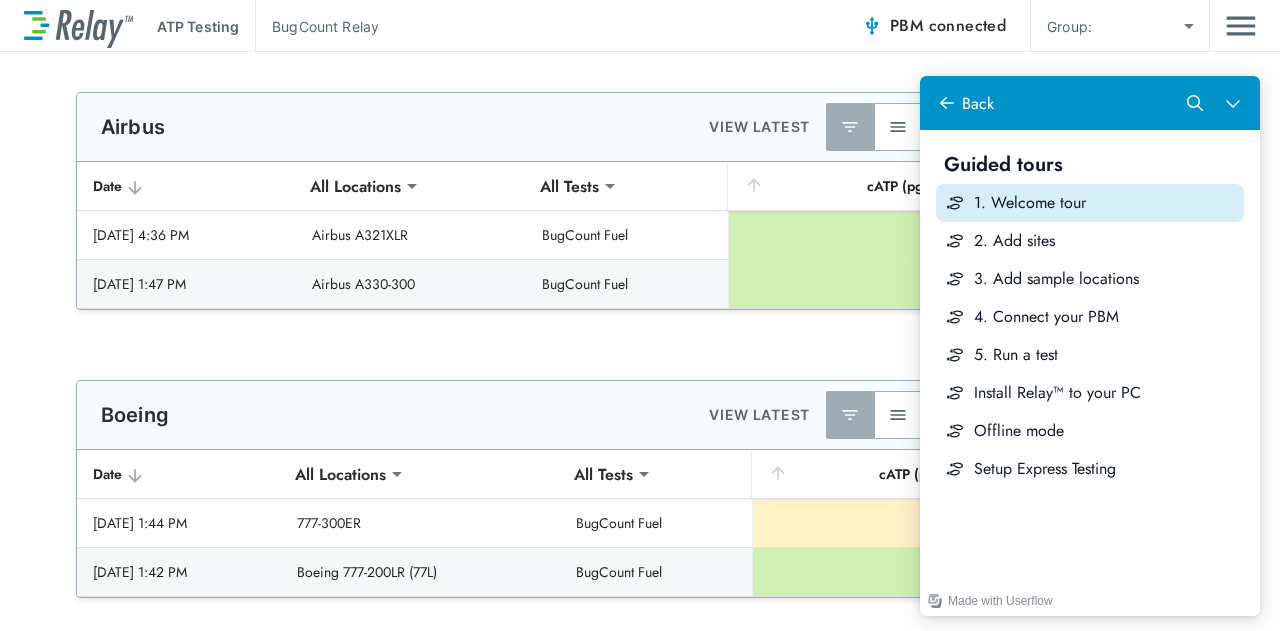 click on "1. Welcome tour" at bounding box center [1105, 203] 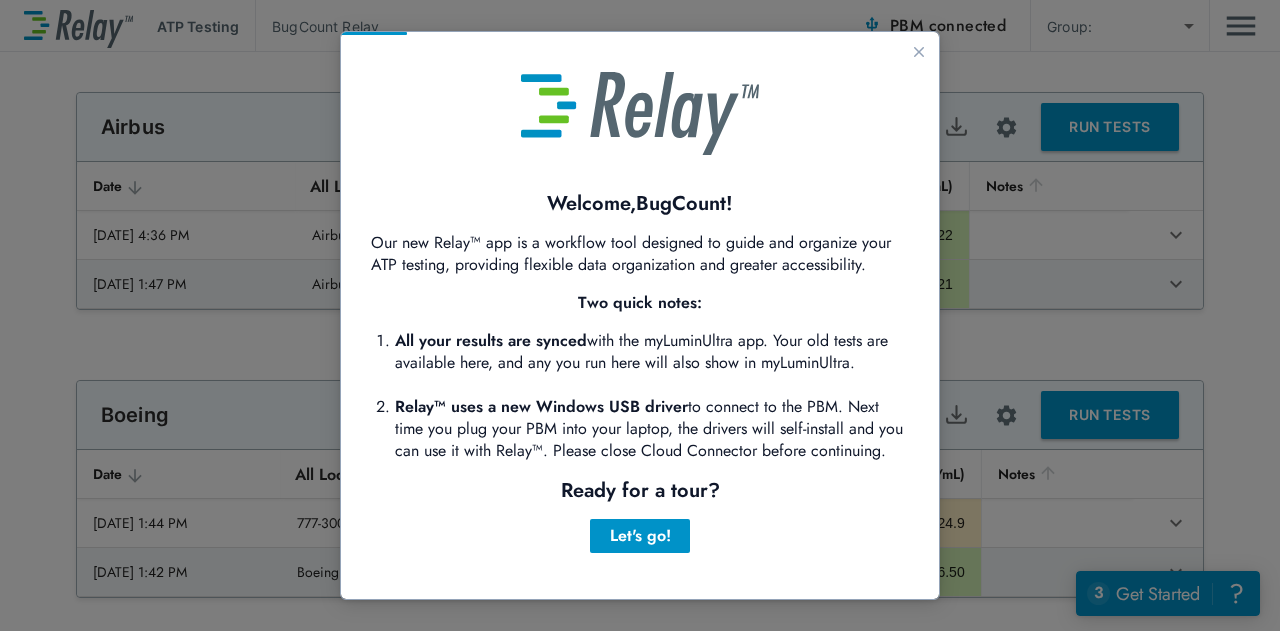 scroll, scrollTop: 0, scrollLeft: 0, axis: both 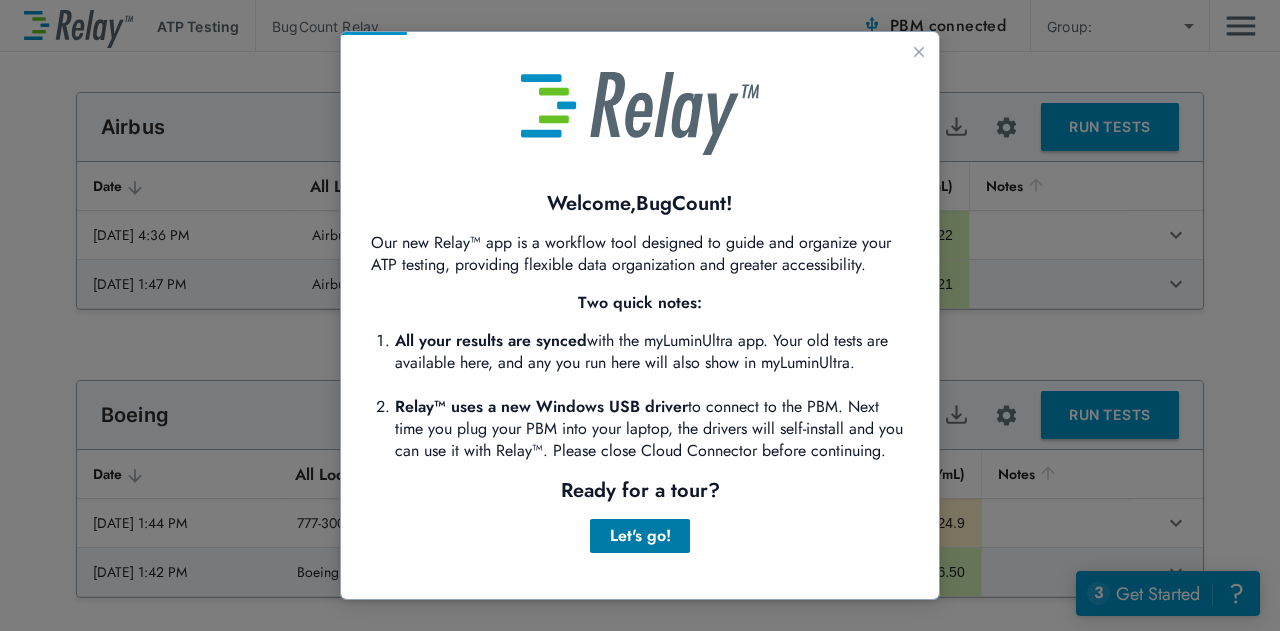 click on "Let's go!" at bounding box center (640, 536) 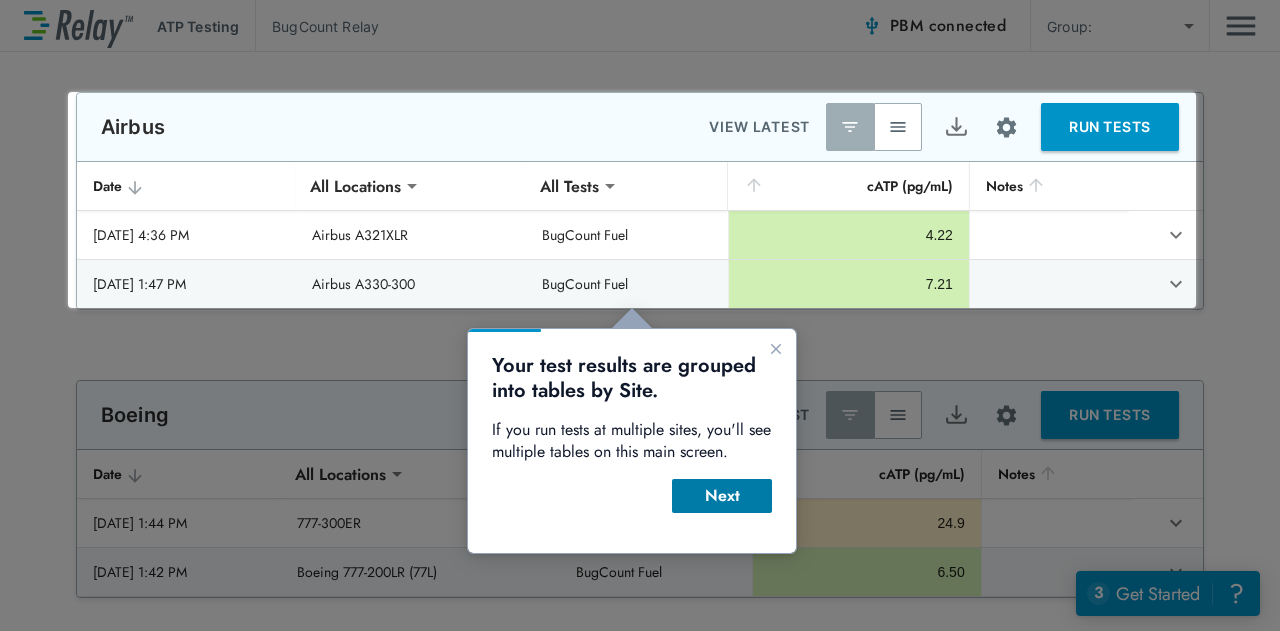 click on "Next" at bounding box center (722, 496) 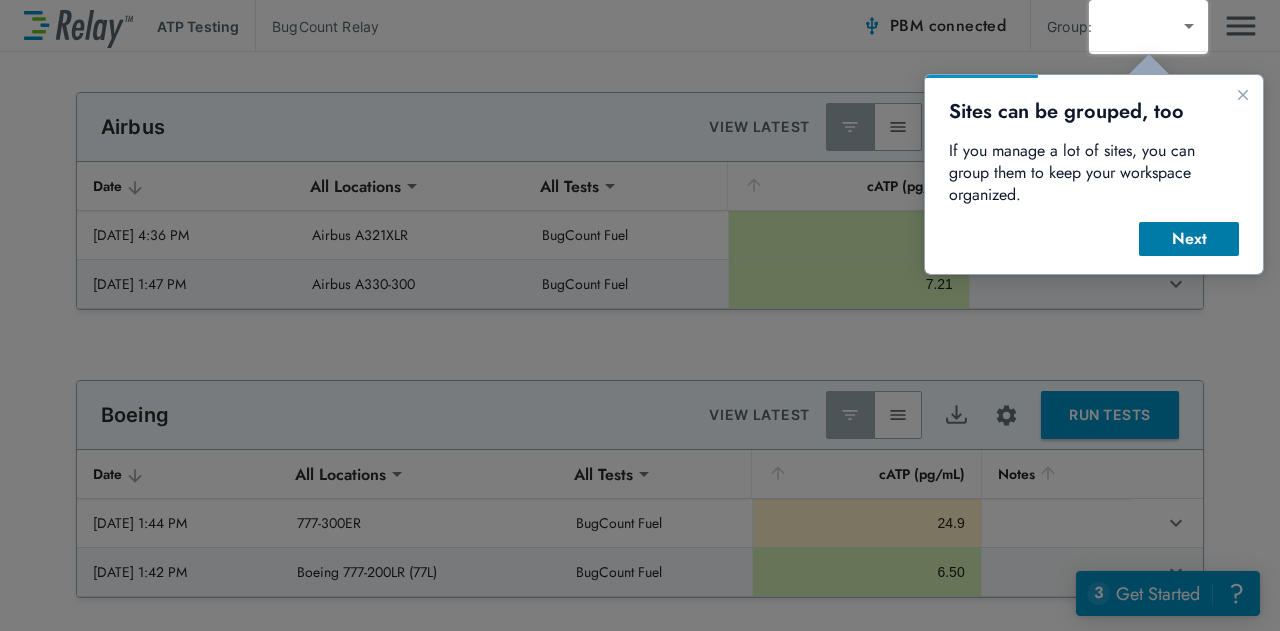 click on "Next" at bounding box center (1189, 239) 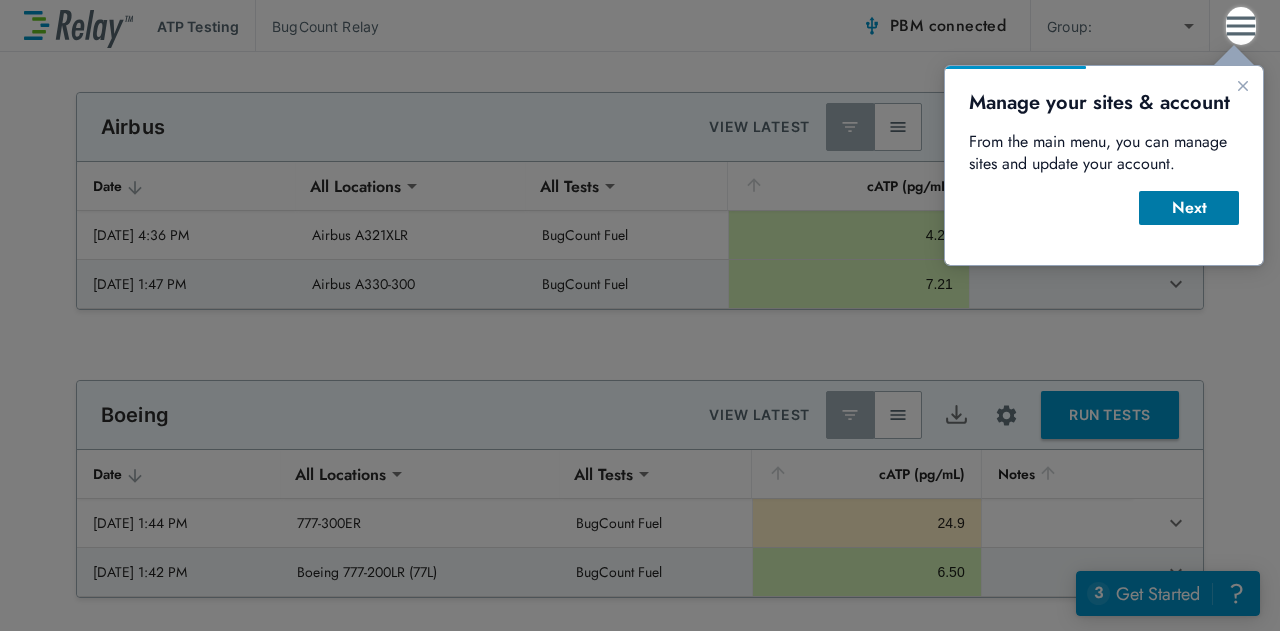 click on "Next" at bounding box center (1189, 208) 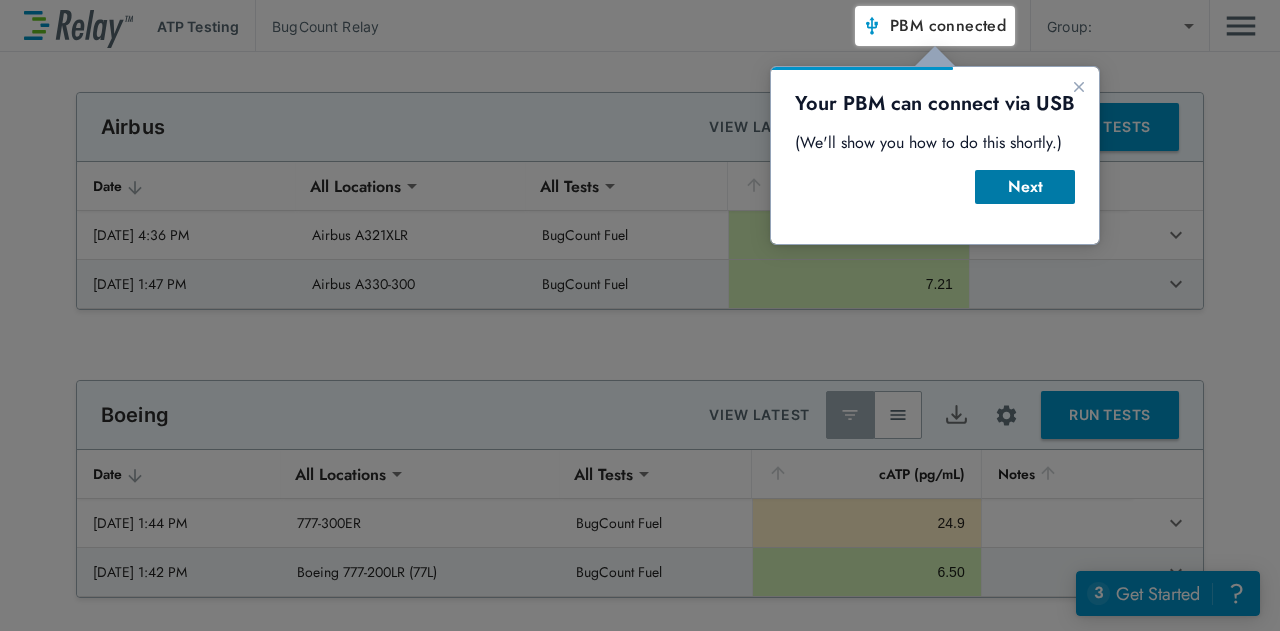 click on "Next" at bounding box center (1025, 187) 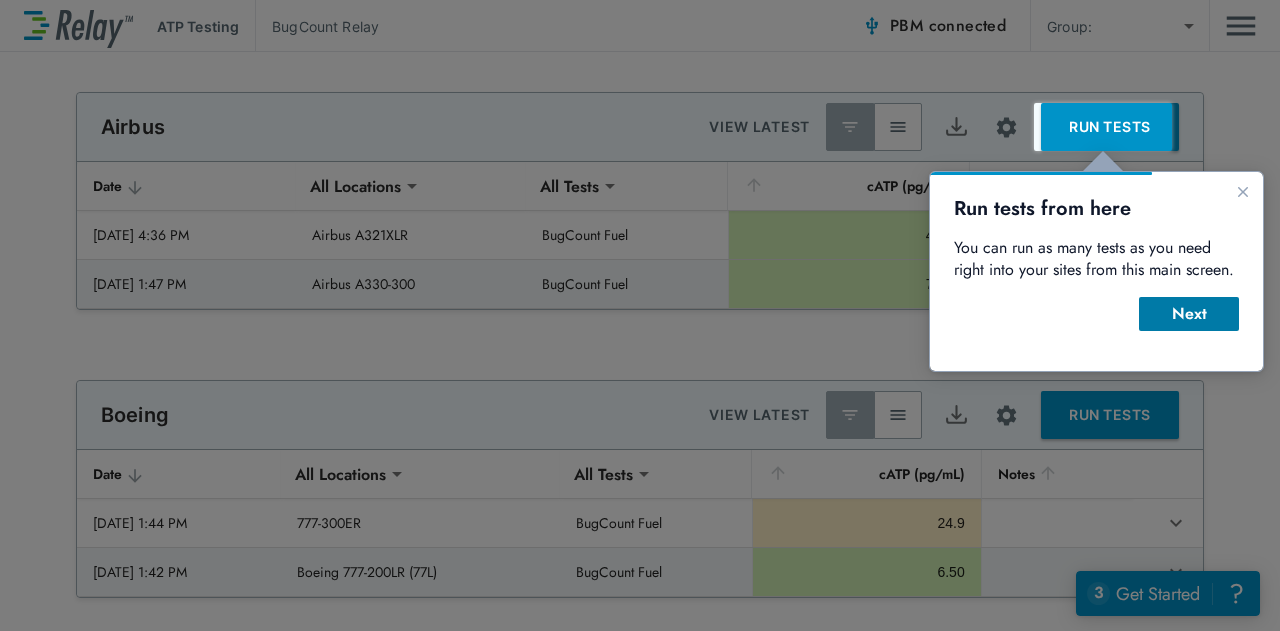 click on "Next" at bounding box center [1189, 314] 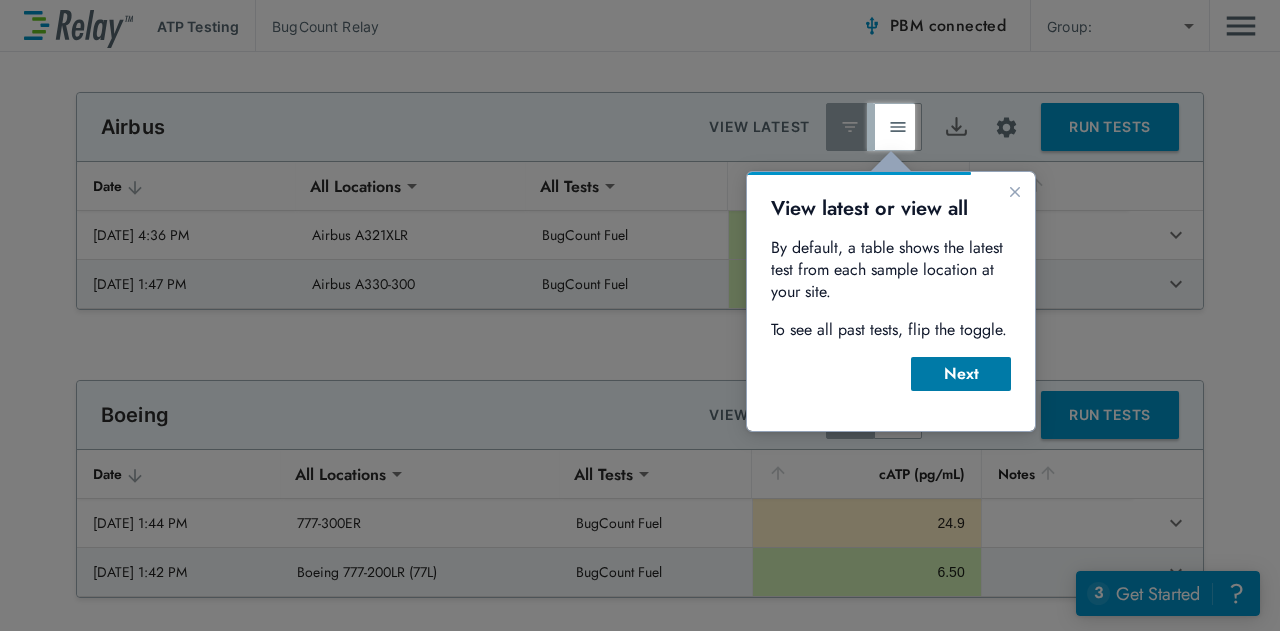 click on "Next" at bounding box center (961, 374) 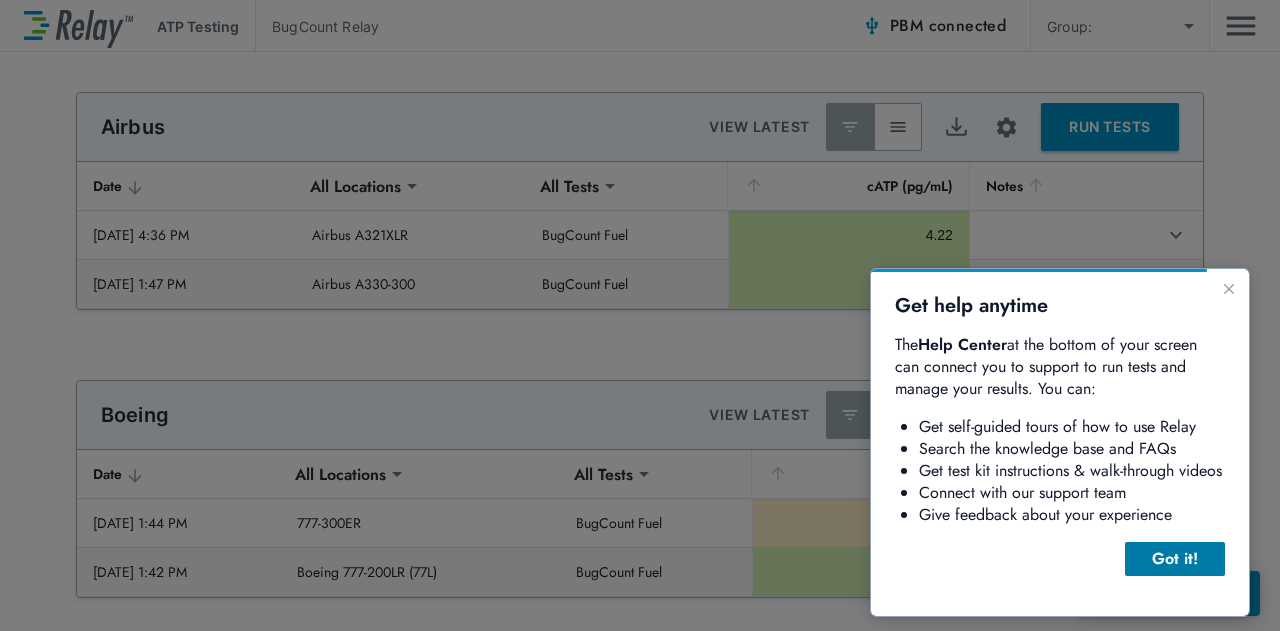 click on "Got it!" at bounding box center (1175, 559) 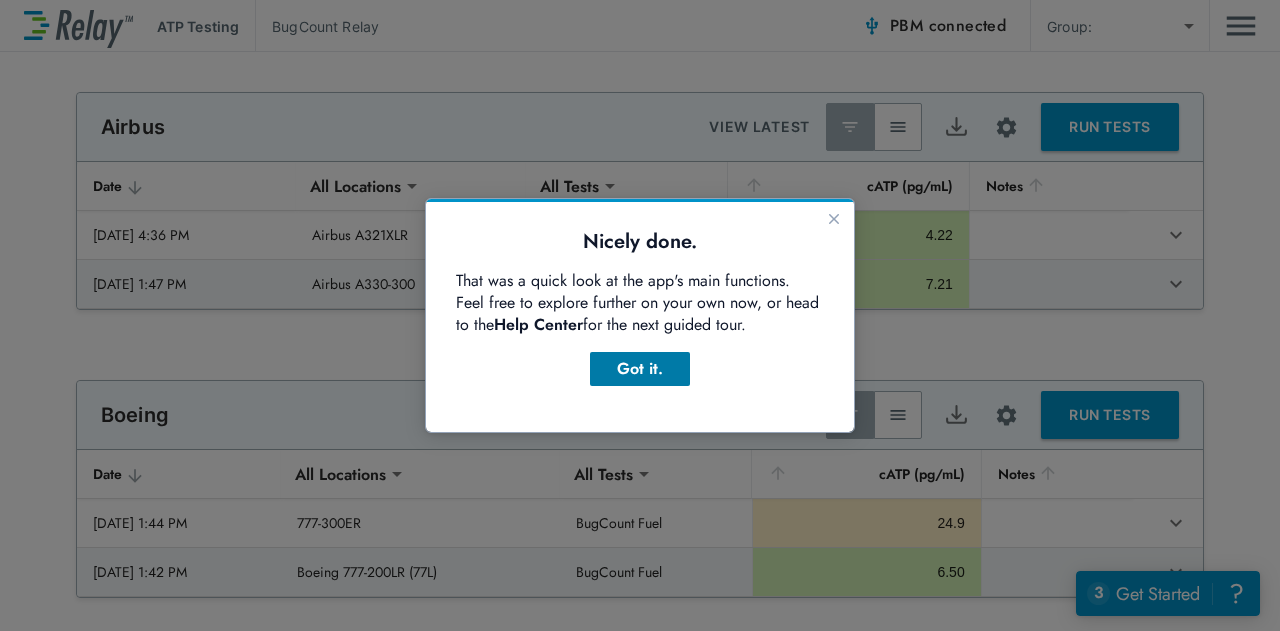 click on "Got it." at bounding box center (640, 369) 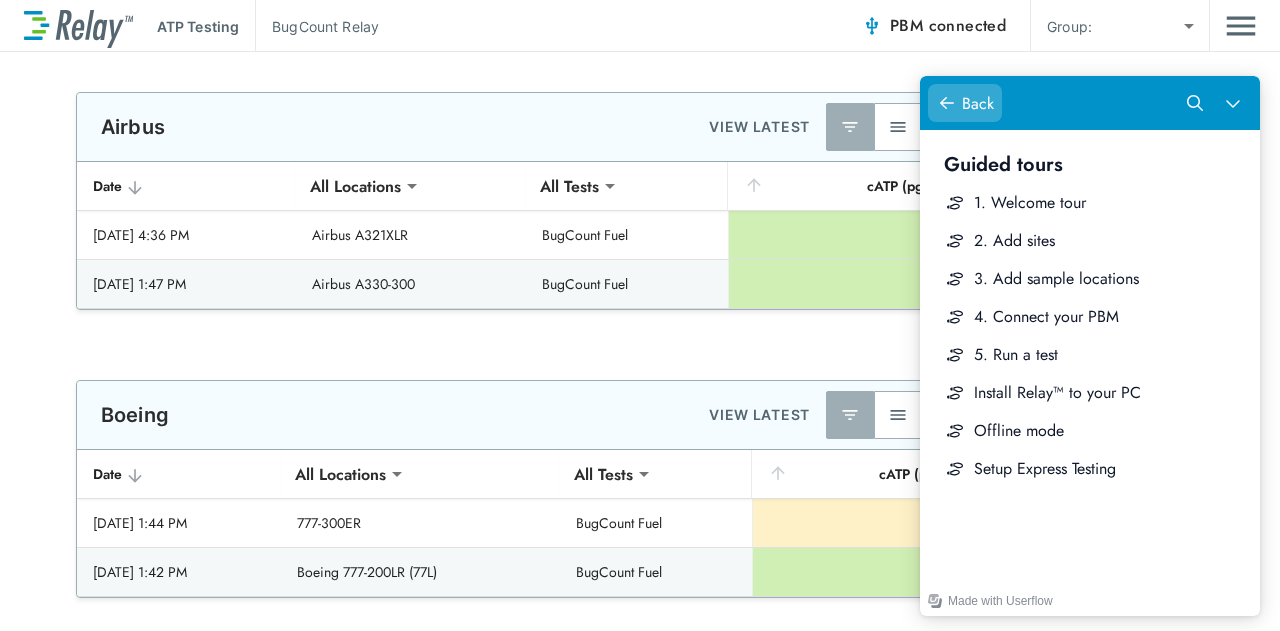 click on "Back" at bounding box center [978, 103] 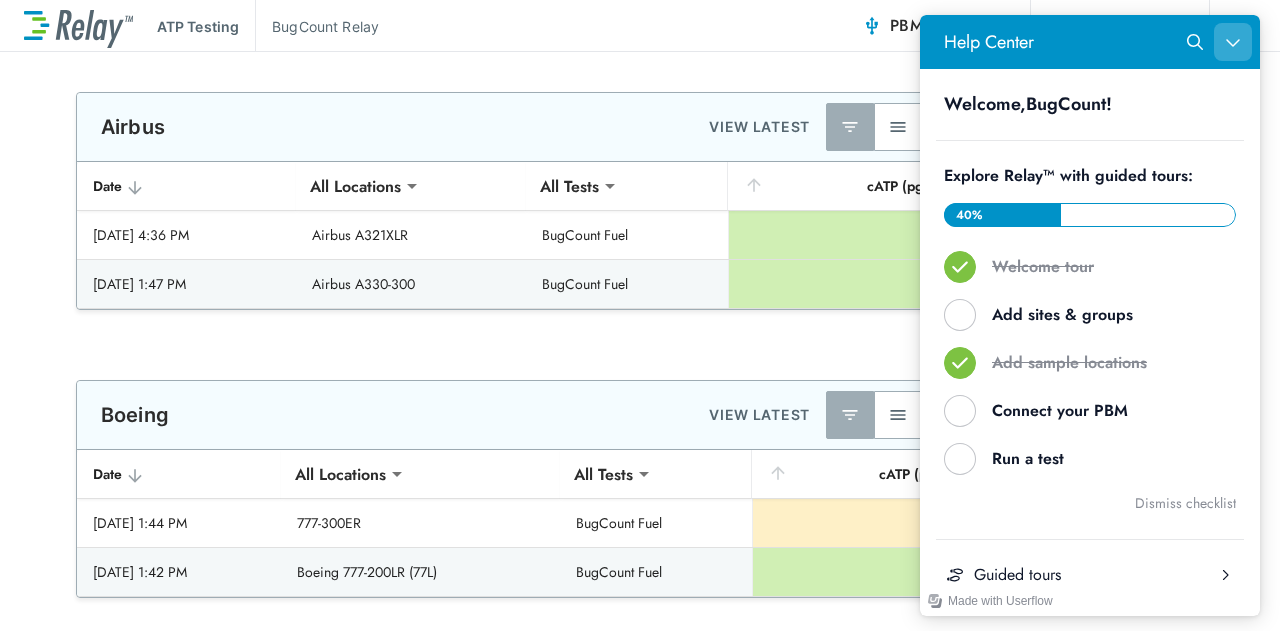 click 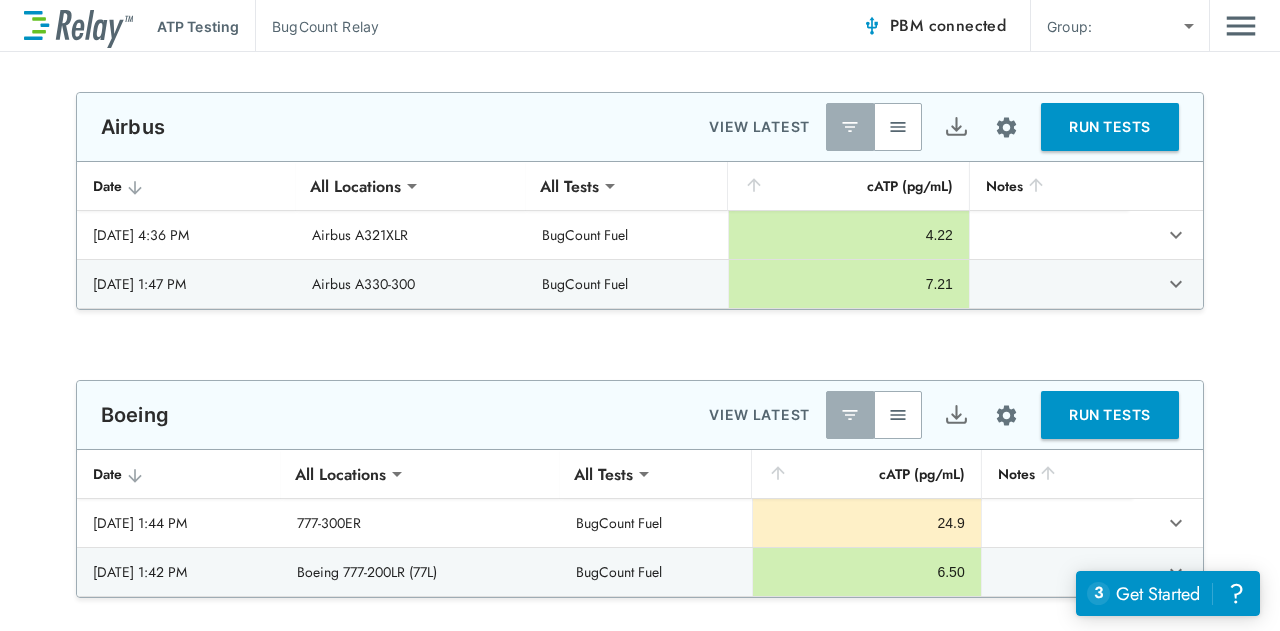 click on "RUN TESTS" at bounding box center (1110, 127) 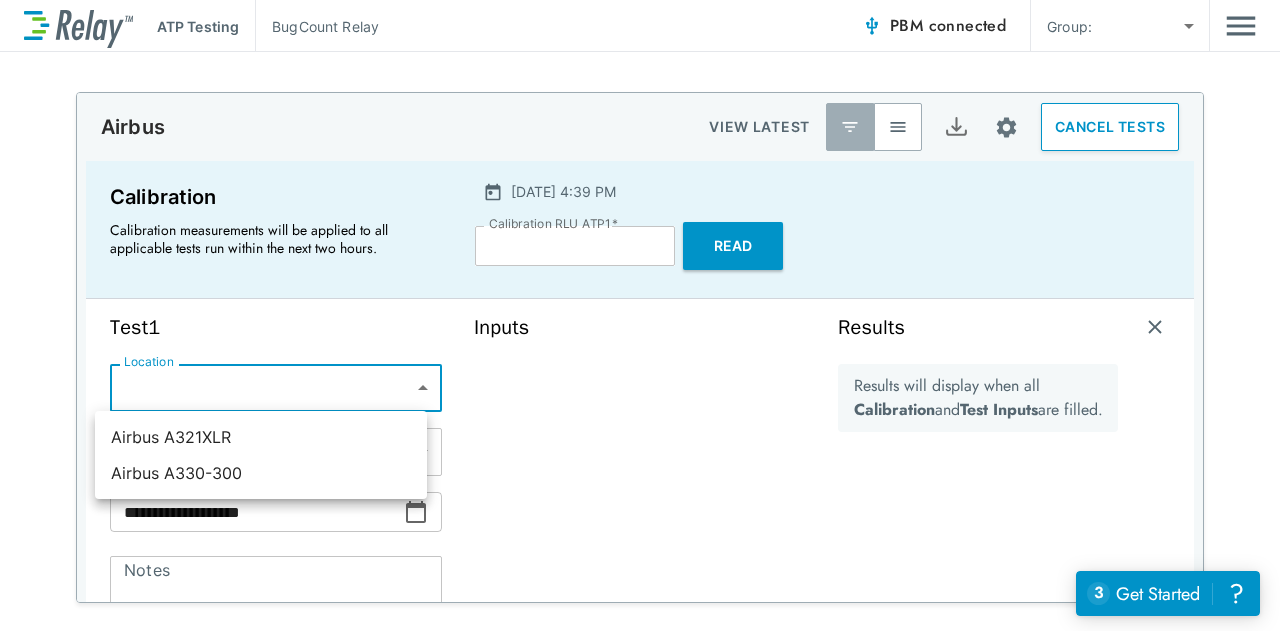 click on "**********" at bounding box center [640, 315] 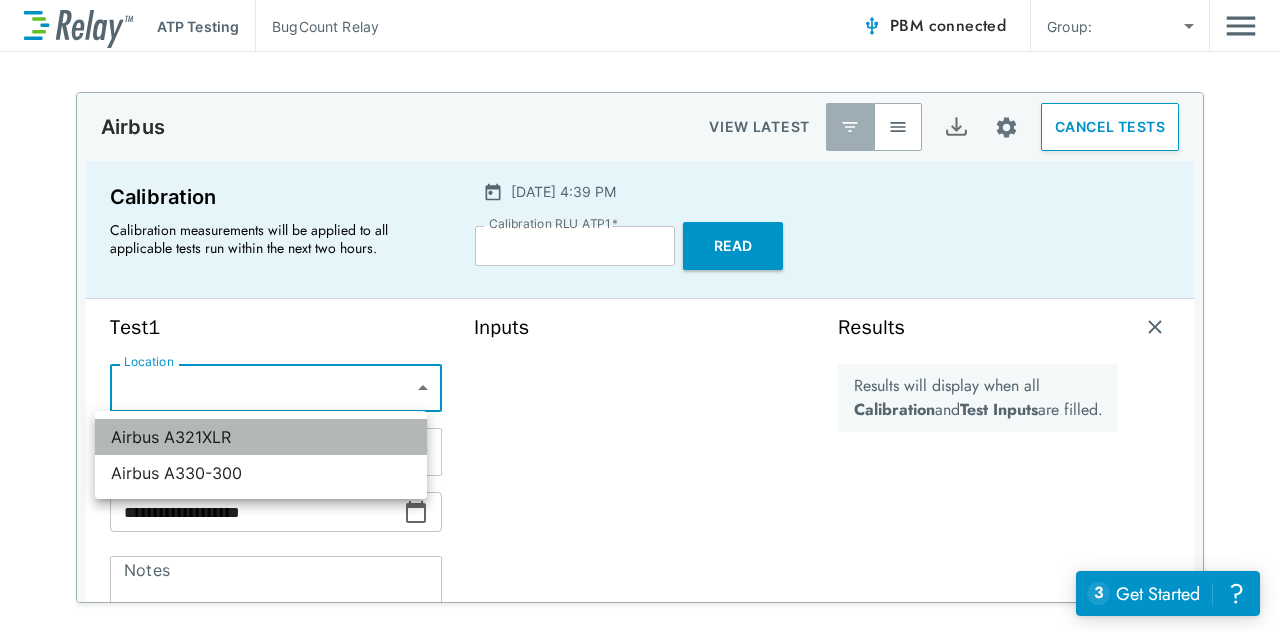 click on "Airbus A321XLR" at bounding box center (261, 437) 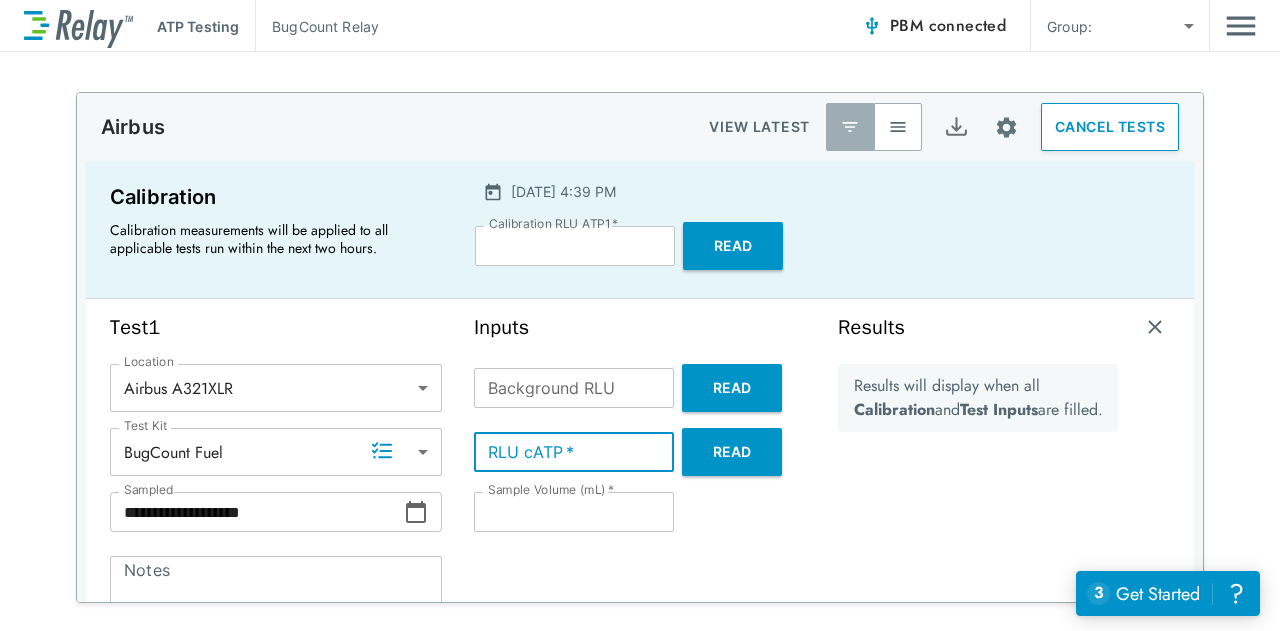 click on "RLU cATP   *" at bounding box center (574, 452) 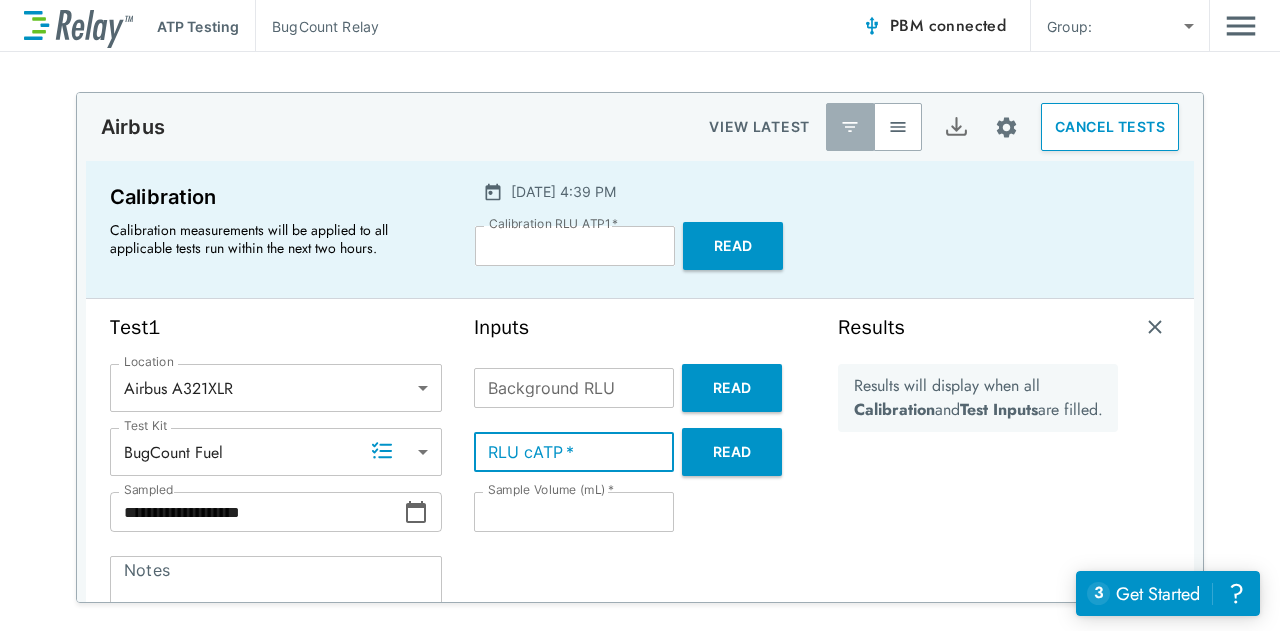 click on "Read" at bounding box center (732, 452) 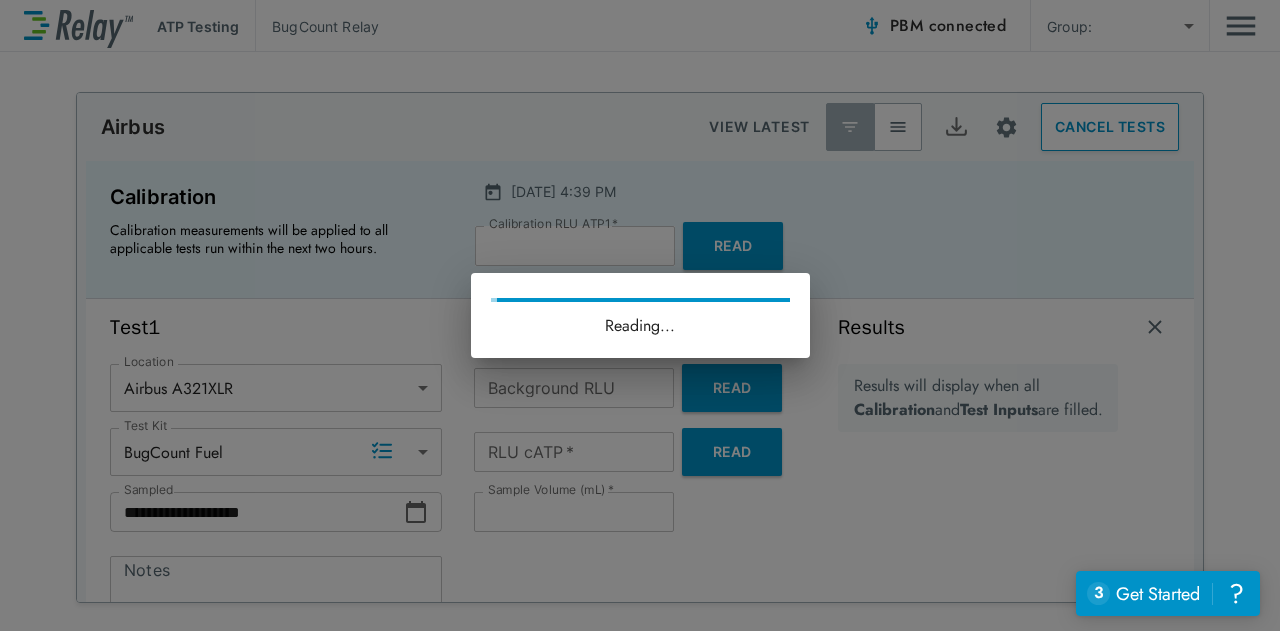 type on "****" 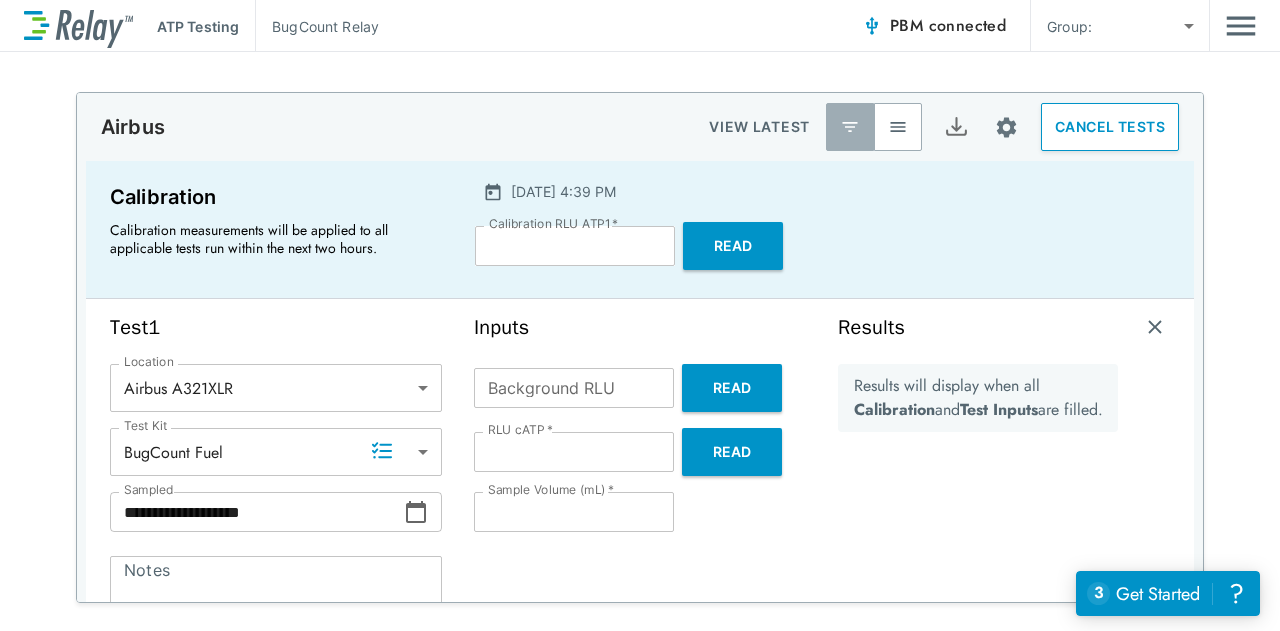 click on "Background RLU" at bounding box center (574, 388) 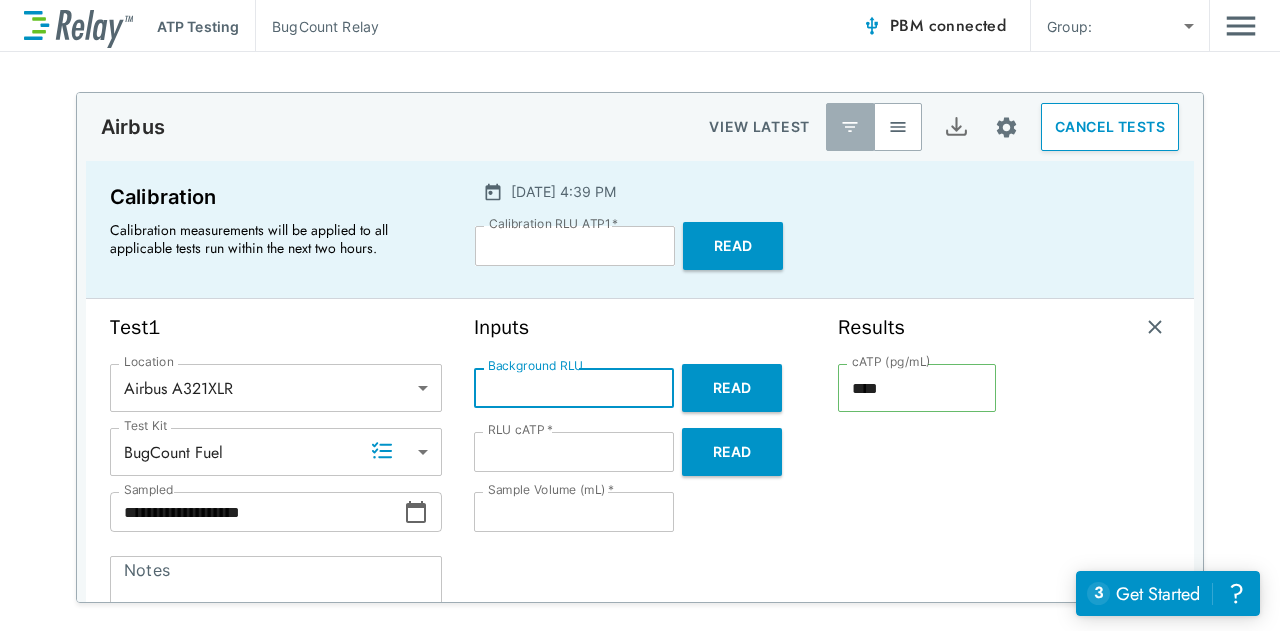 type on "***" 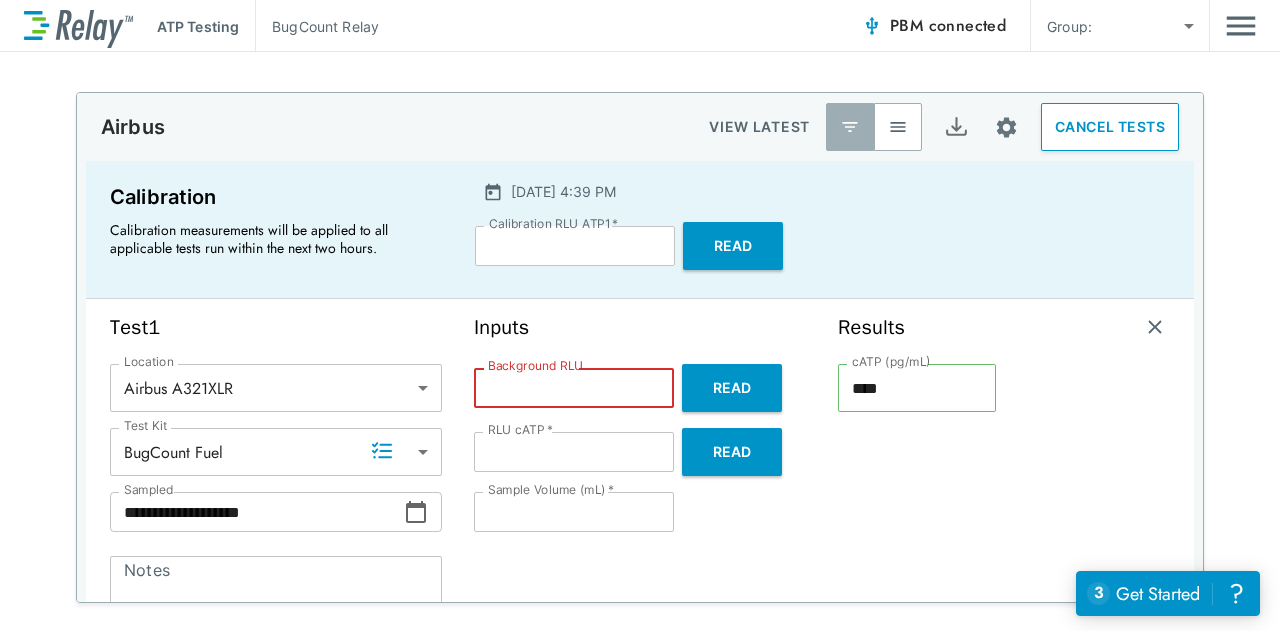 type on "*" 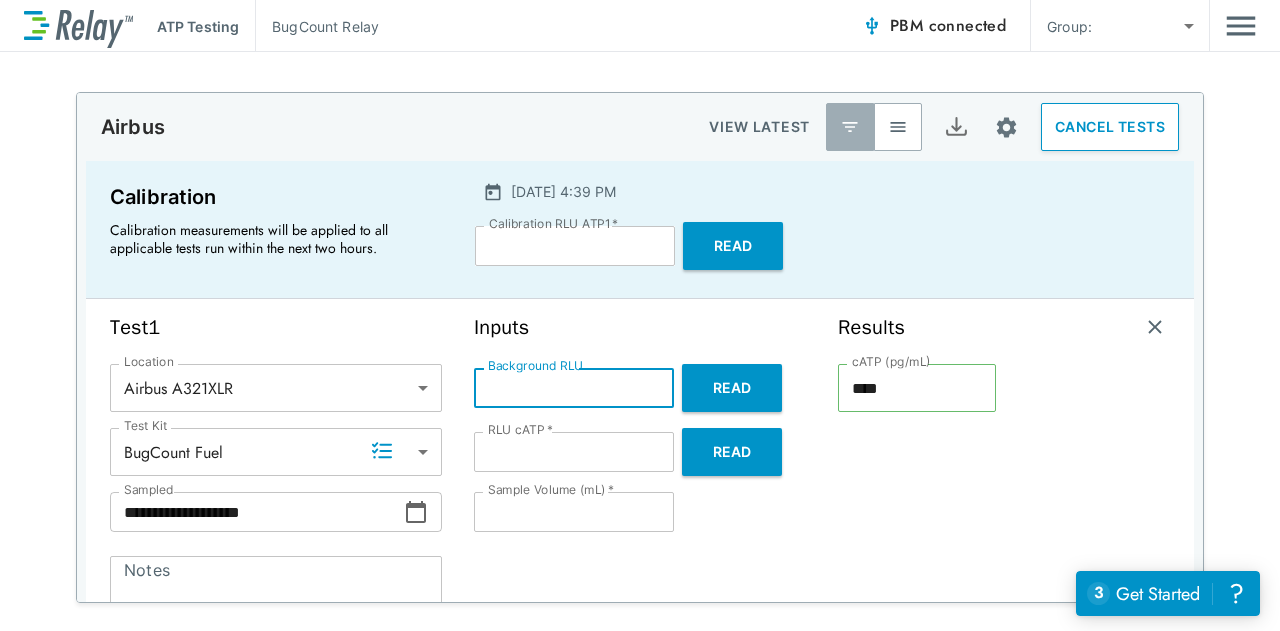 type on "**" 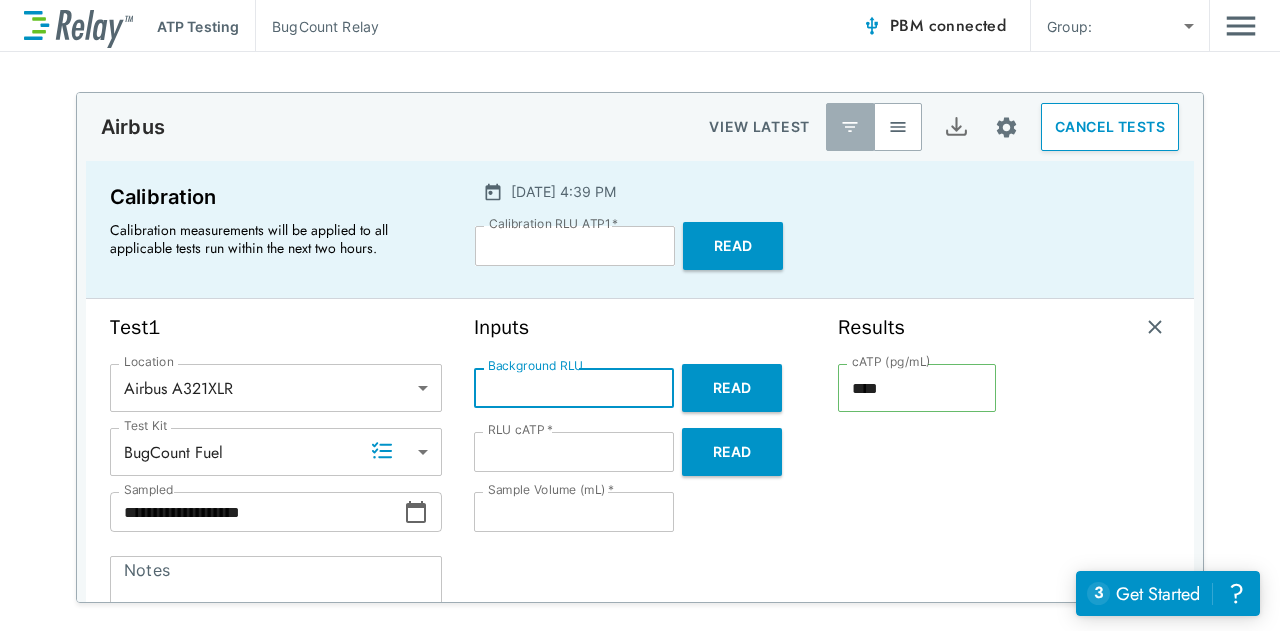 type on "***" 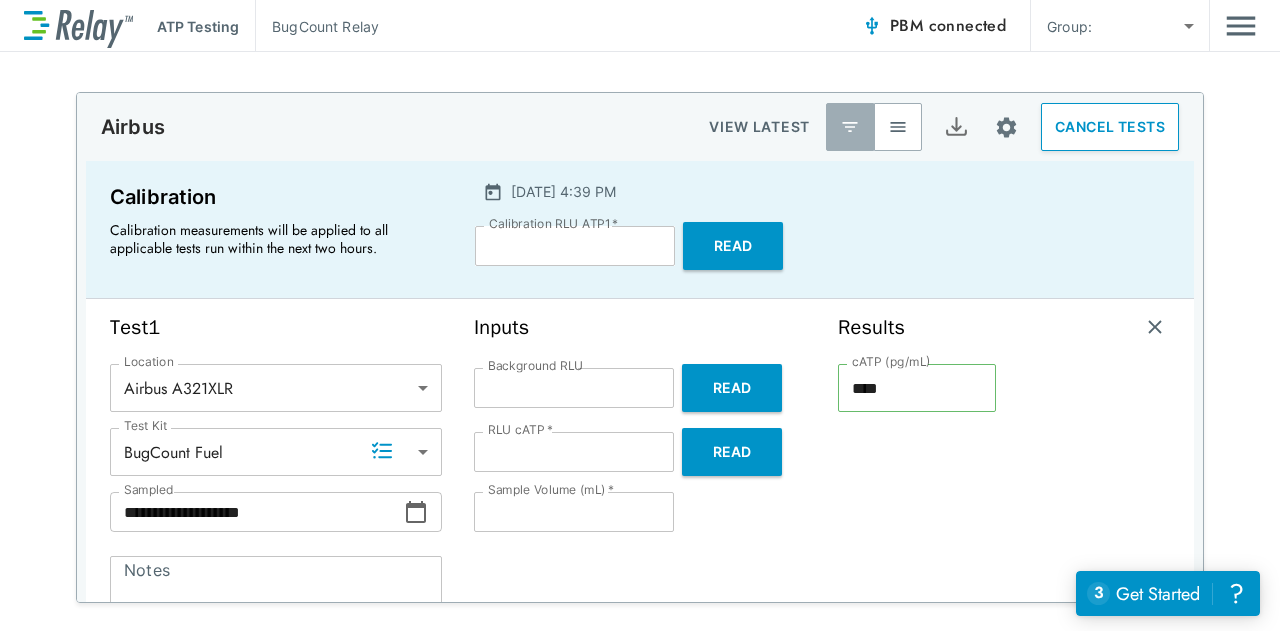 click on "**" at bounding box center (574, 512) 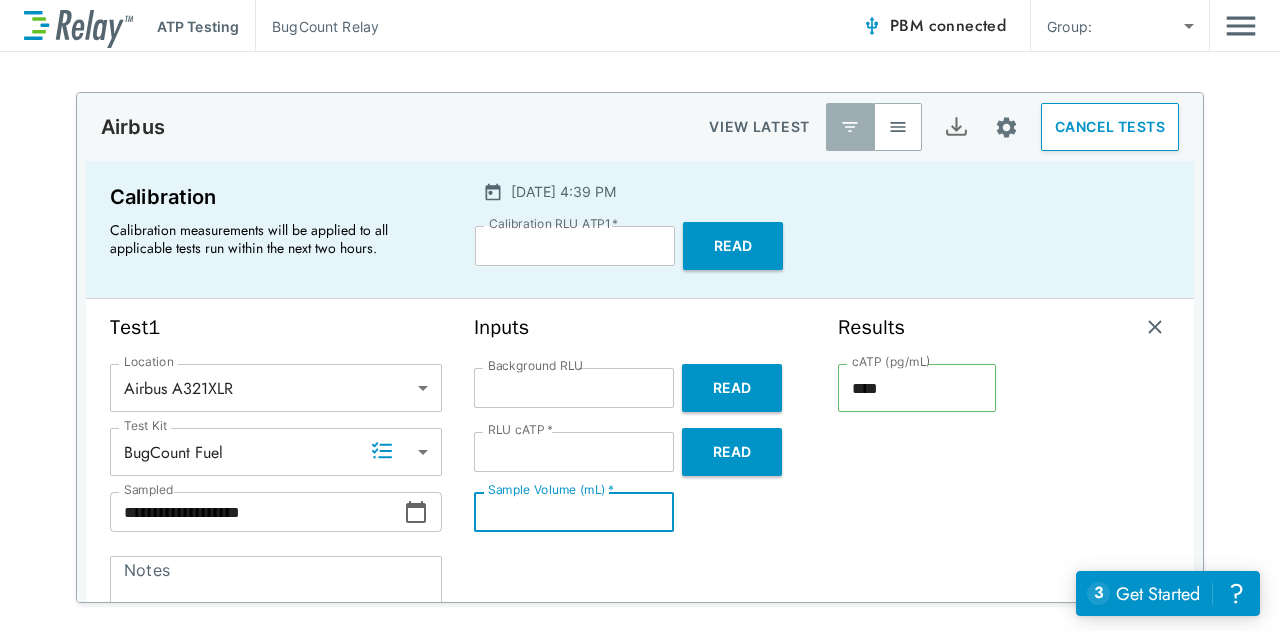 type on "*" 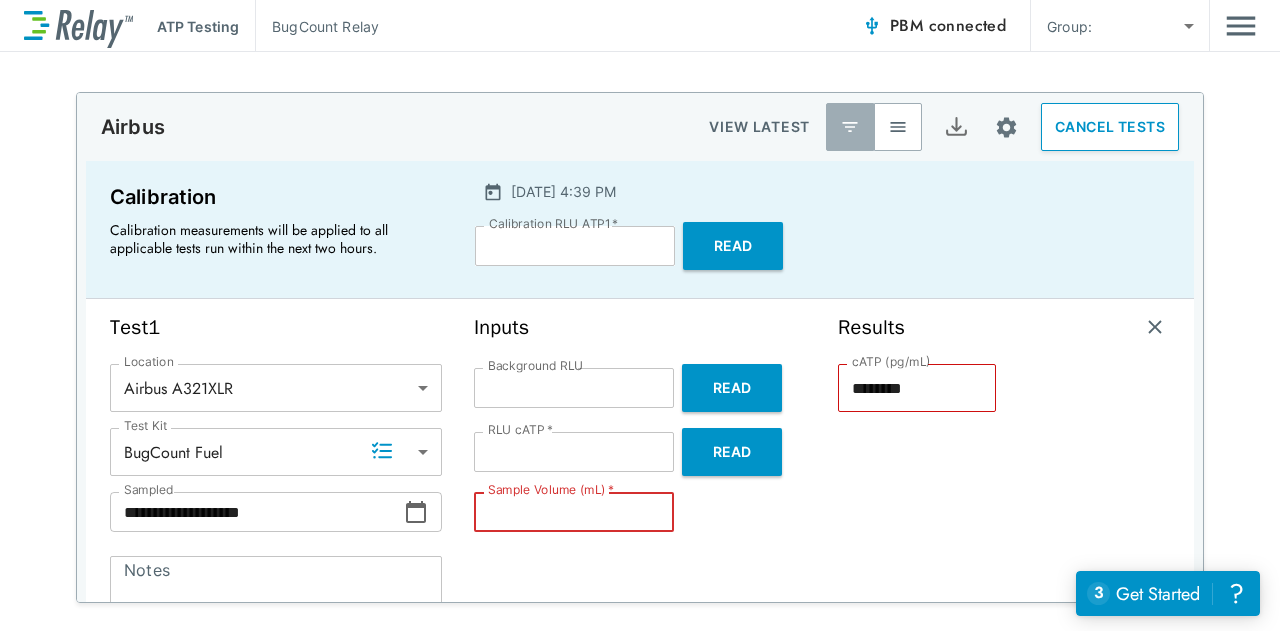 type on "*" 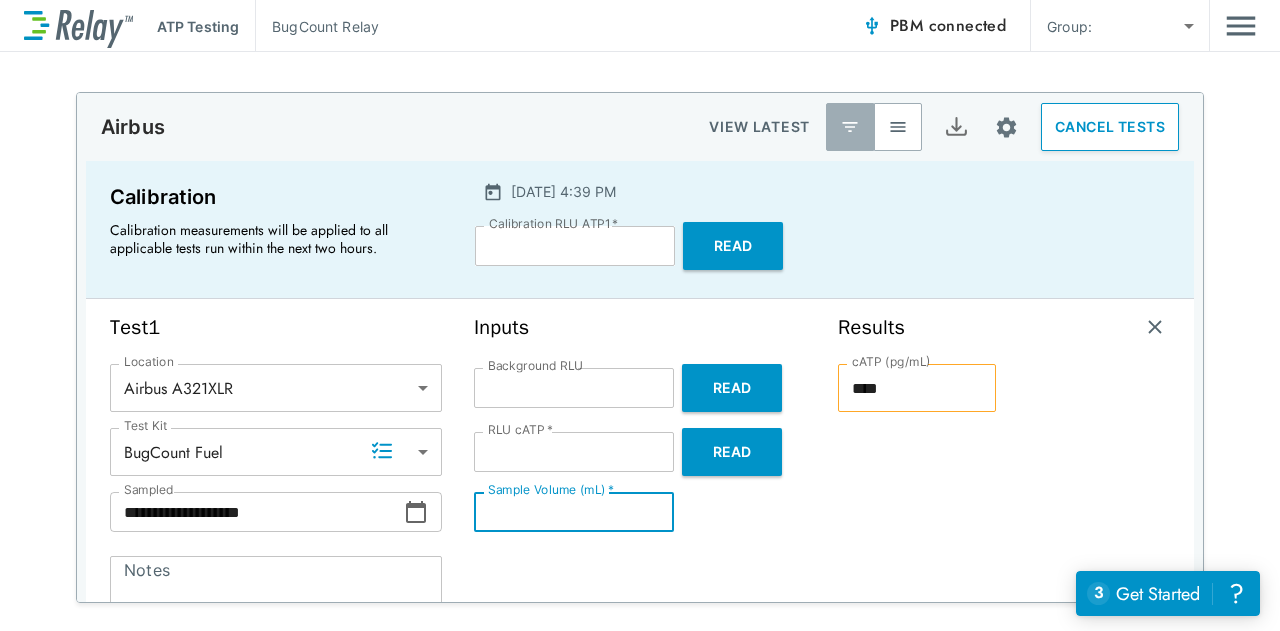 type on "**" 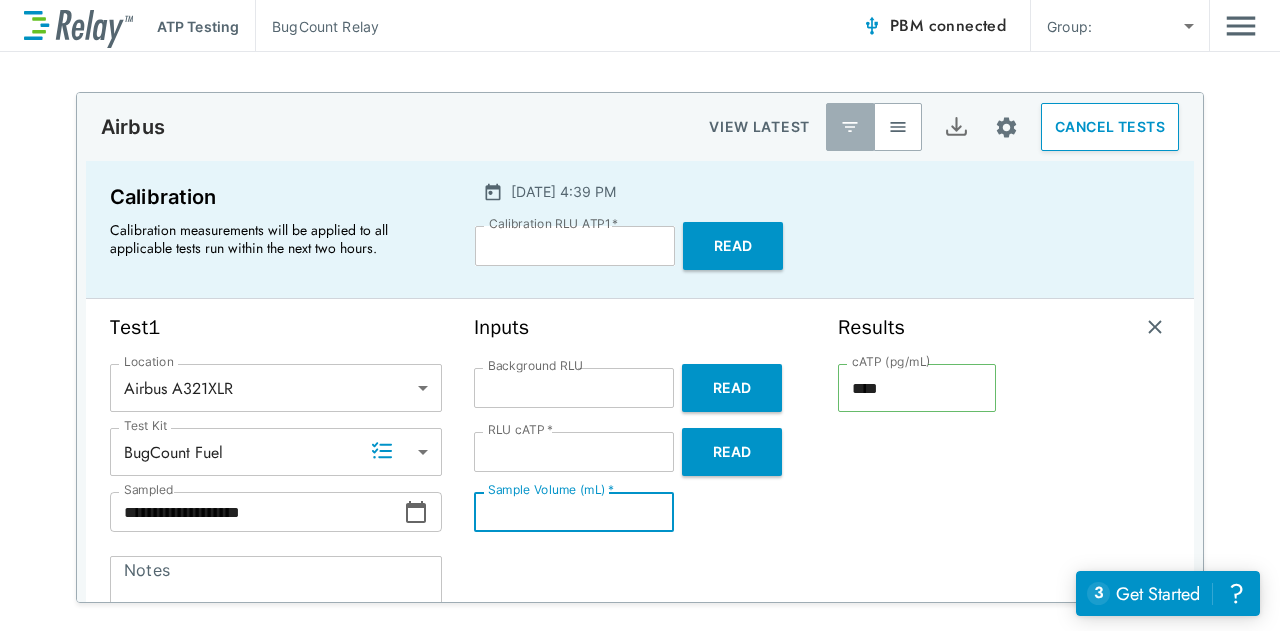 type on "**" 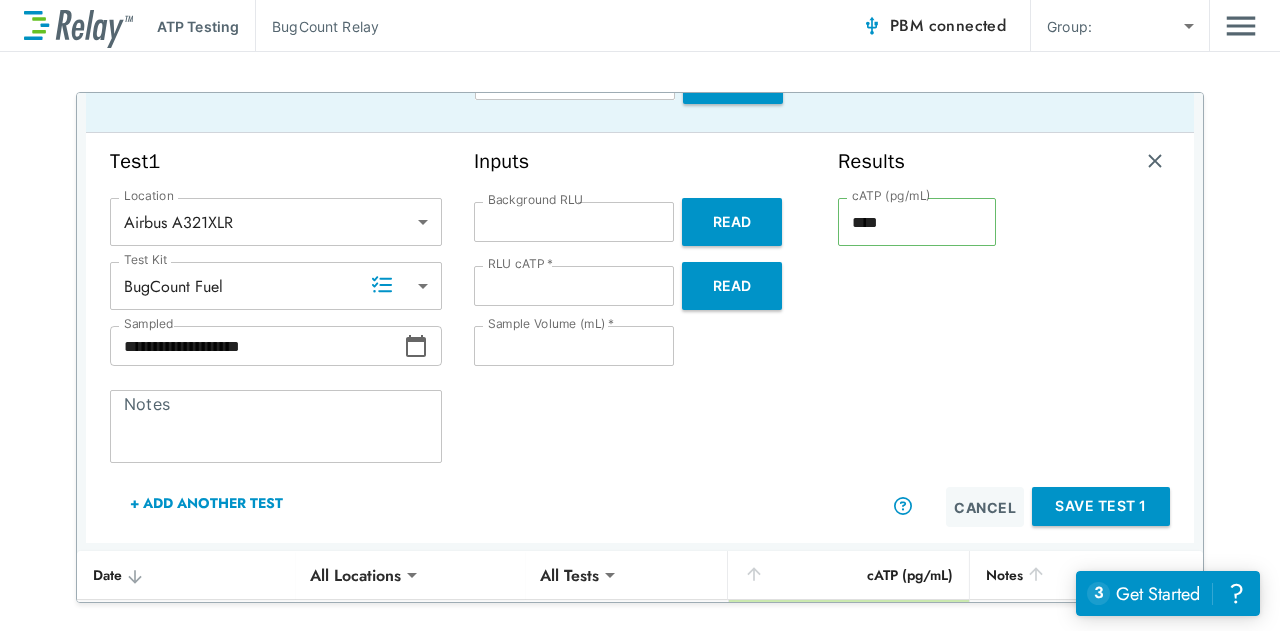 scroll, scrollTop: 166, scrollLeft: 0, axis: vertical 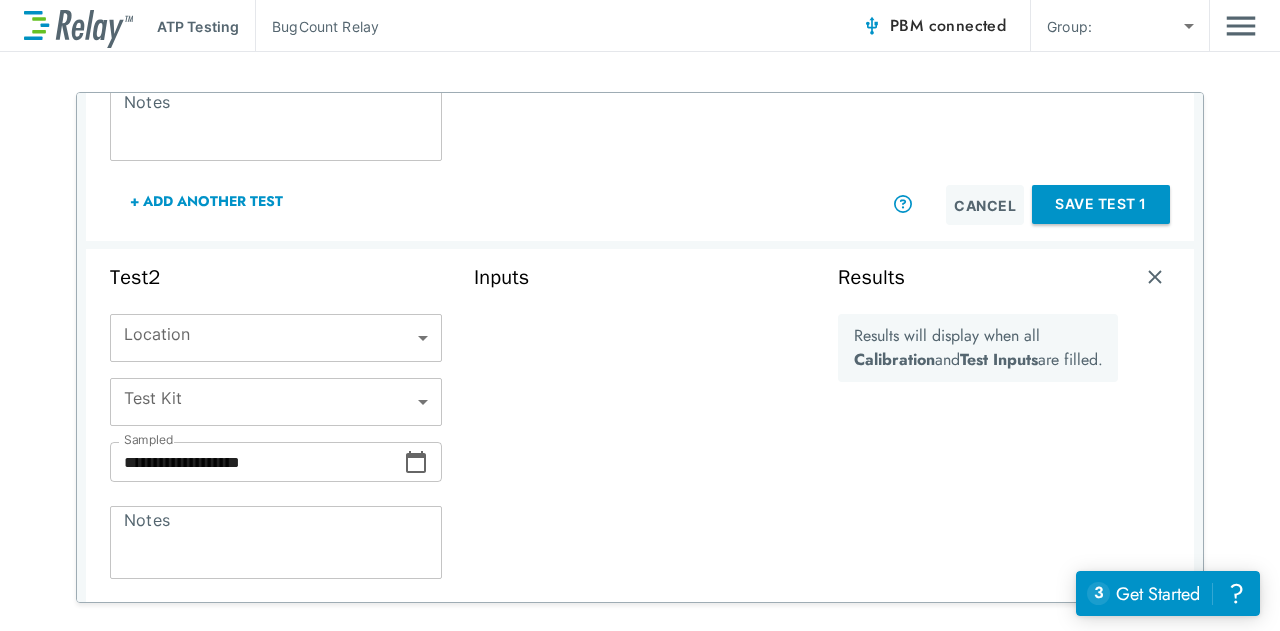 click on "**********" at bounding box center (640, 315) 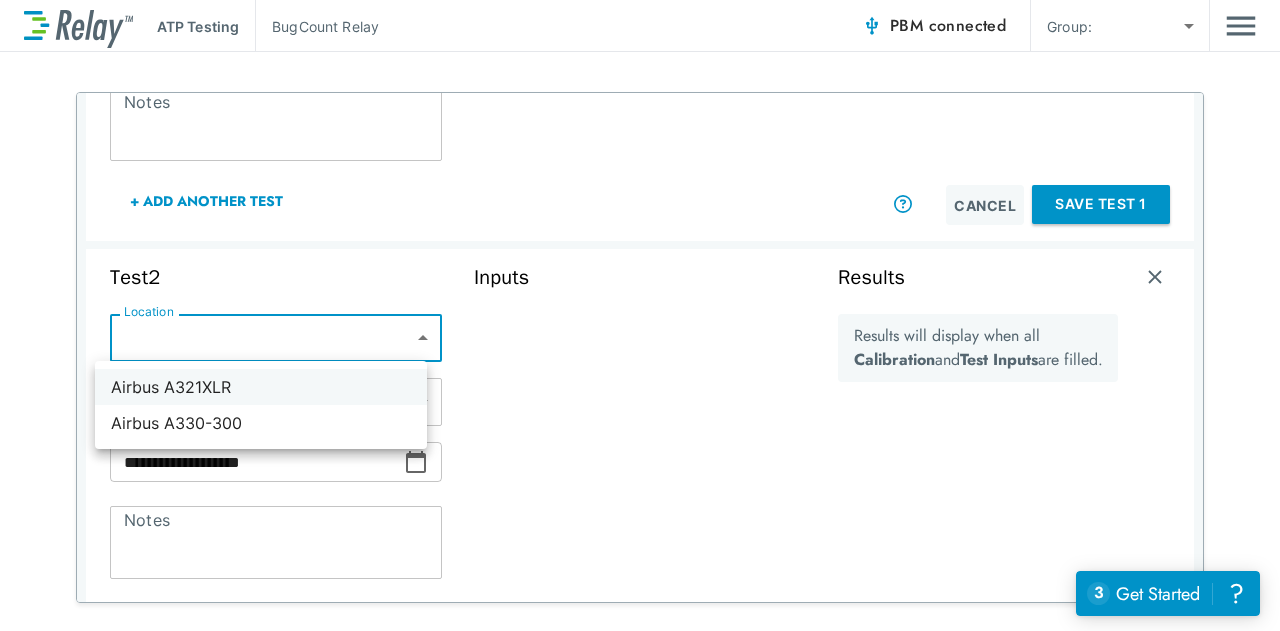 click on "Airbus A321XLR" at bounding box center (261, 387) 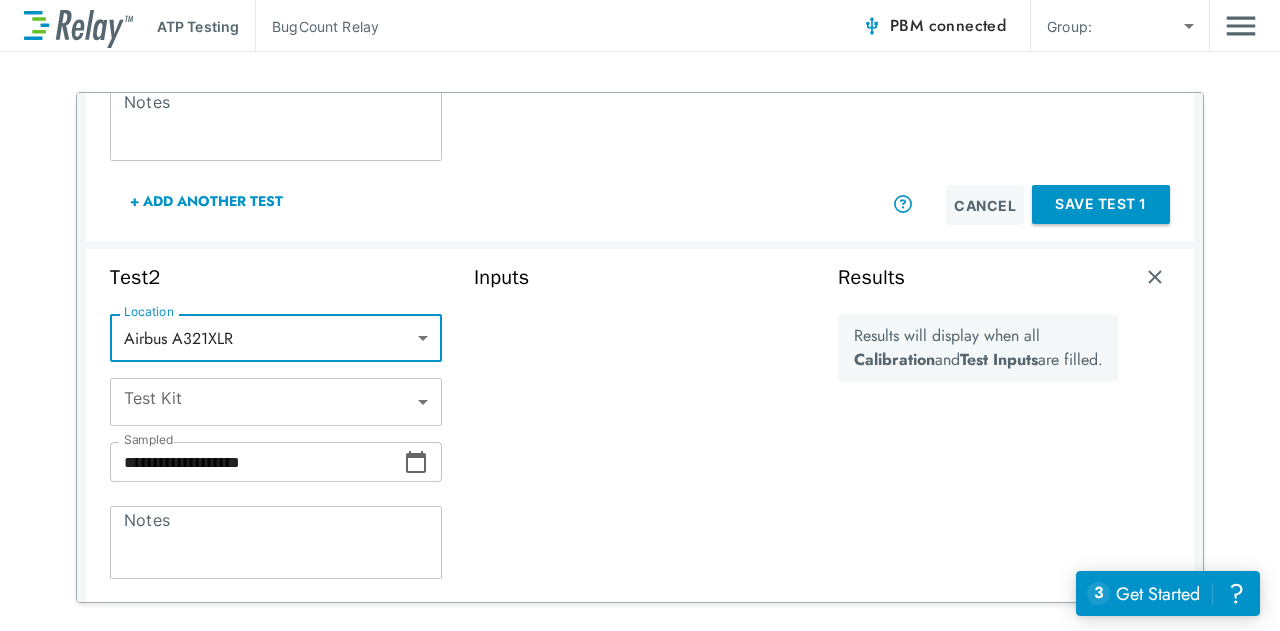 type on "**********" 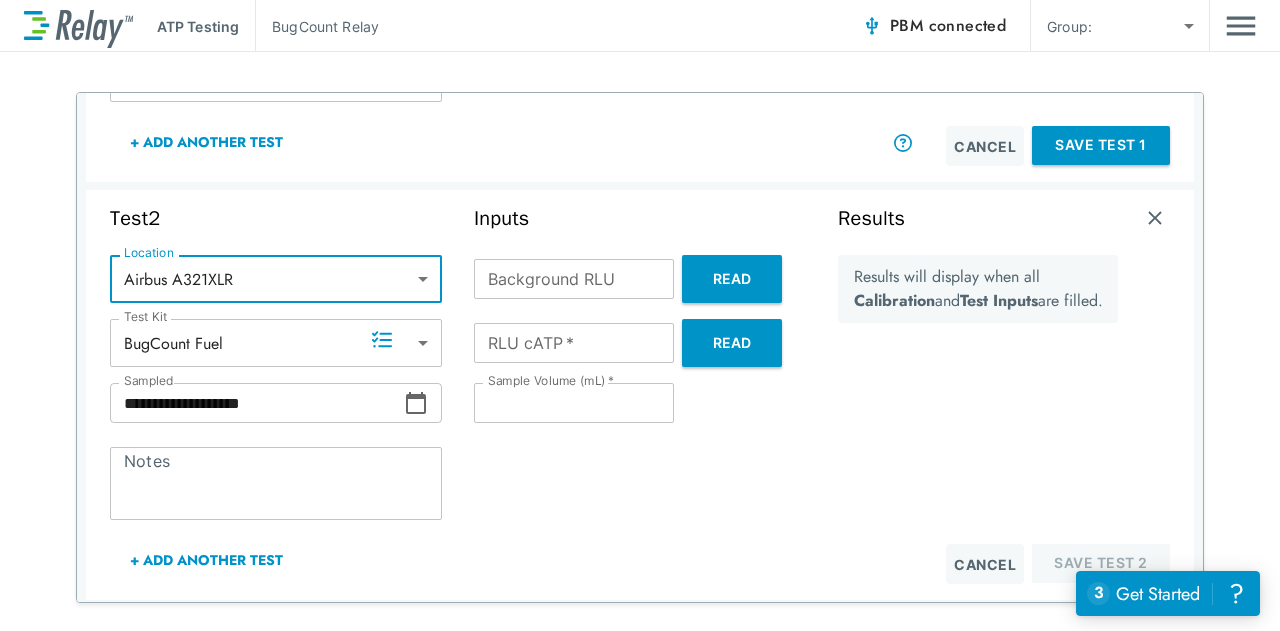 scroll, scrollTop: 529, scrollLeft: 0, axis: vertical 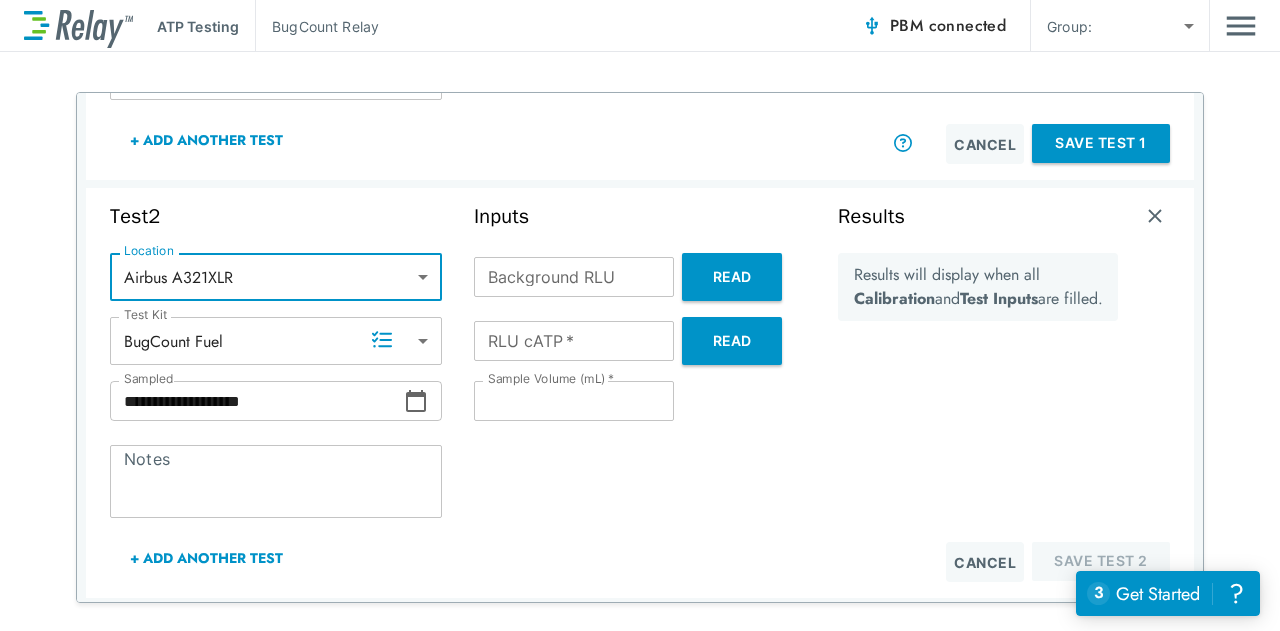 click on "Background RLU" at bounding box center (574, 277) 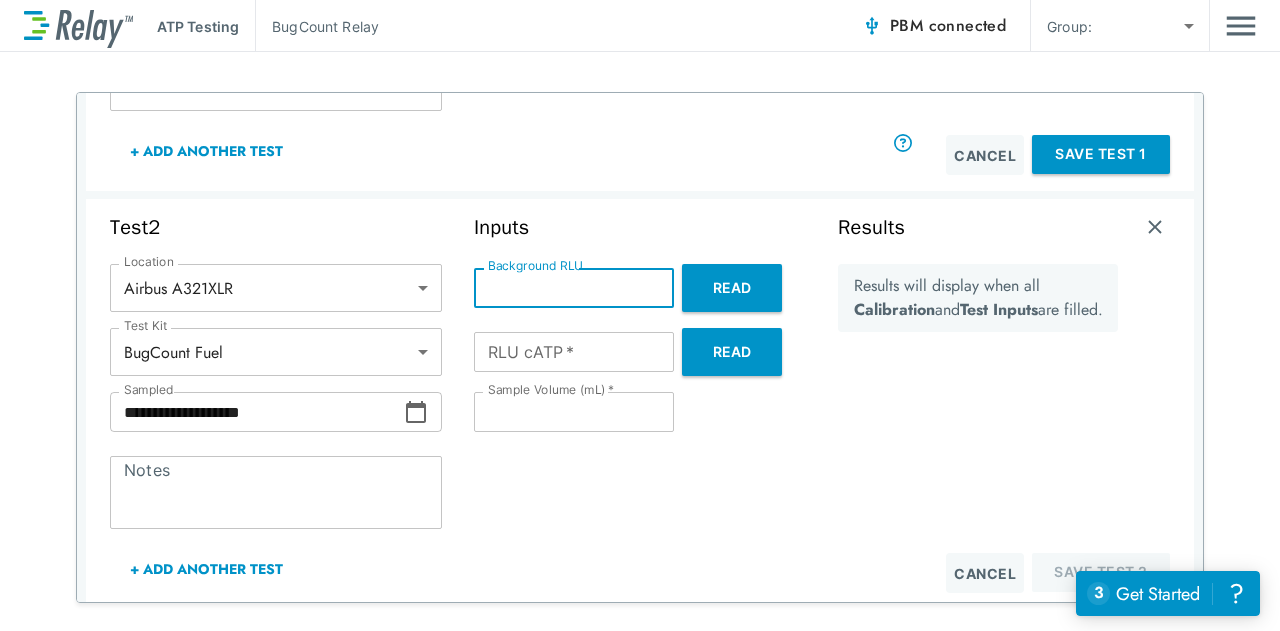 scroll, scrollTop: 530, scrollLeft: 0, axis: vertical 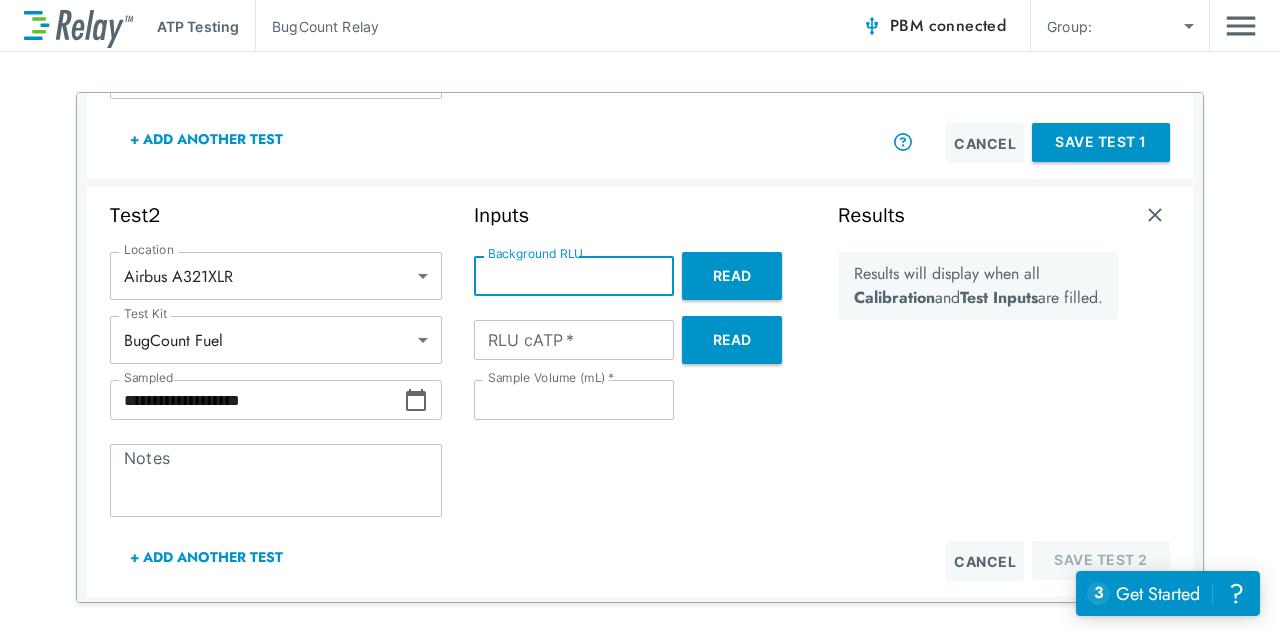 type on "***" 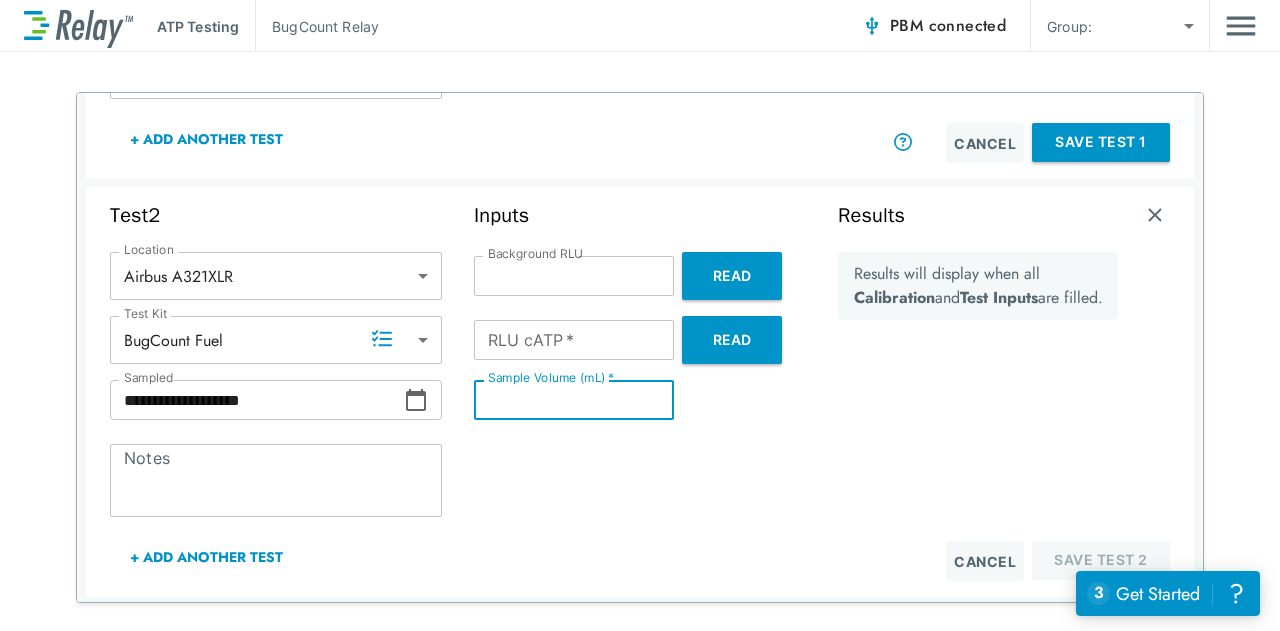 type on "*" 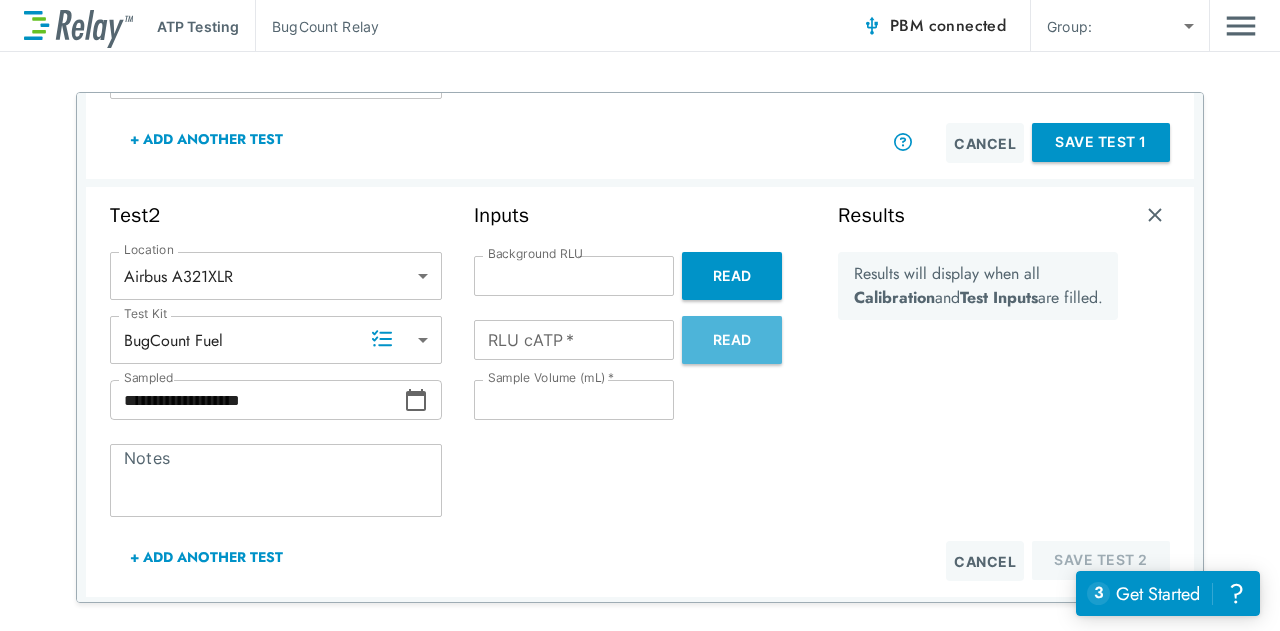 click on "Read" at bounding box center [732, 340] 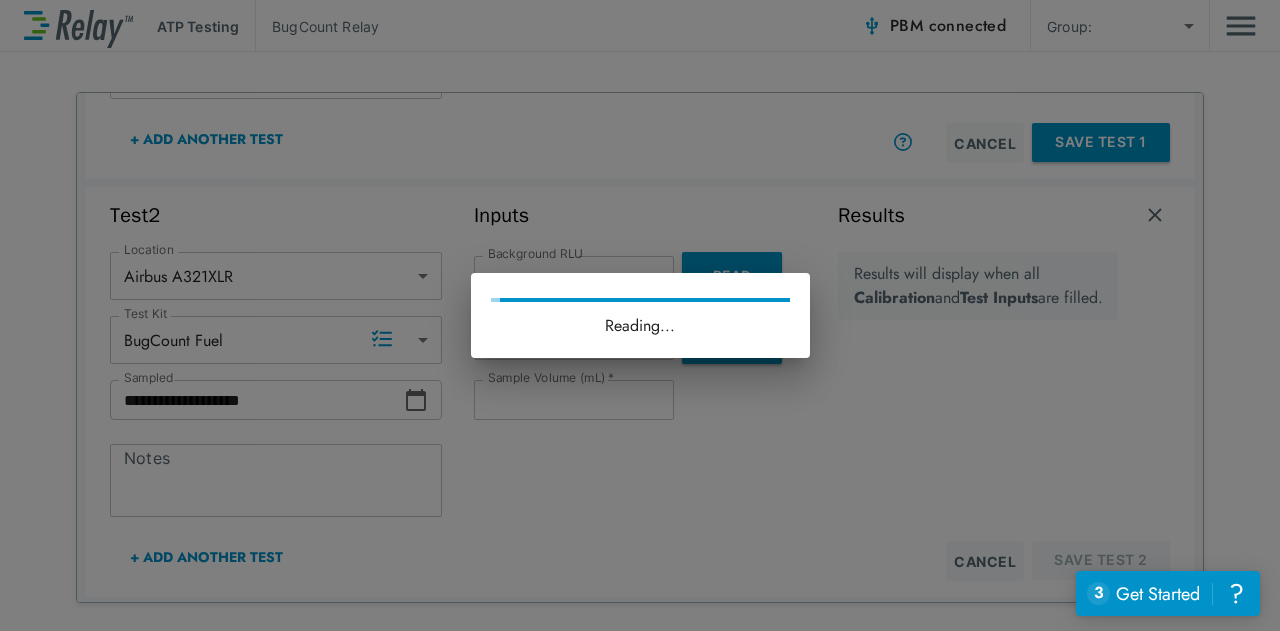 type on "***" 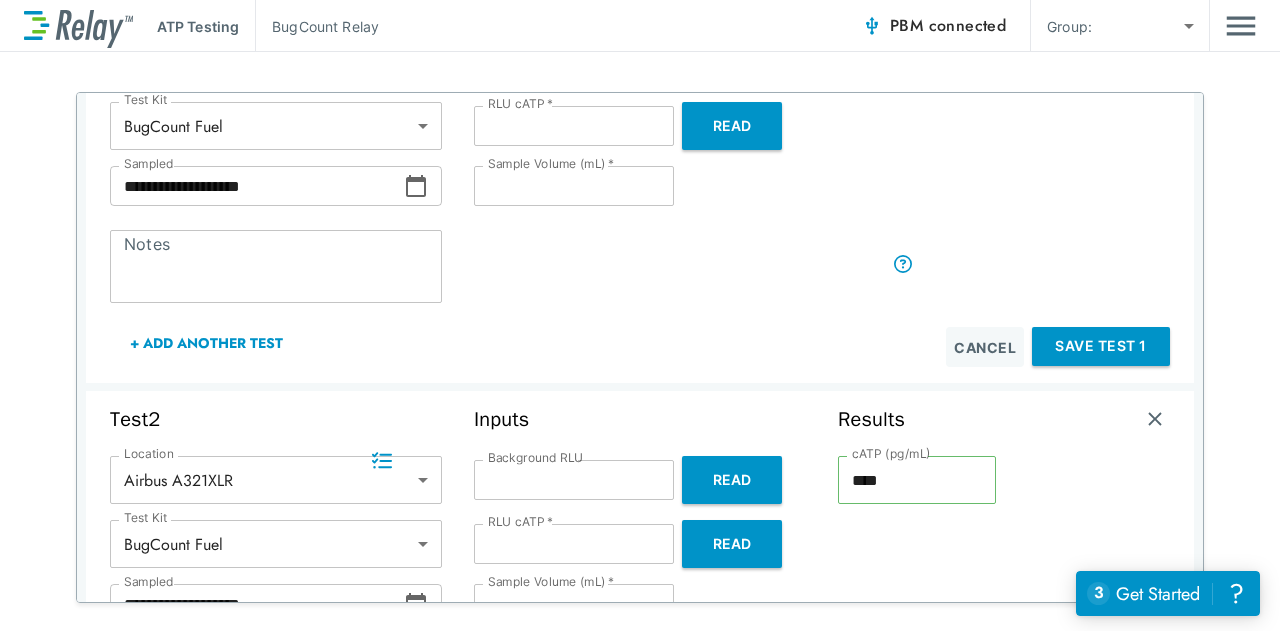 scroll, scrollTop: 410, scrollLeft: 0, axis: vertical 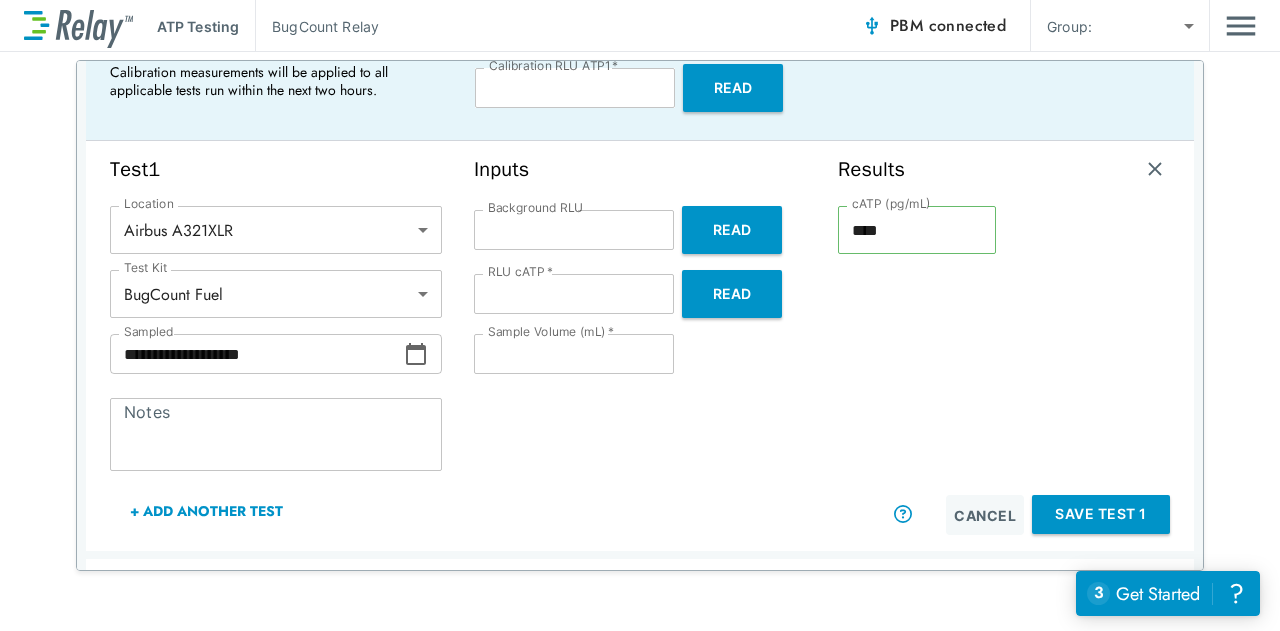 click on "**********" at bounding box center (640, 315) 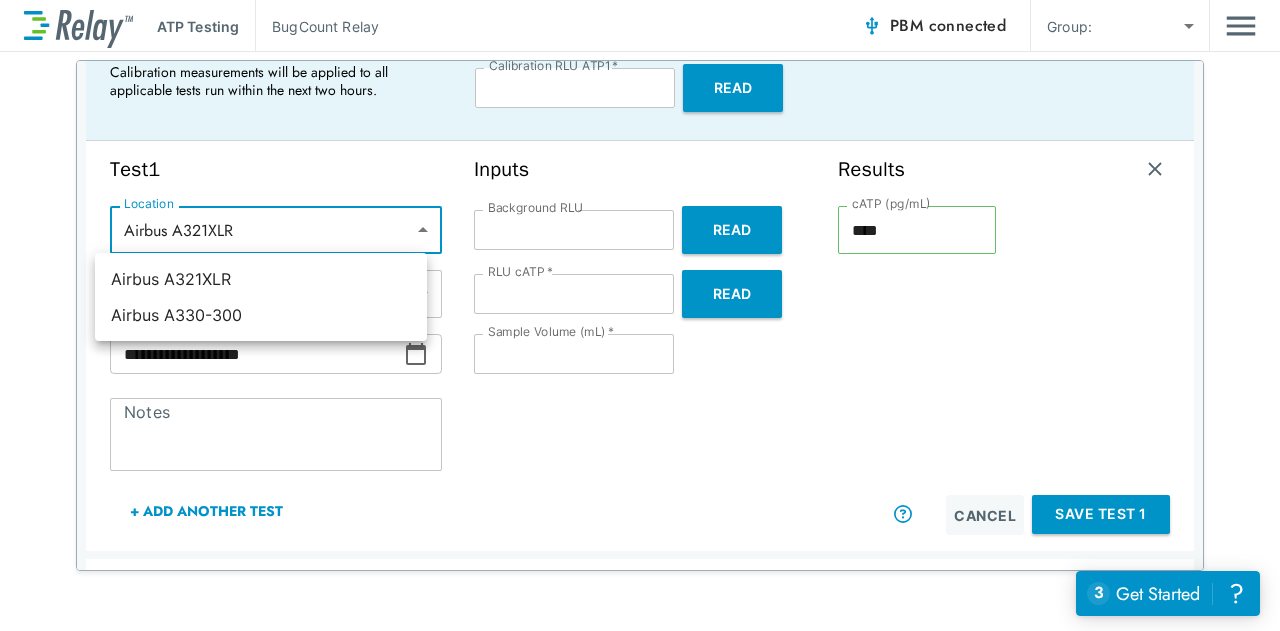 click at bounding box center [640, 315] 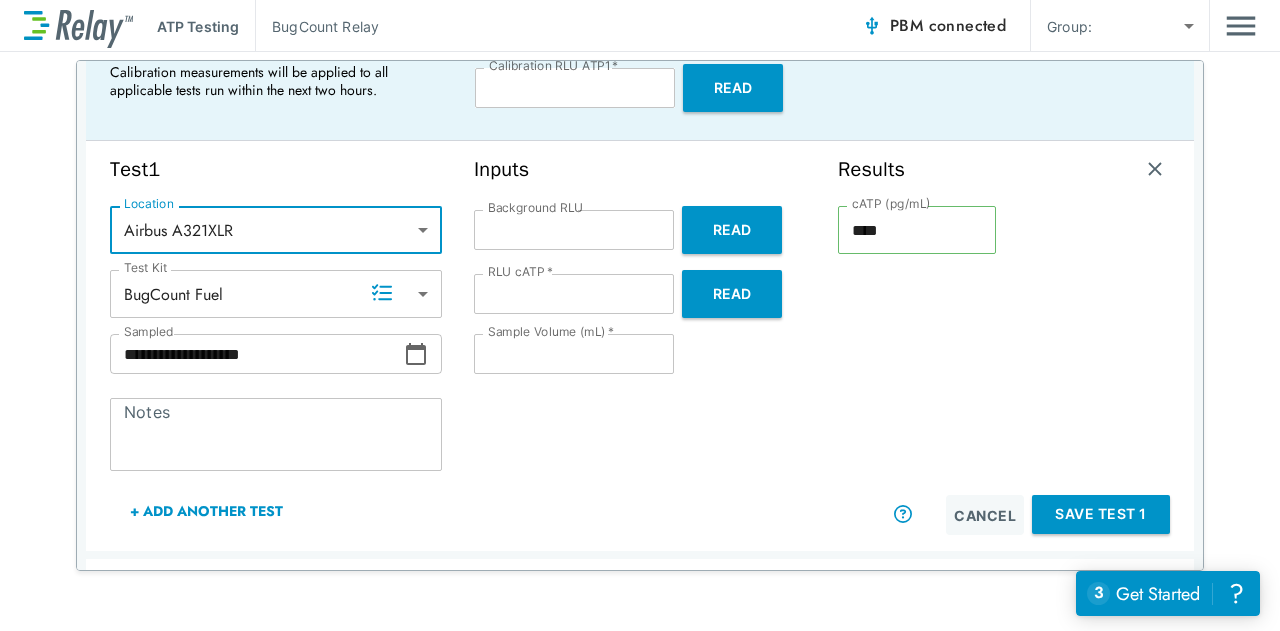 click on "**********" at bounding box center [640, 315] 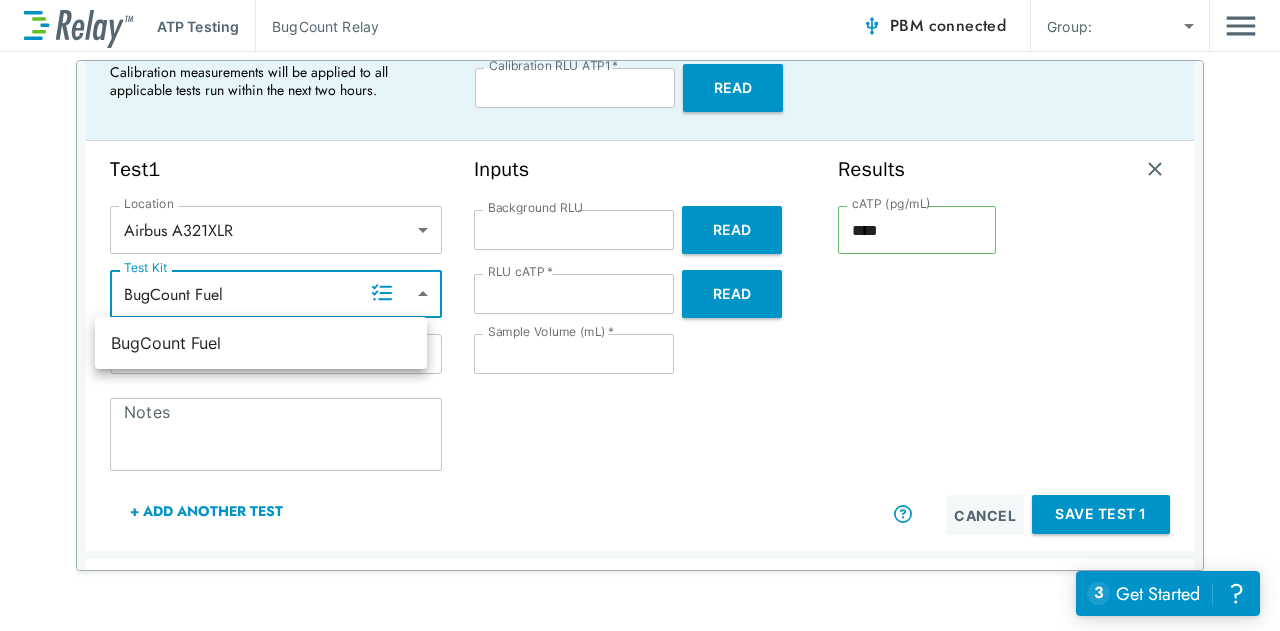 click at bounding box center [640, 315] 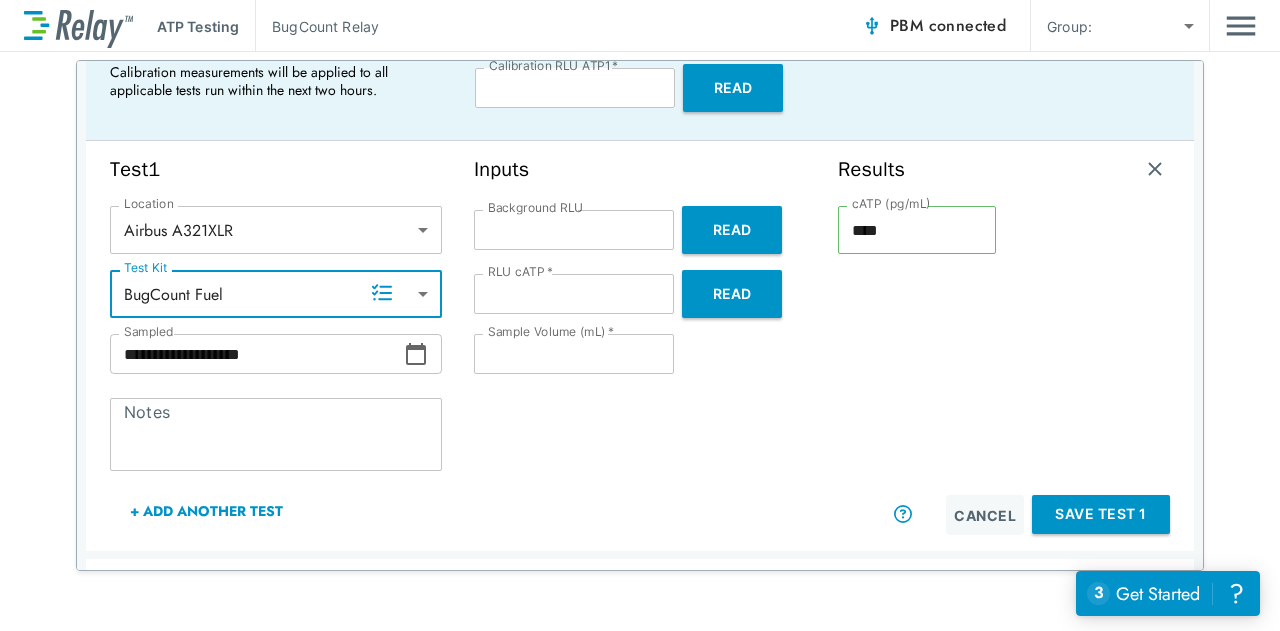 click on "**********" at bounding box center [276, 354] 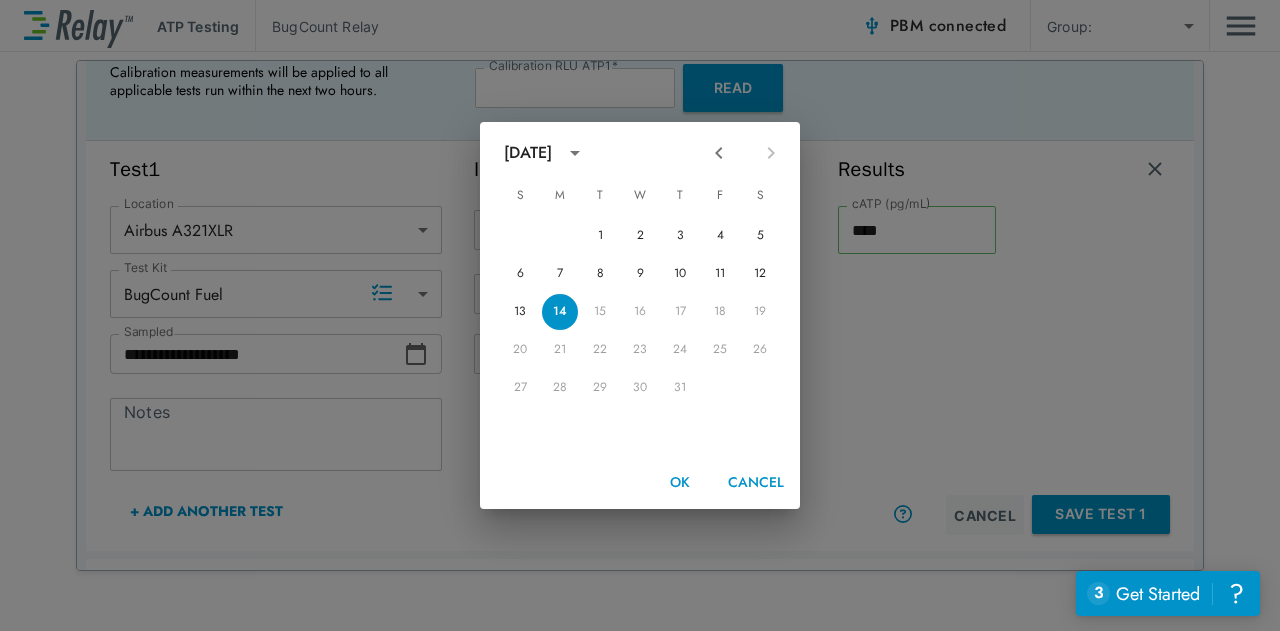 click on "[DATE] S M T W T F S 1 2 3 4 5 6 7 8 9 10 11 12 13 14 15 16 17 18 19 20 21 22 23 24 25 26 27 28 29 30 31 OK Cancel" at bounding box center (640, 315) 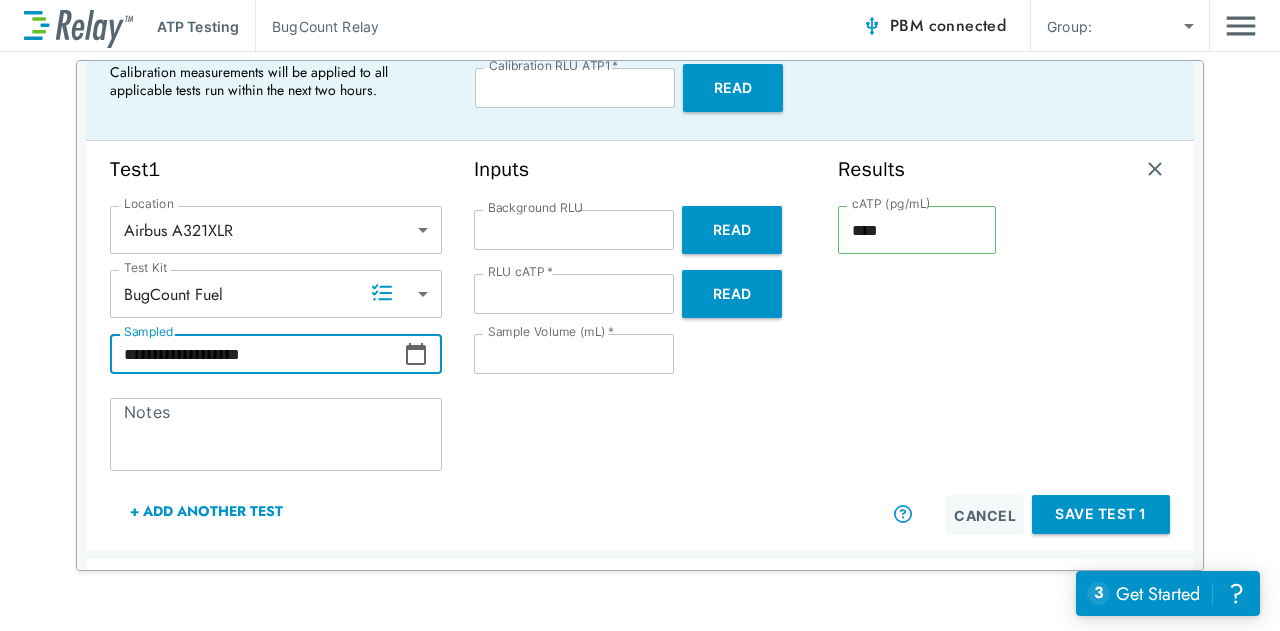 click on "Save Test 1" at bounding box center (1101, 514) 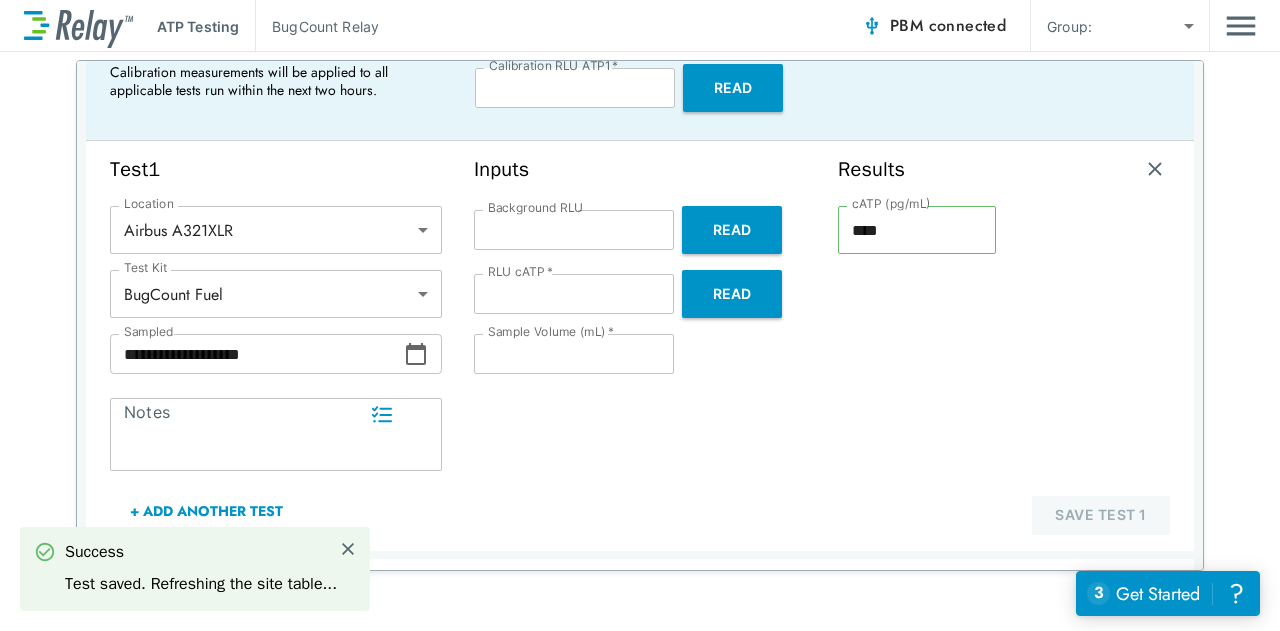 scroll, scrollTop: 0, scrollLeft: 0, axis: both 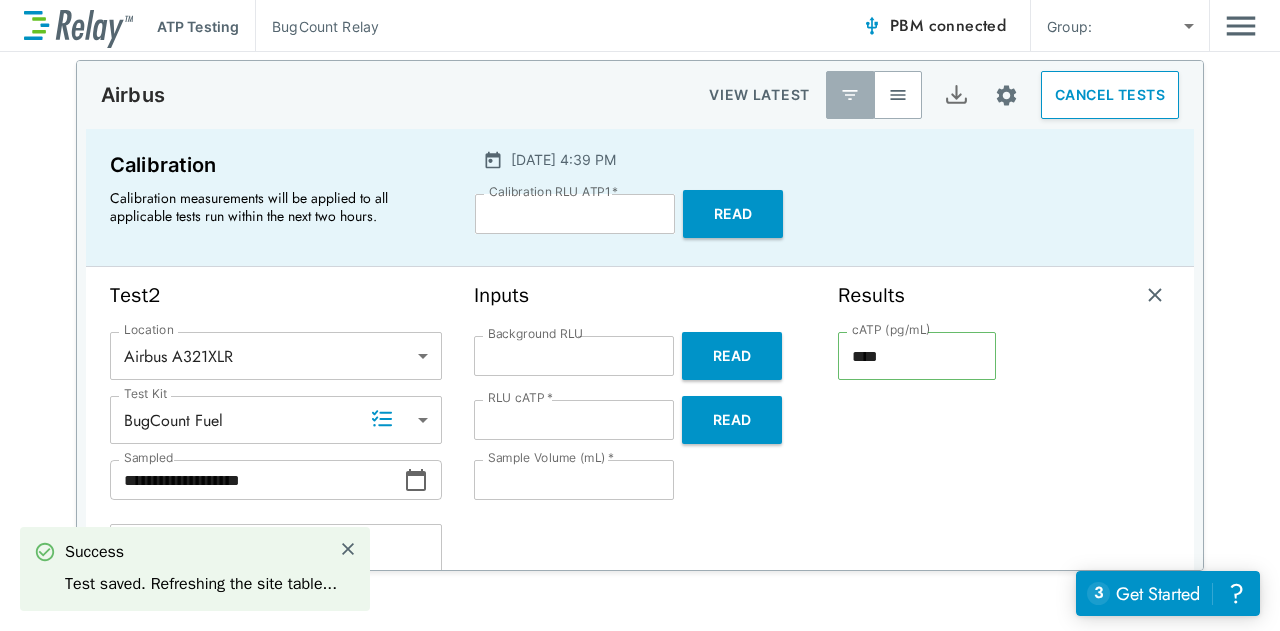 click on "cATP (pg/mL) **** cATP (pg/mL)" at bounding box center [1004, 470] 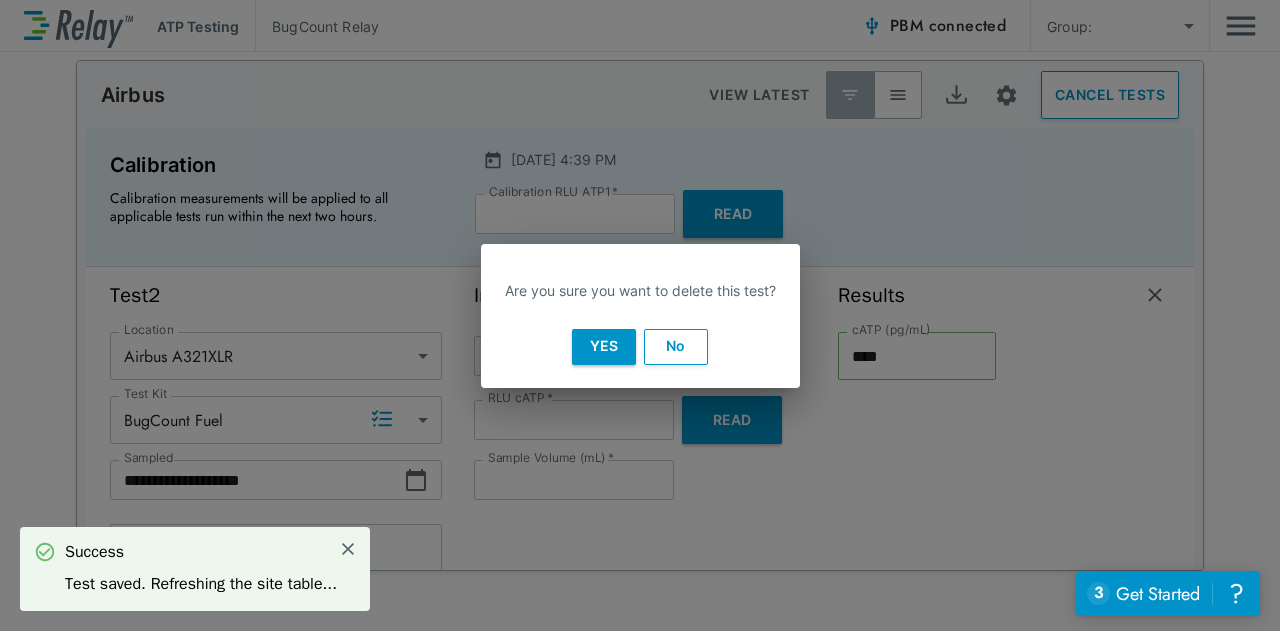 click on "No" at bounding box center [676, 347] 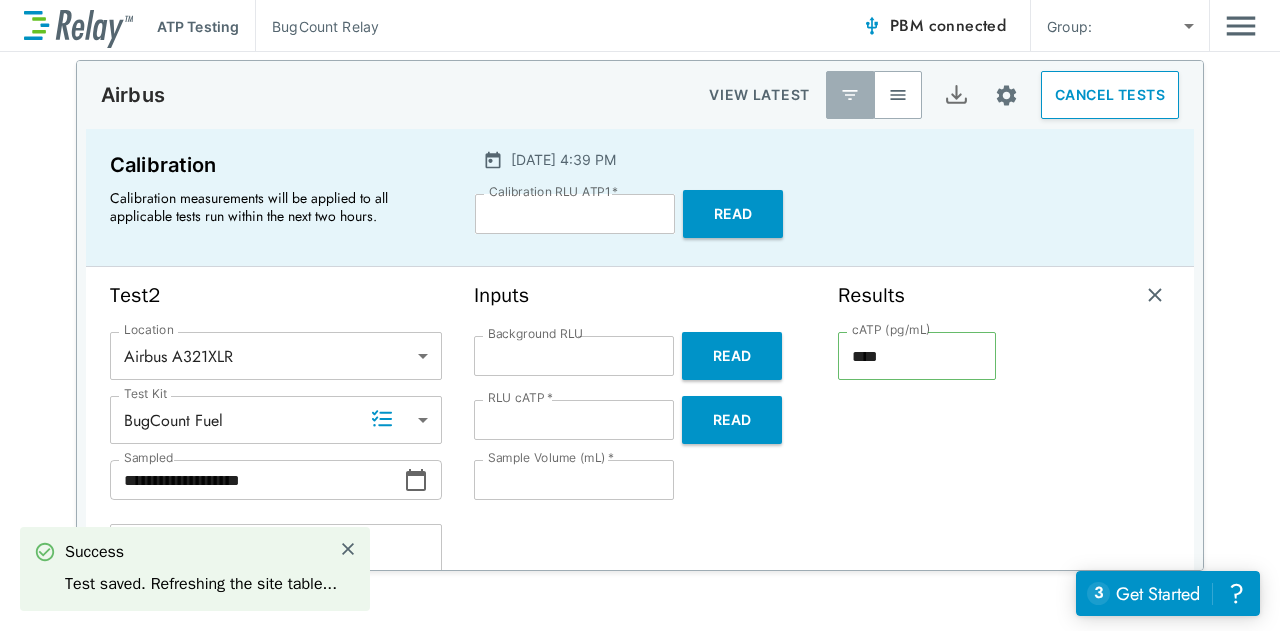 click on "Notes" at bounding box center (276, 561) 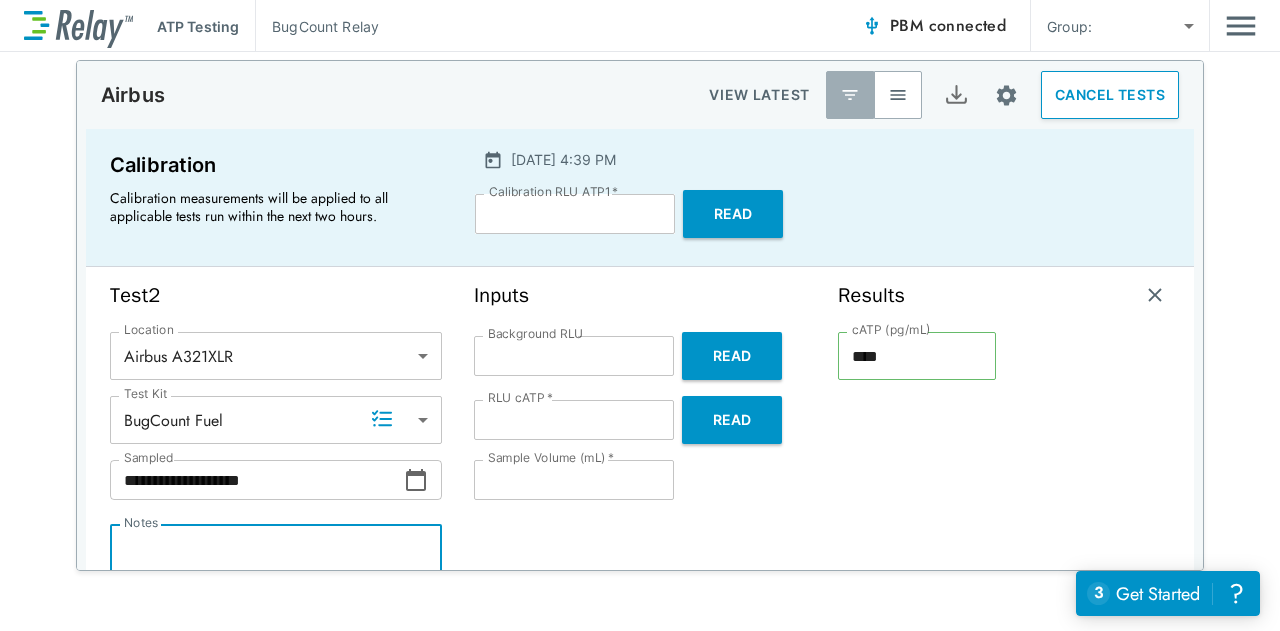 click on "**********" at bounding box center (640, 315) 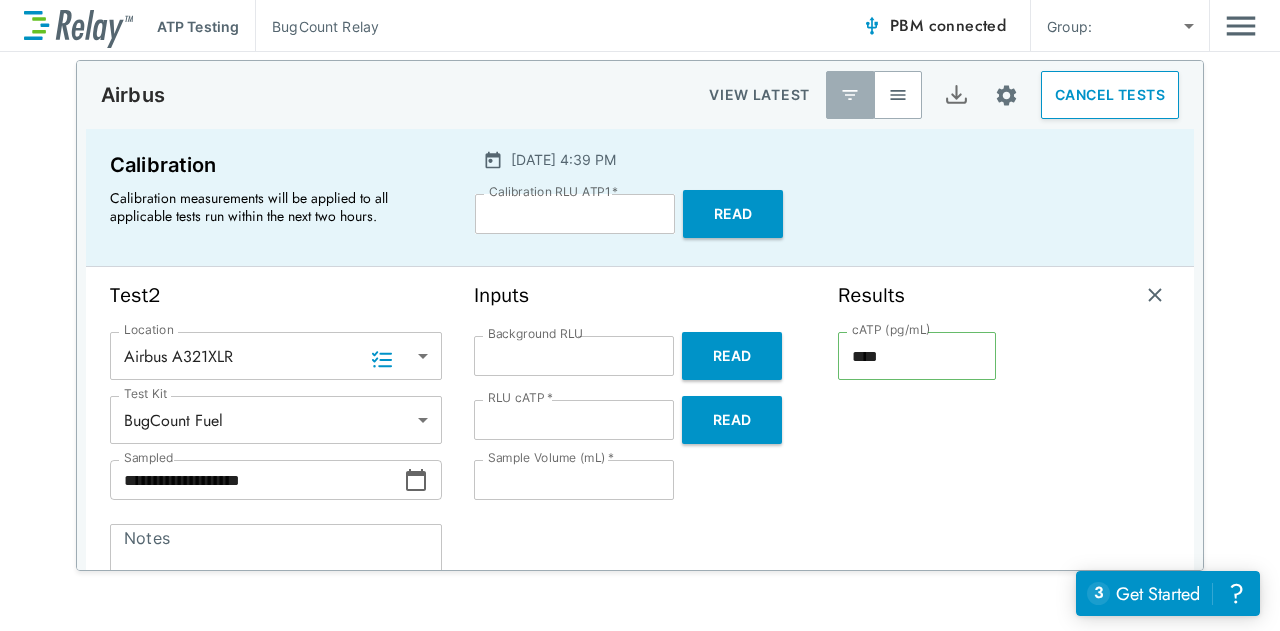 scroll, scrollTop: 260, scrollLeft: 0, axis: vertical 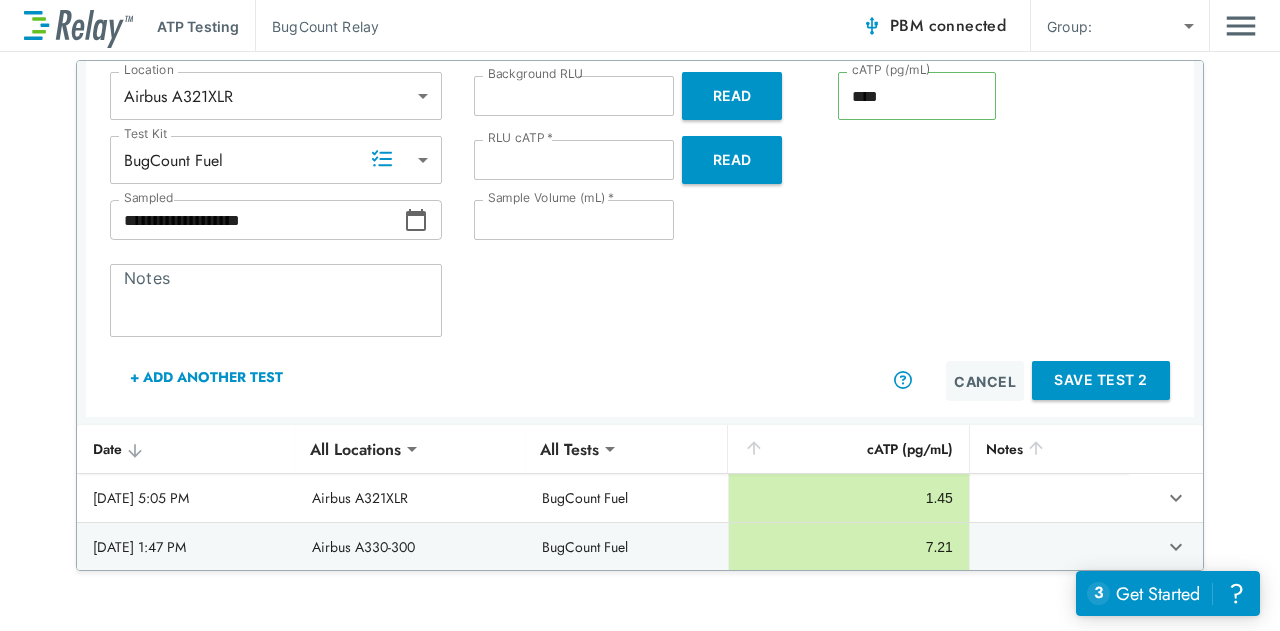 click on "Save Test 2" at bounding box center (1101, 380) 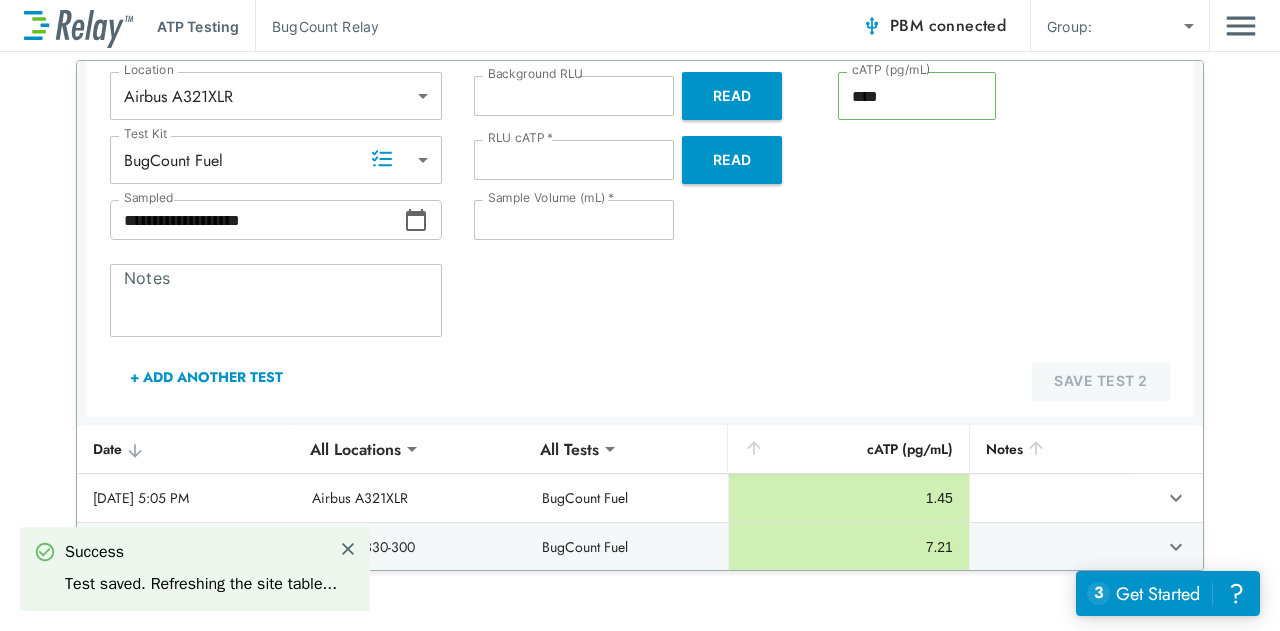 click at bounding box center (348, 549) 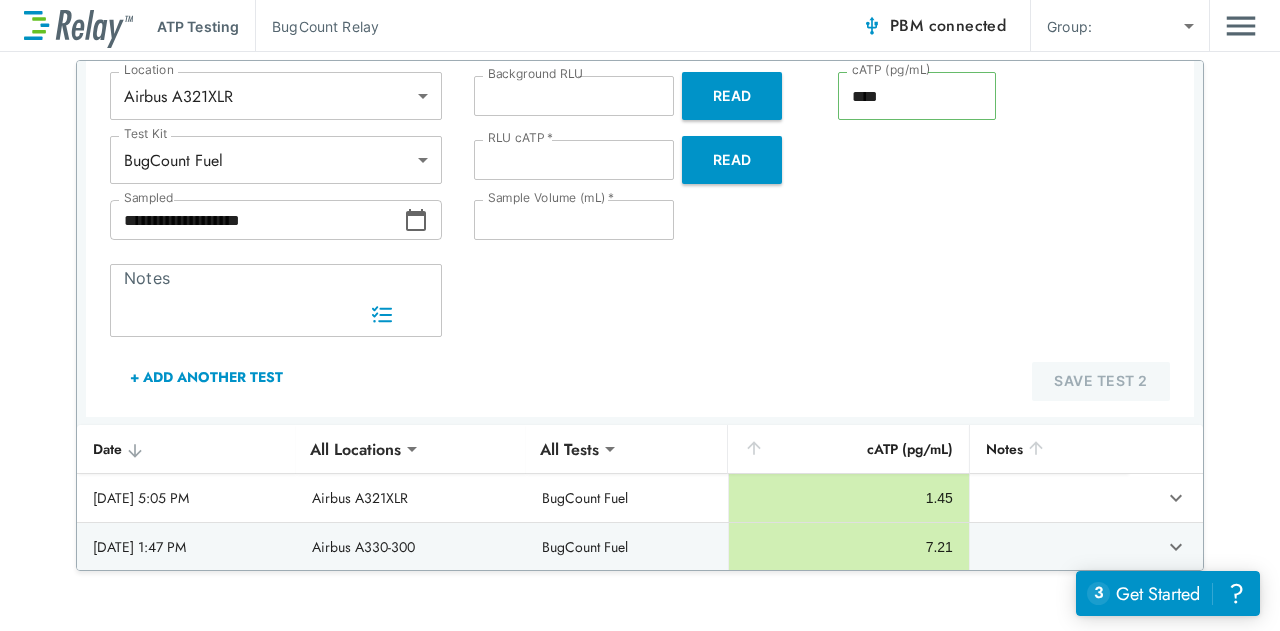 scroll, scrollTop: 0, scrollLeft: 0, axis: both 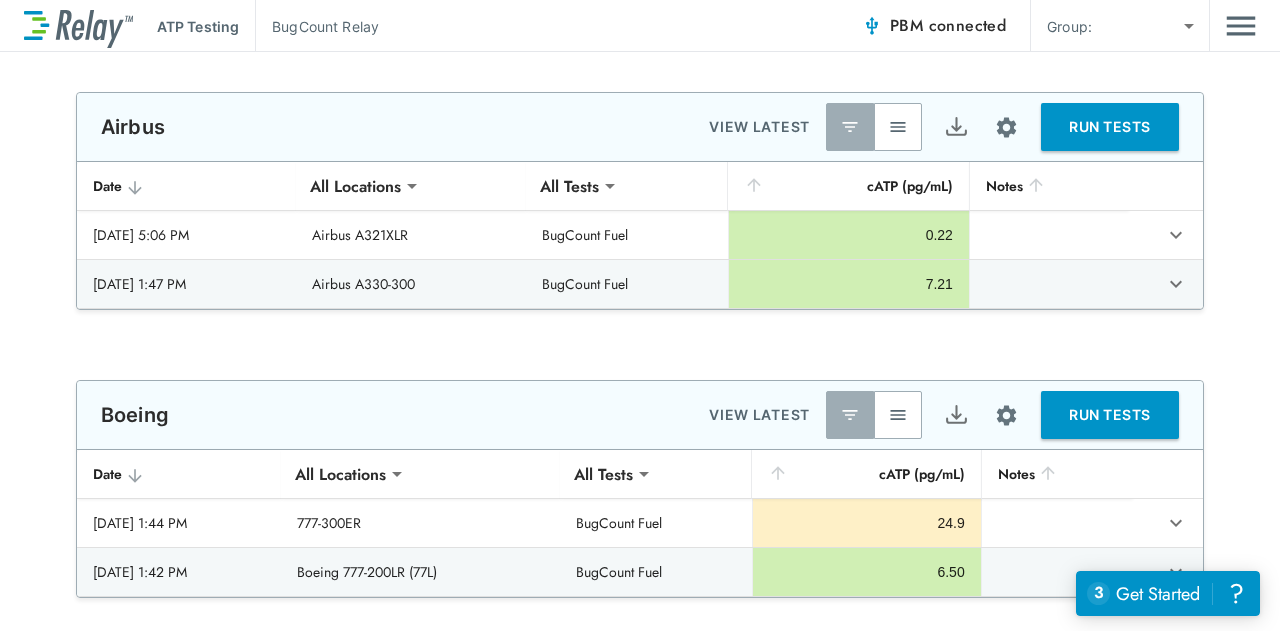click at bounding box center (956, 127) 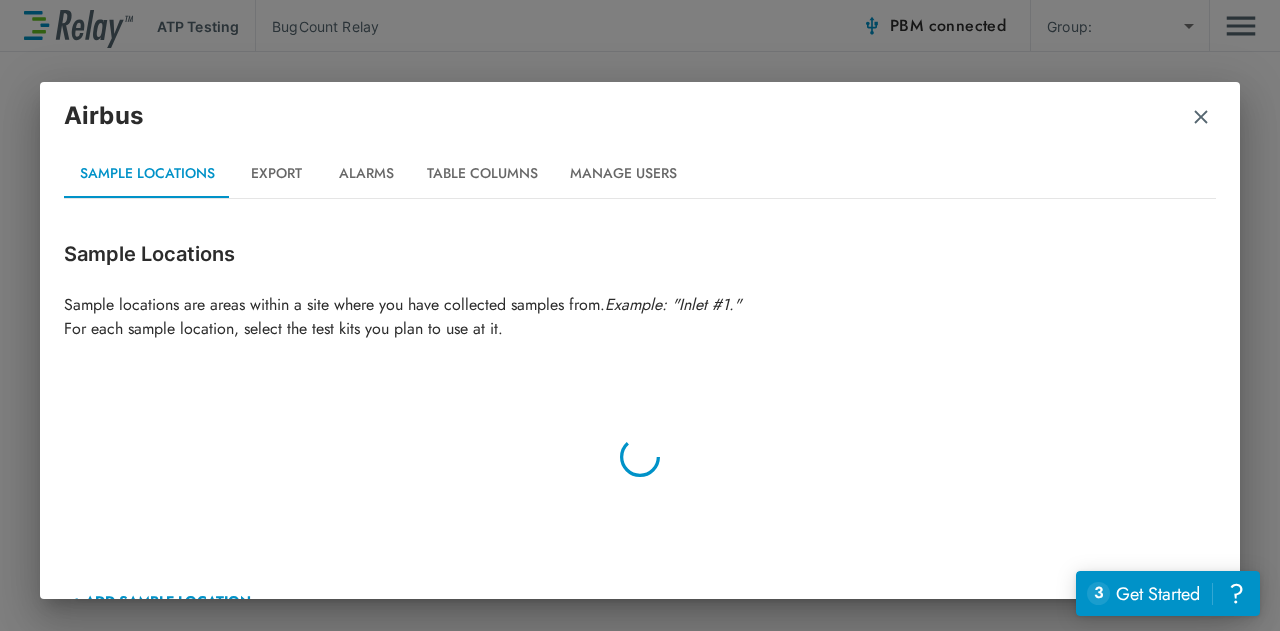 type on "**" 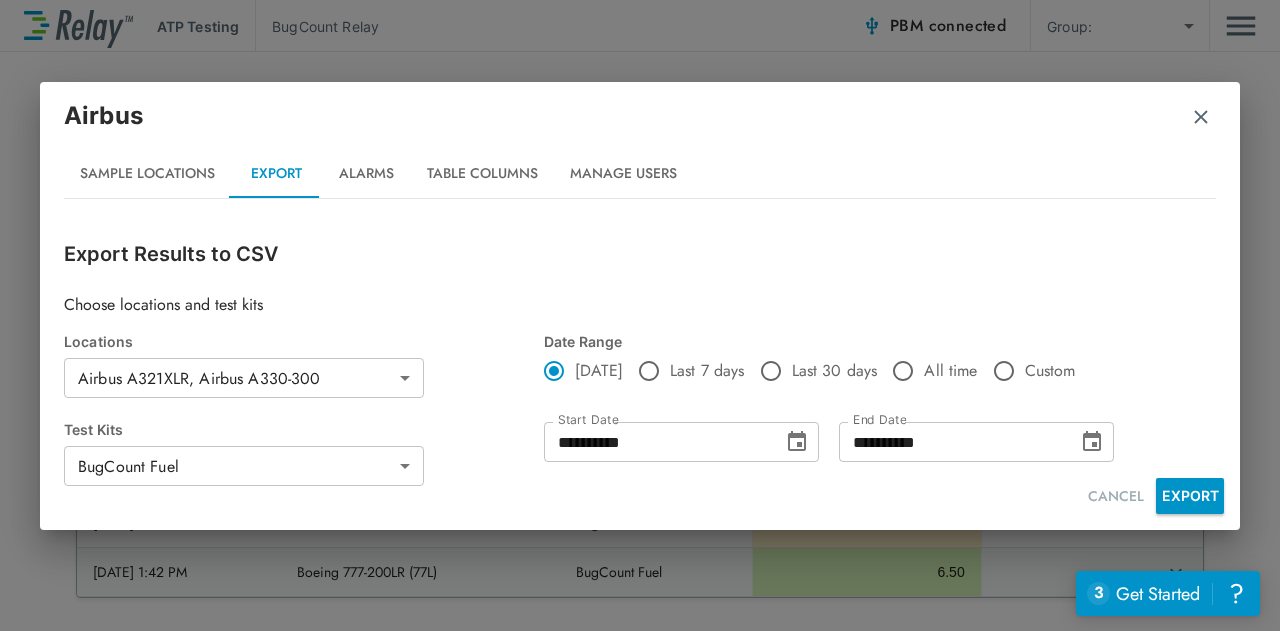 click on "Table Columns" at bounding box center [482, 174] 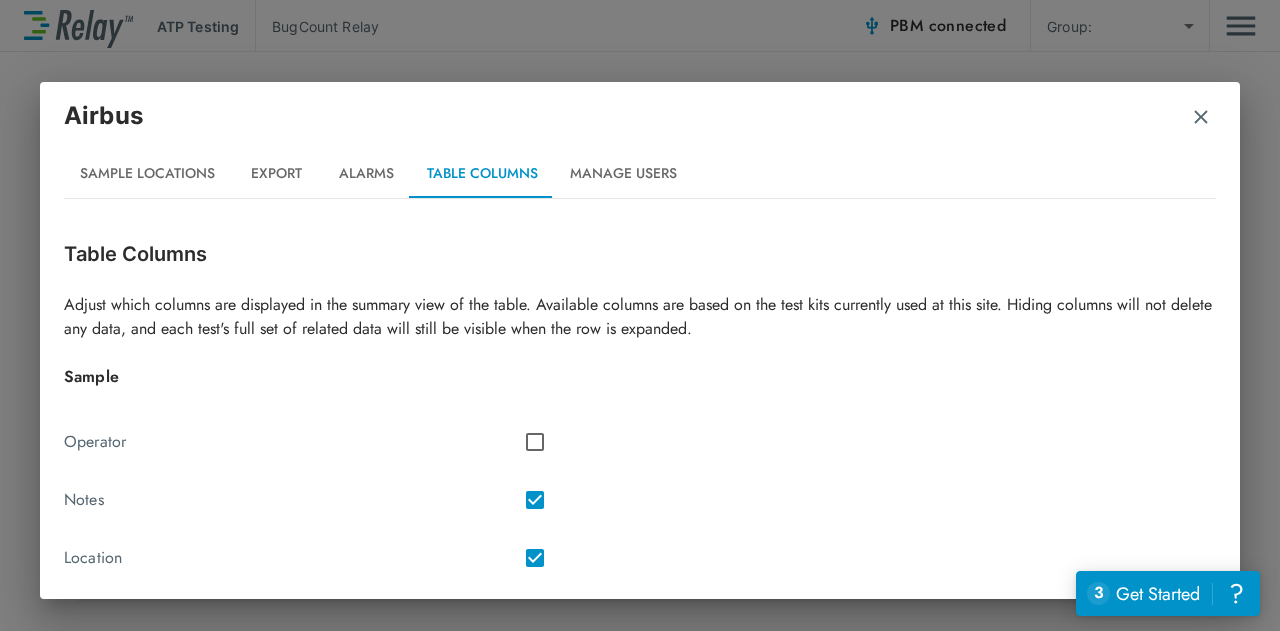 click on "Export" at bounding box center [276, 174] 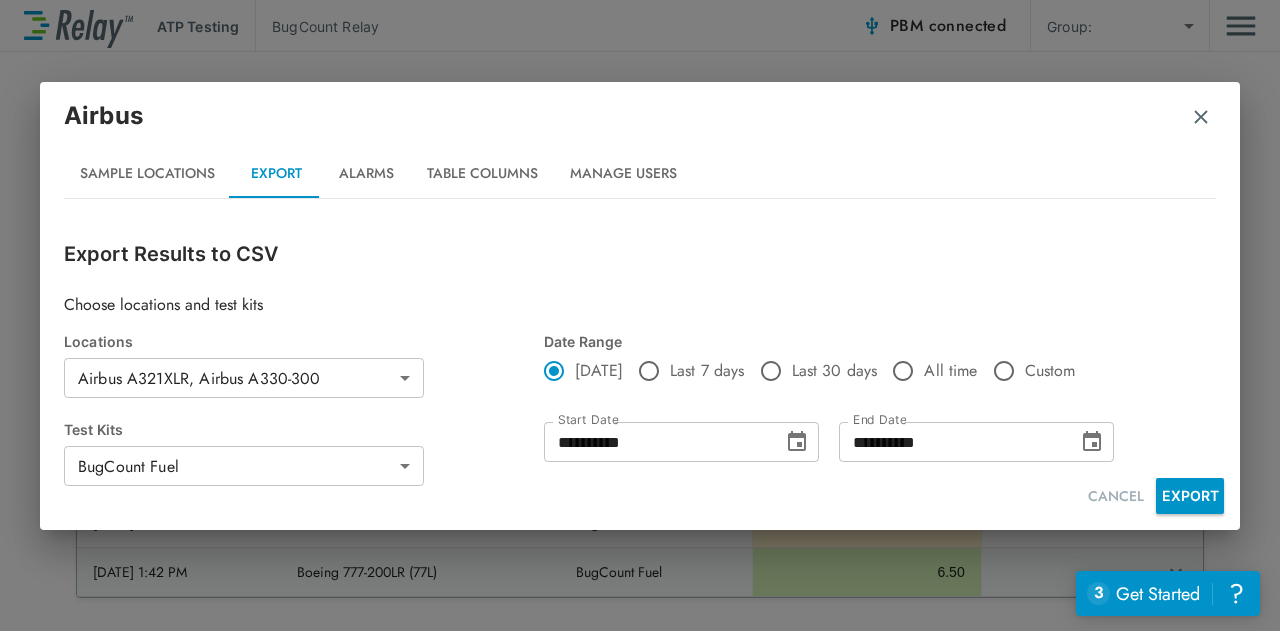 click at bounding box center [1201, 117] 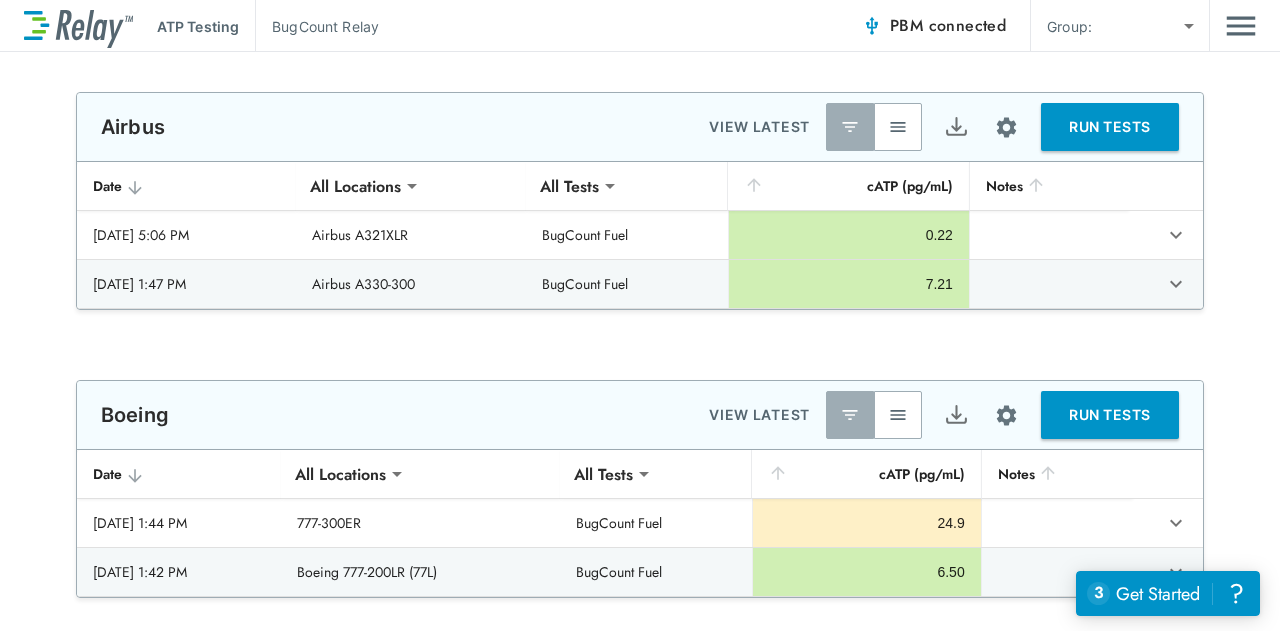 click at bounding box center [1241, 26] 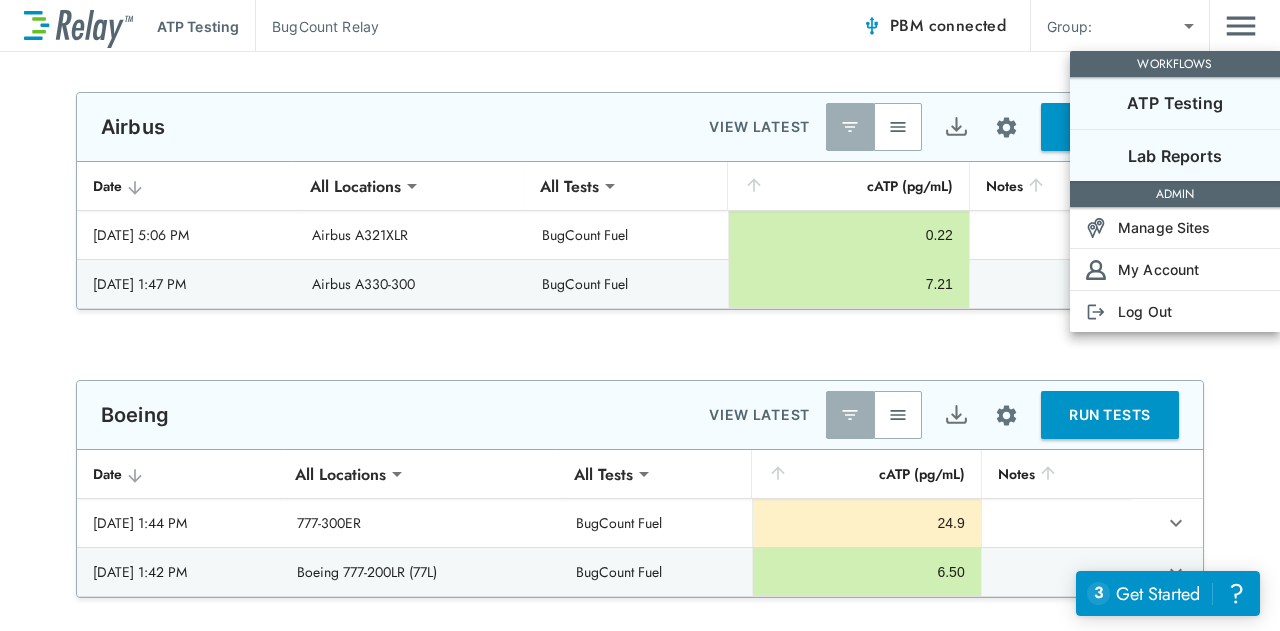 click on "Lab Reports" at bounding box center [1175, 156] 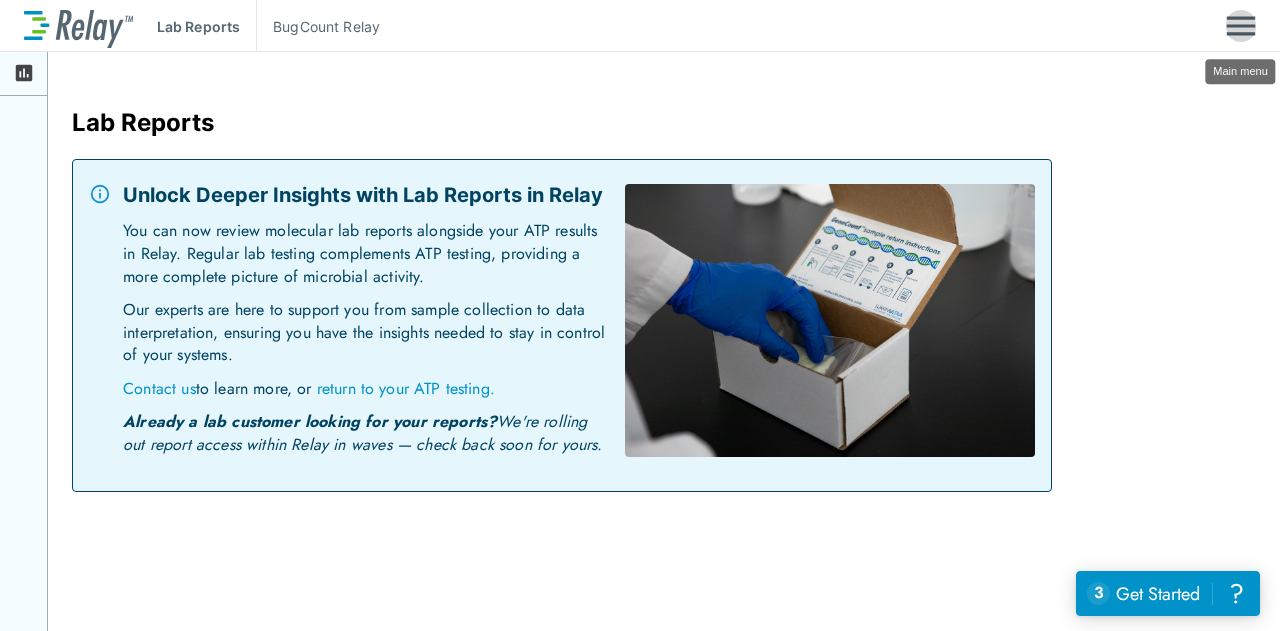 click at bounding box center (1241, 26) 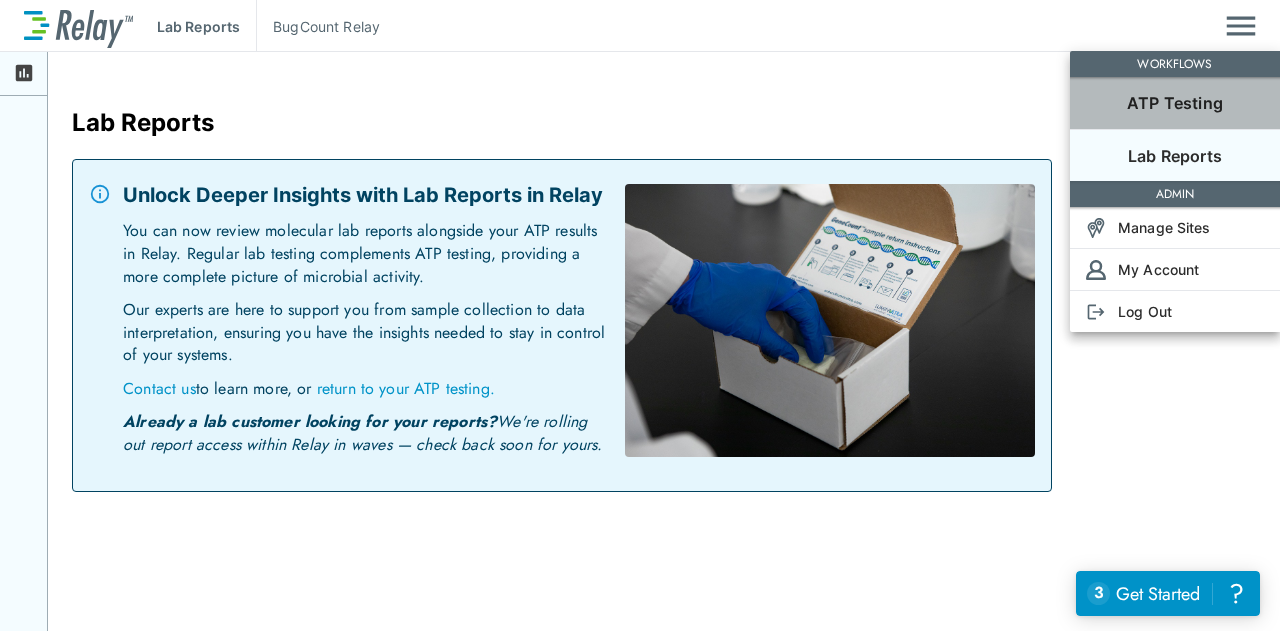 click on "ATP Testing" at bounding box center [1175, 103] 